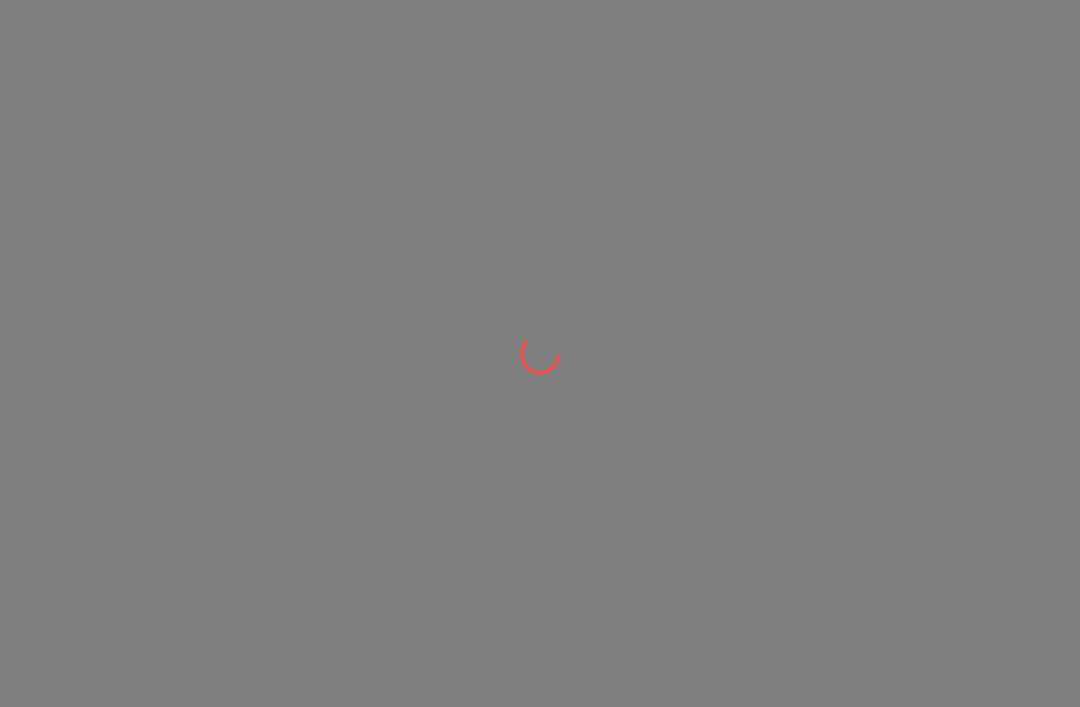 scroll, scrollTop: 0, scrollLeft: 0, axis: both 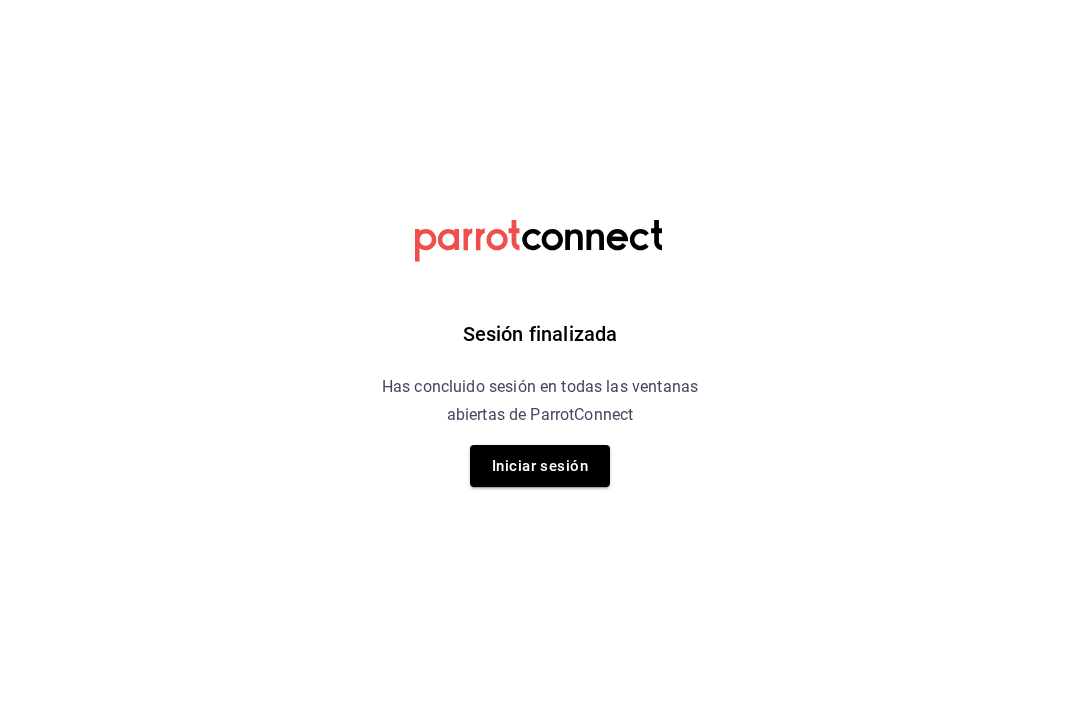 click on "Iniciar sesión" at bounding box center [540, 466] 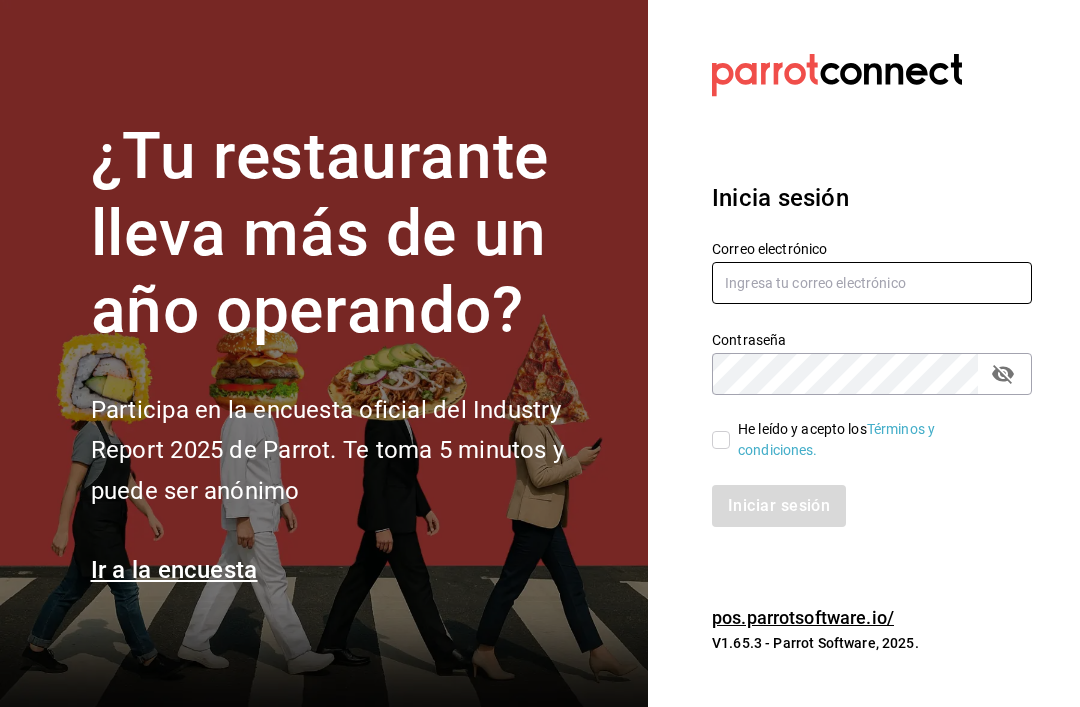 click at bounding box center [872, 283] 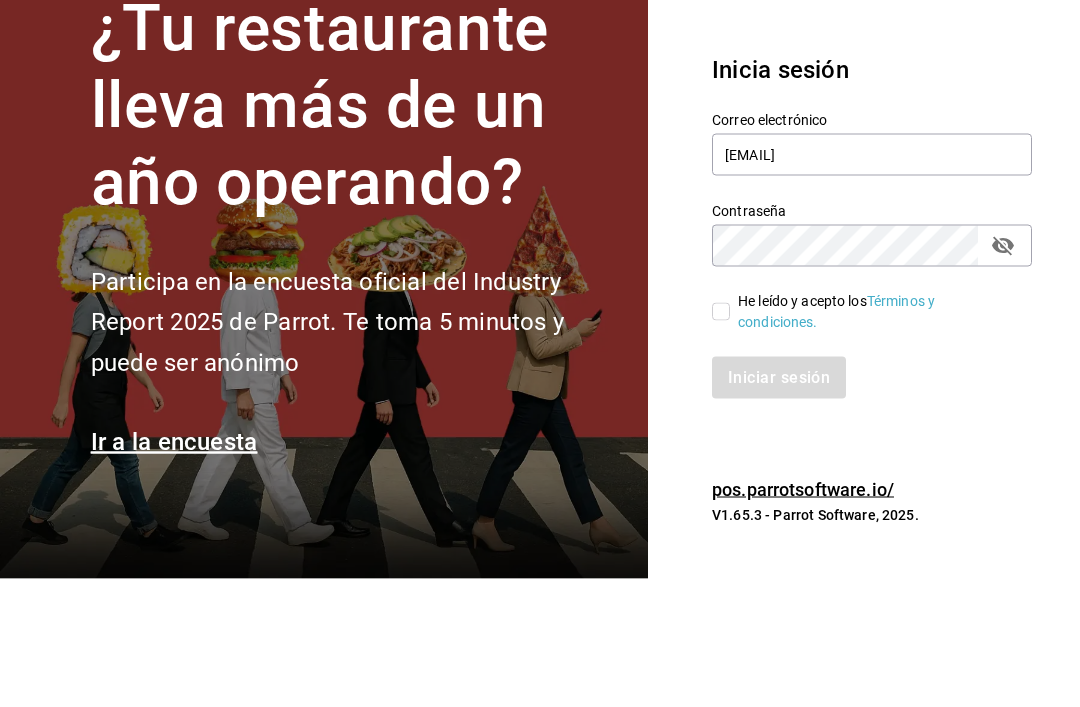 scroll, scrollTop: 64, scrollLeft: 0, axis: vertical 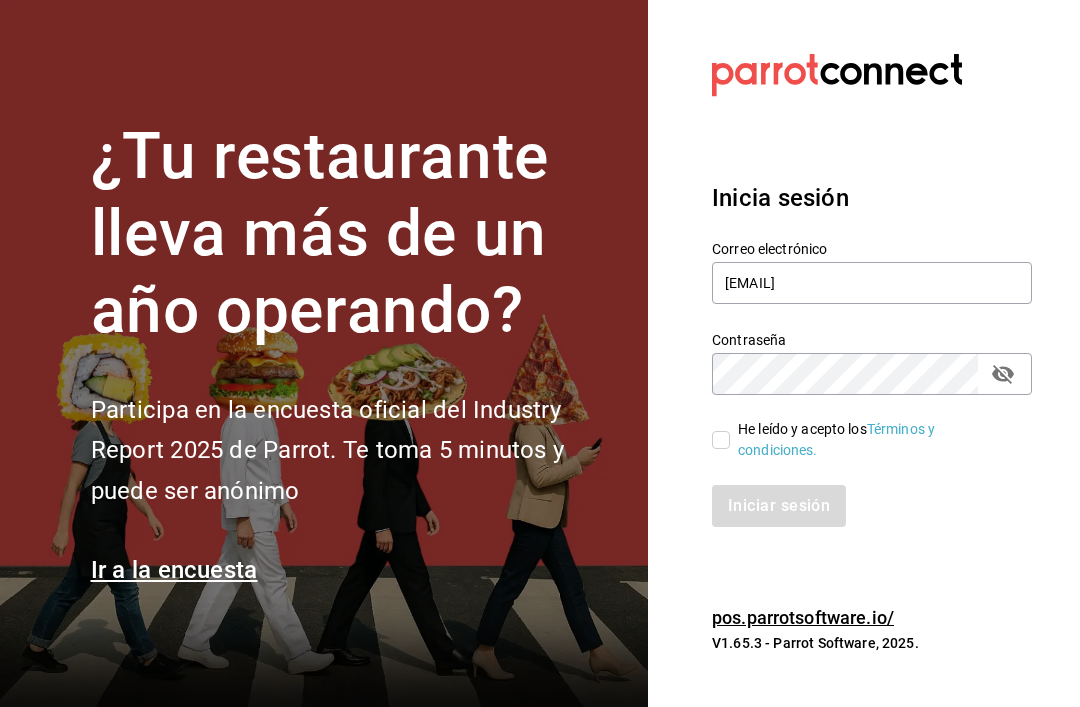 click on "[EMAIL]" at bounding box center (872, 283) 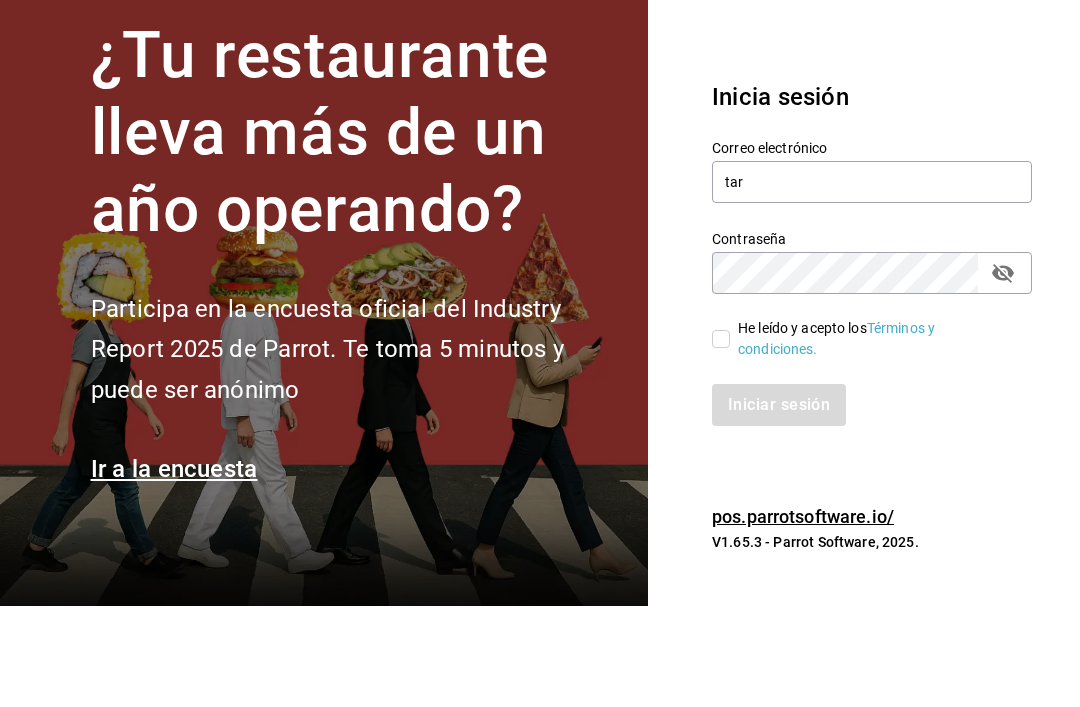 type on "ta" 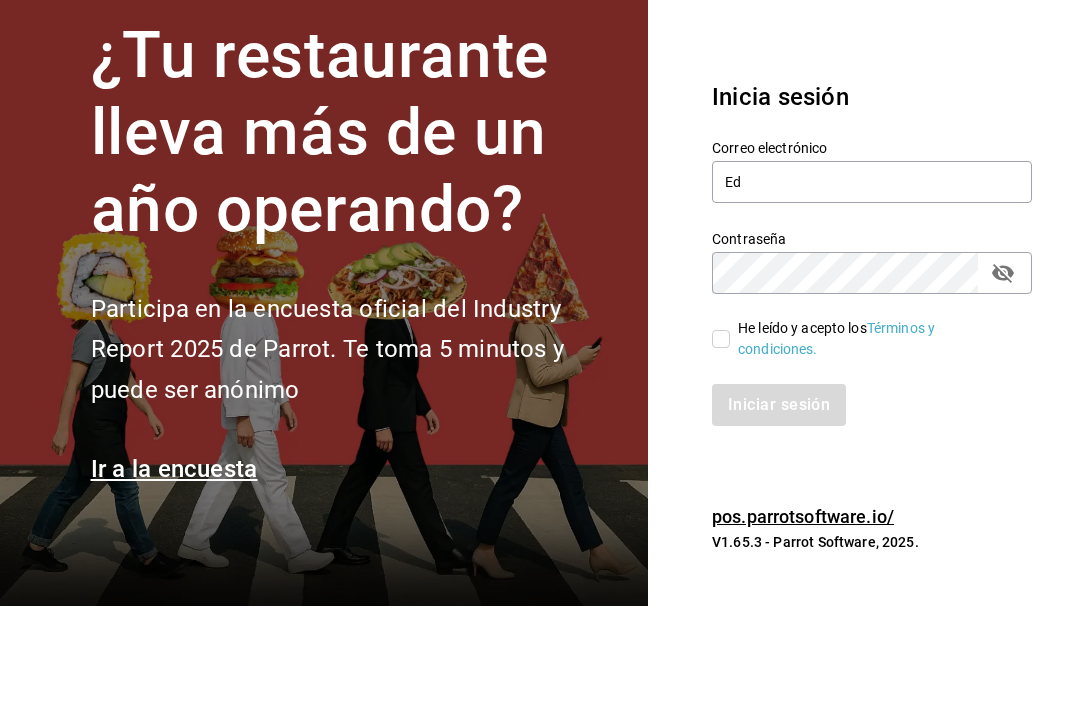 type on "E" 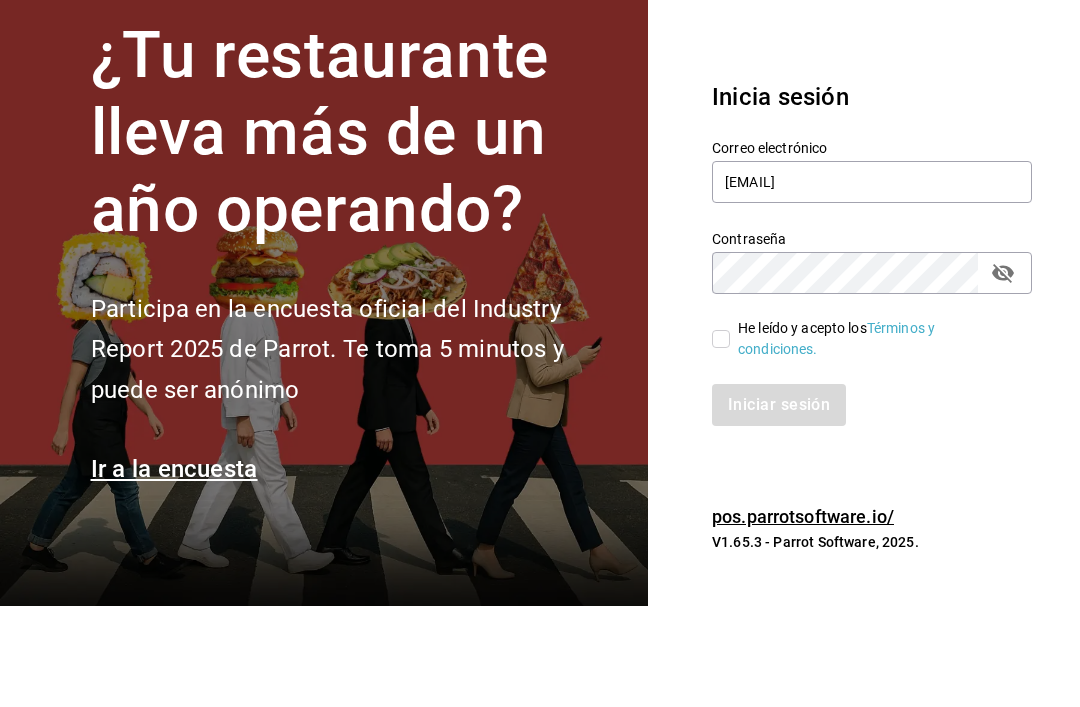 type on "[EMAIL]" 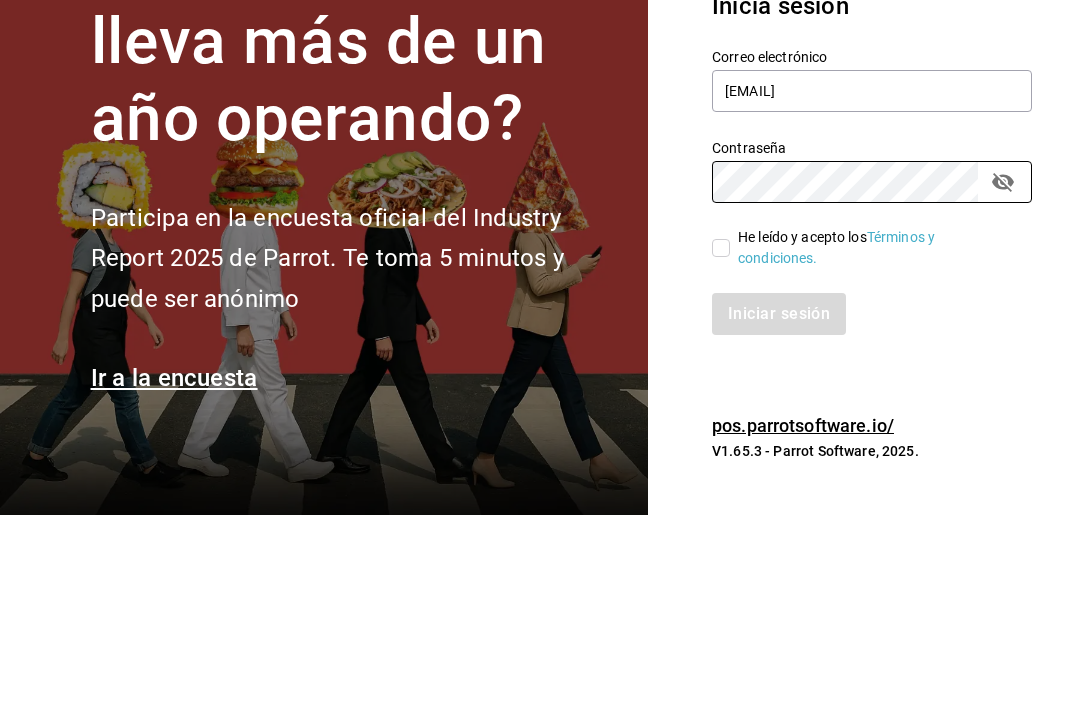 click on "He leído y acepto los  Términos y condiciones." at bounding box center (721, 440) 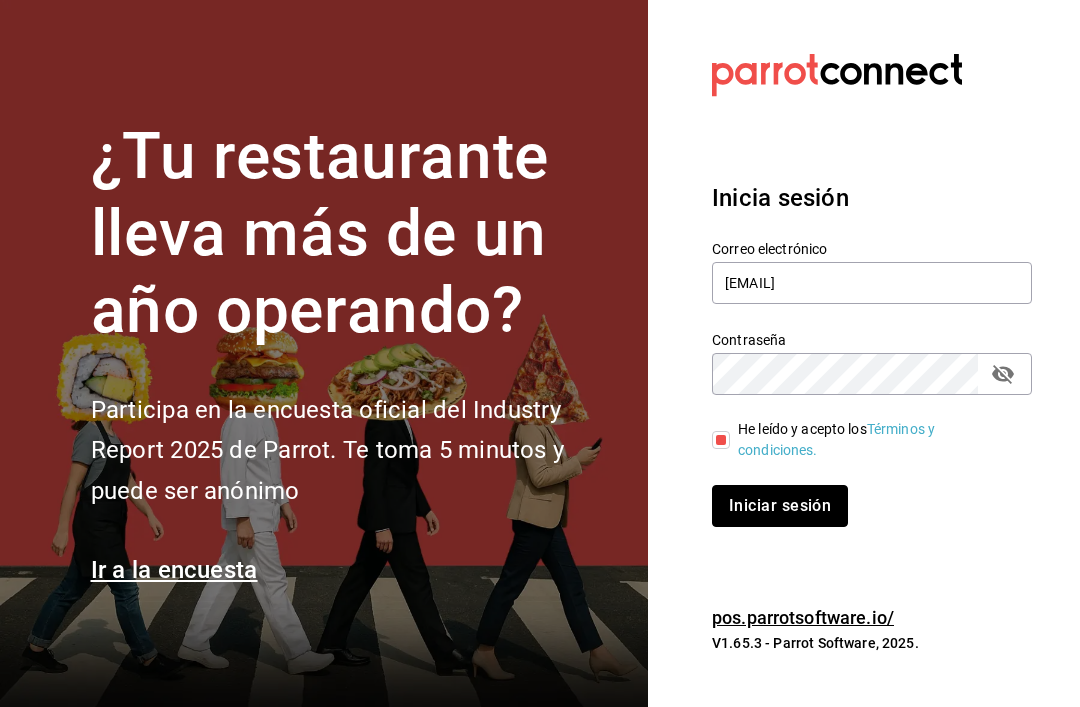 click on "Iniciar sesión" at bounding box center [780, 506] 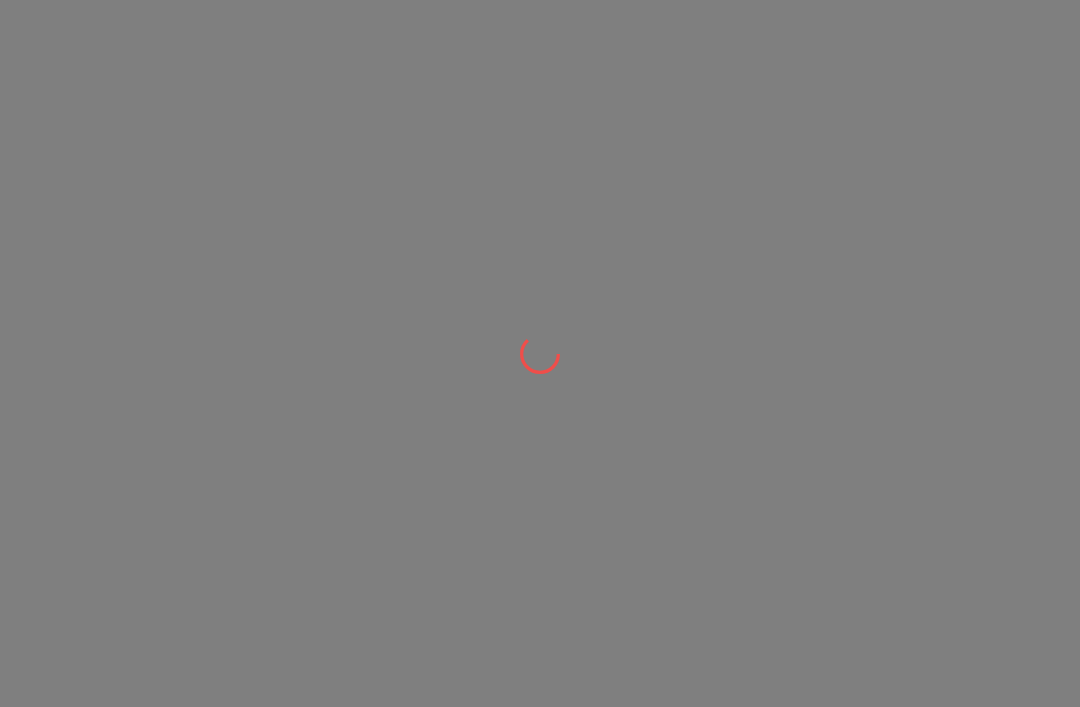scroll, scrollTop: 0, scrollLeft: 0, axis: both 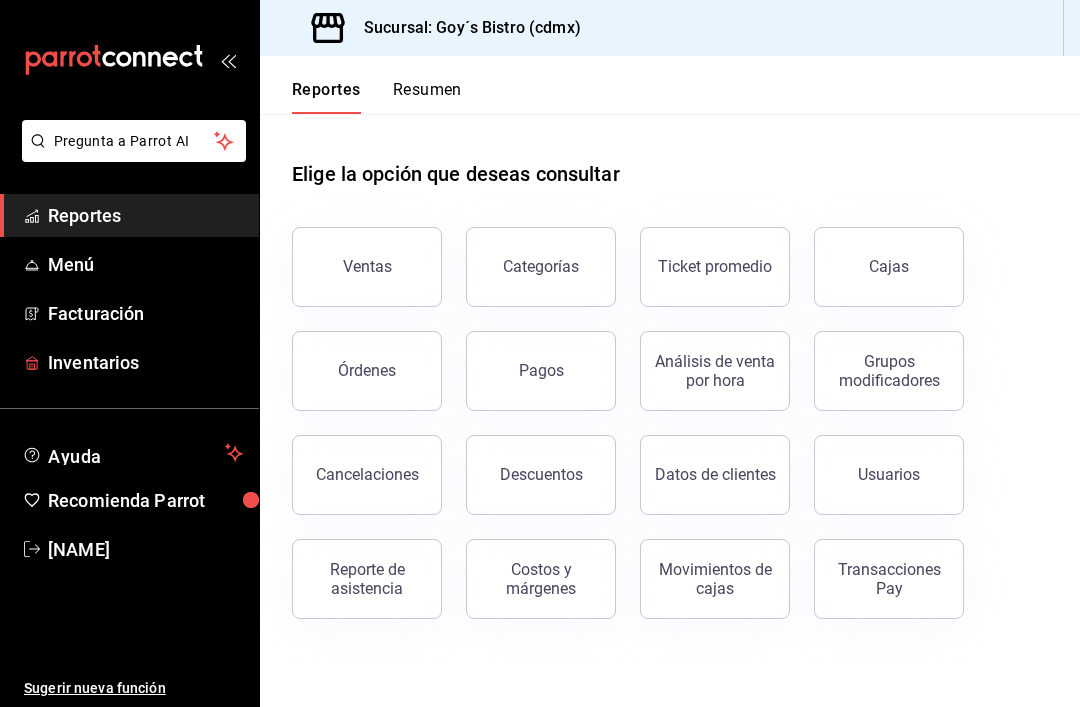 click on "Inventarios" at bounding box center (145, 362) 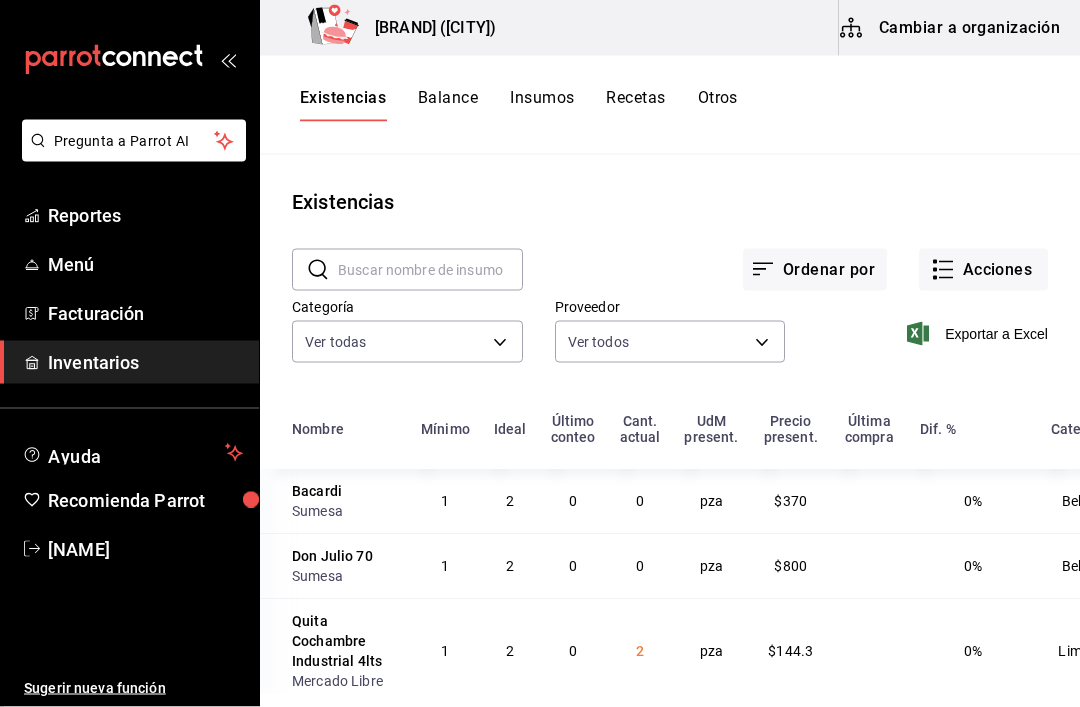 scroll, scrollTop: 20, scrollLeft: 0, axis: vertical 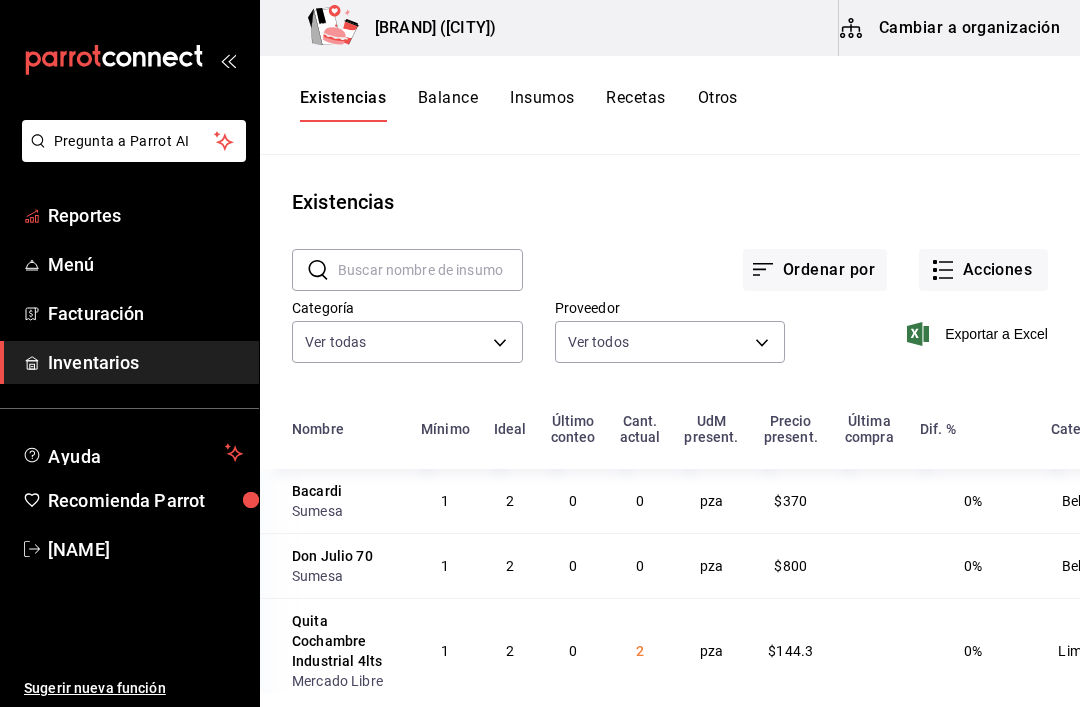 click on "Reportes" at bounding box center (145, 215) 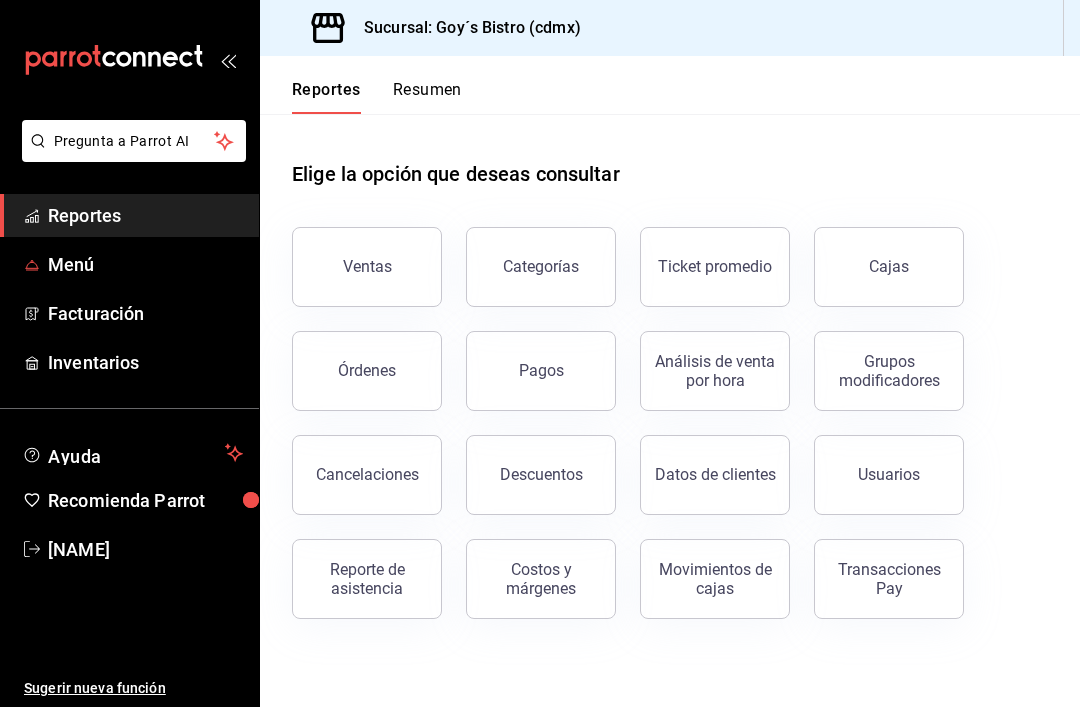 click on "Menú" at bounding box center (145, 264) 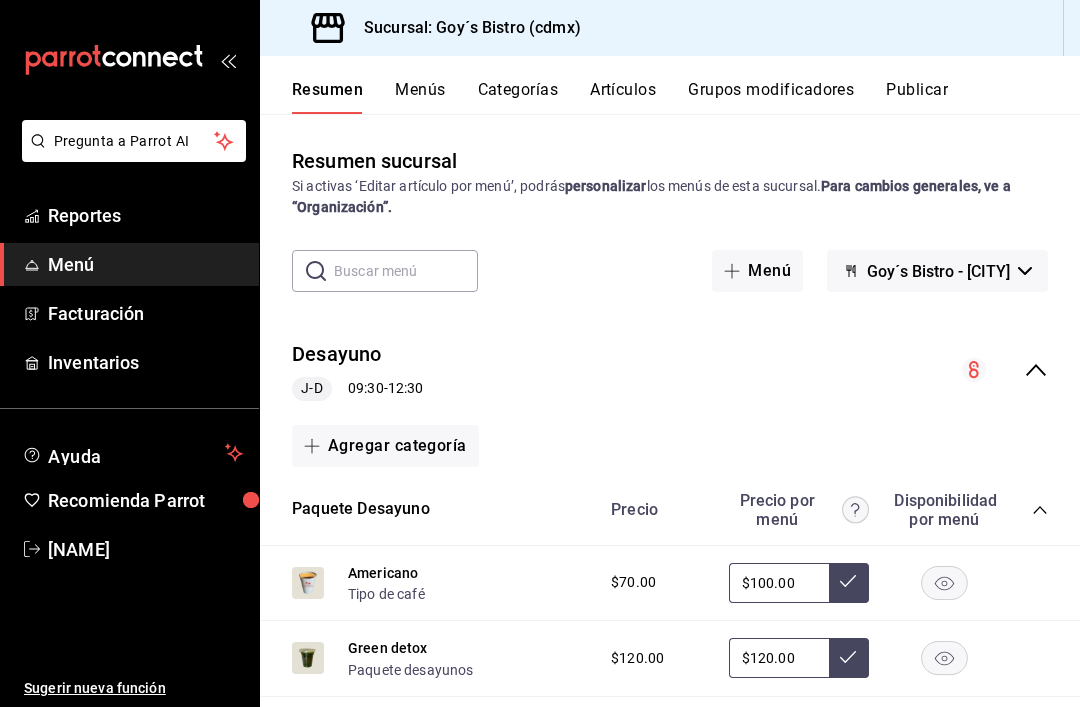 click on "Facturación" at bounding box center (145, 313) 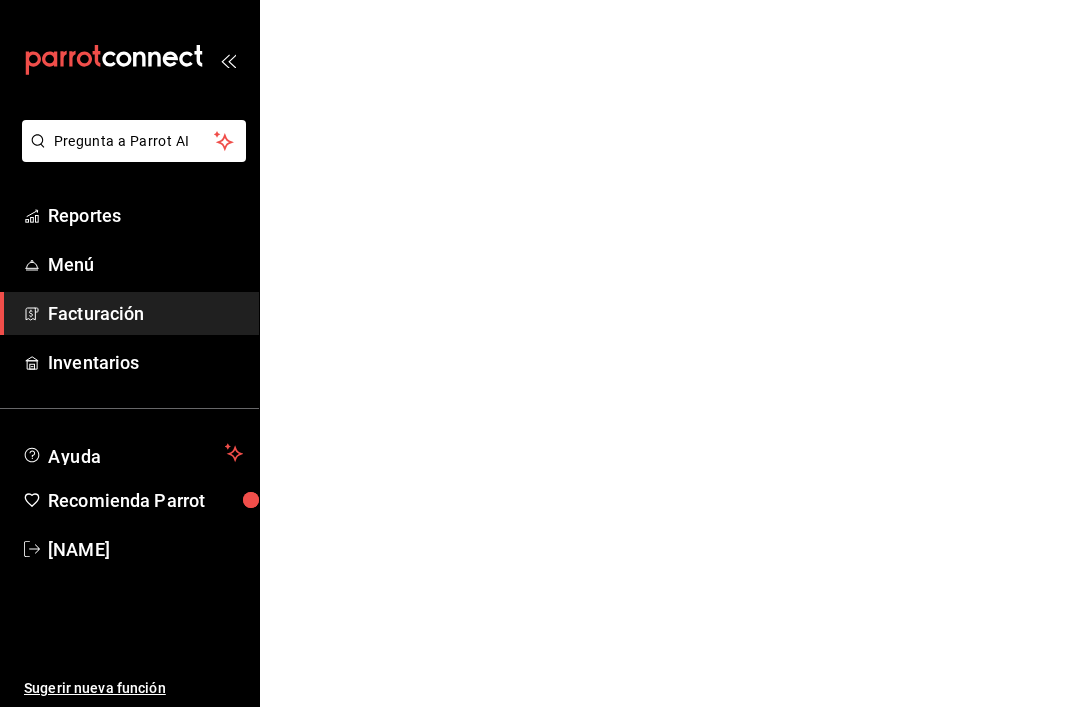scroll, scrollTop: 0, scrollLeft: 0, axis: both 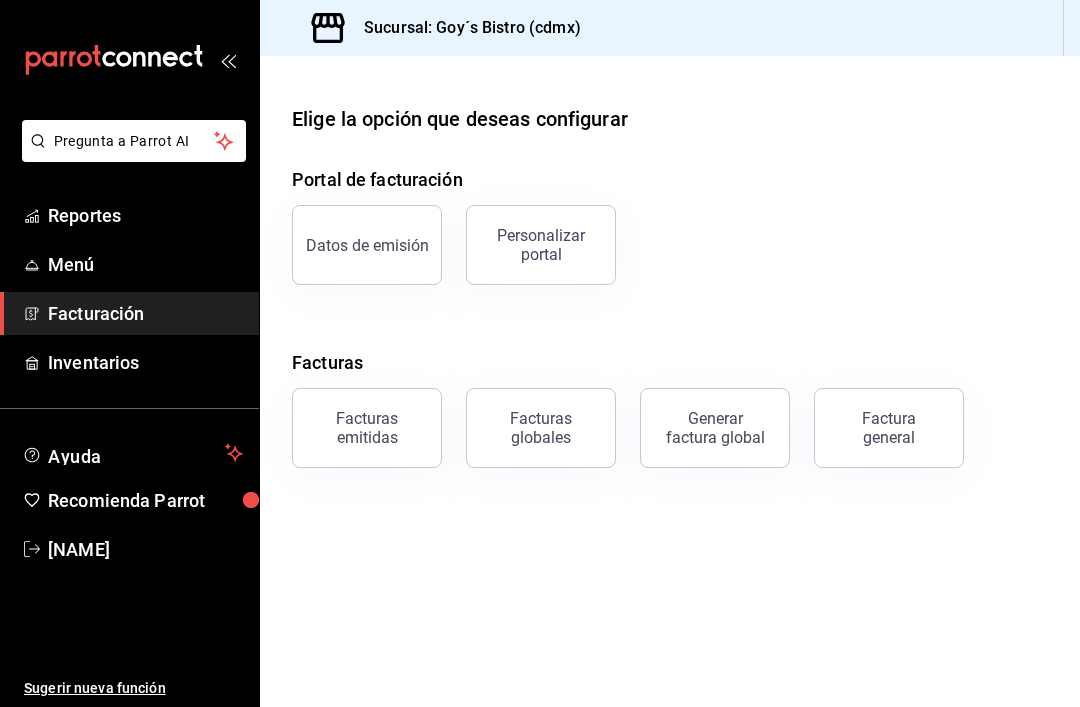 click on "Inventarios" at bounding box center (145, 362) 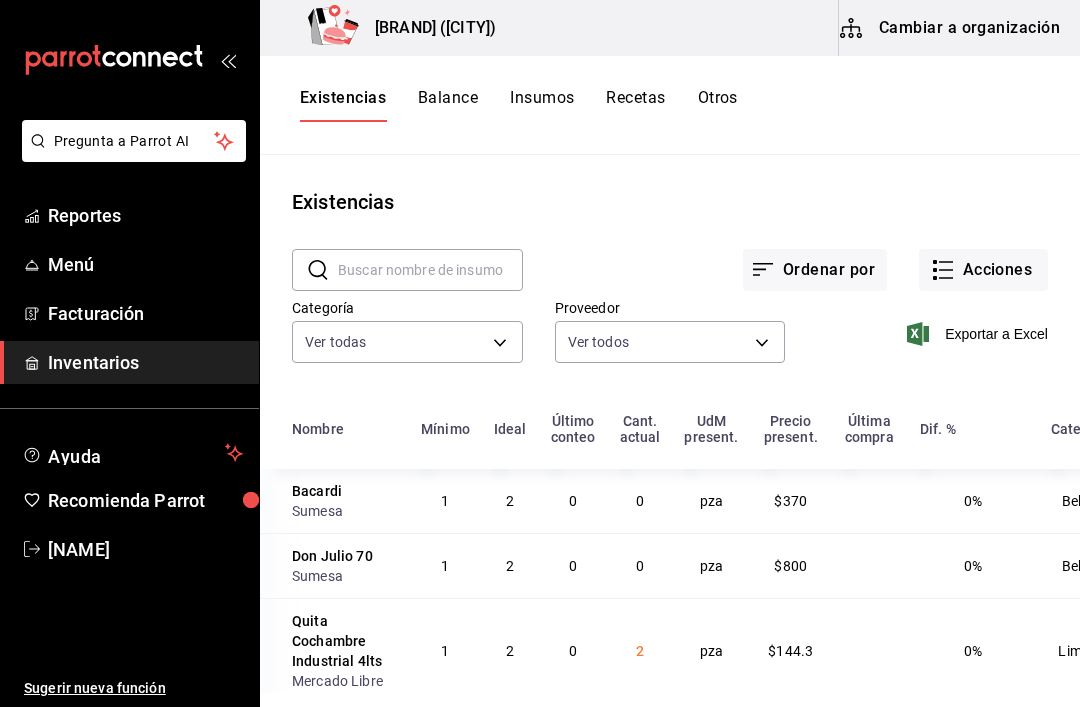 click on "Acciones" at bounding box center (983, 270) 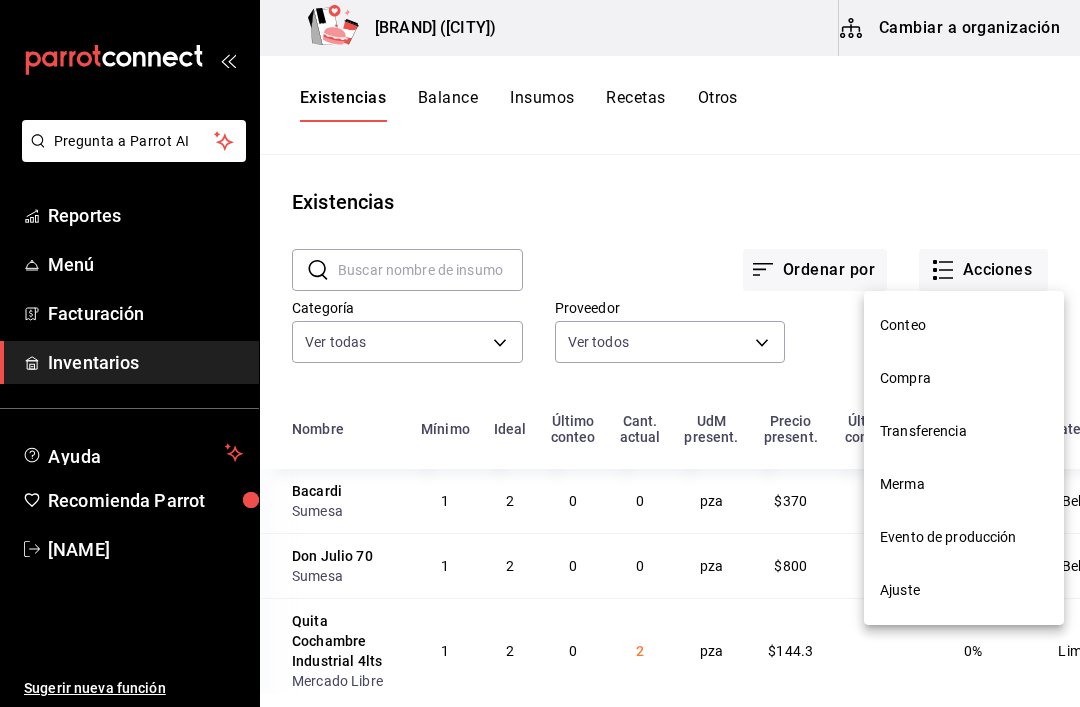click on "Compra" at bounding box center (964, 378) 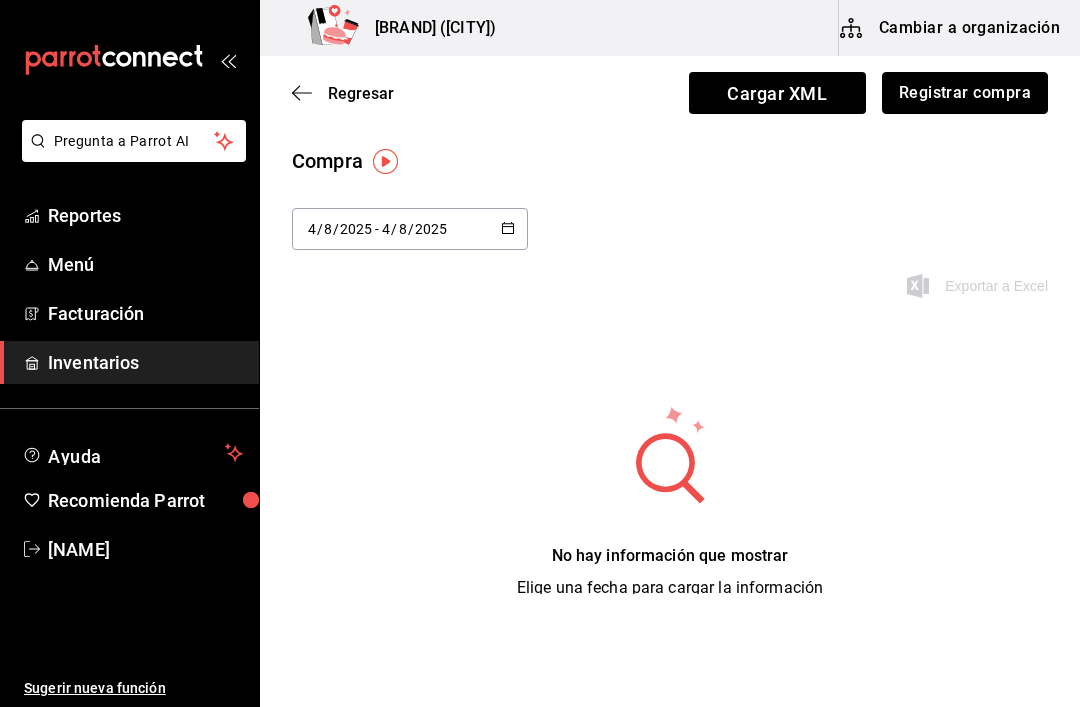 click on "Registrar compra" at bounding box center (965, 93) 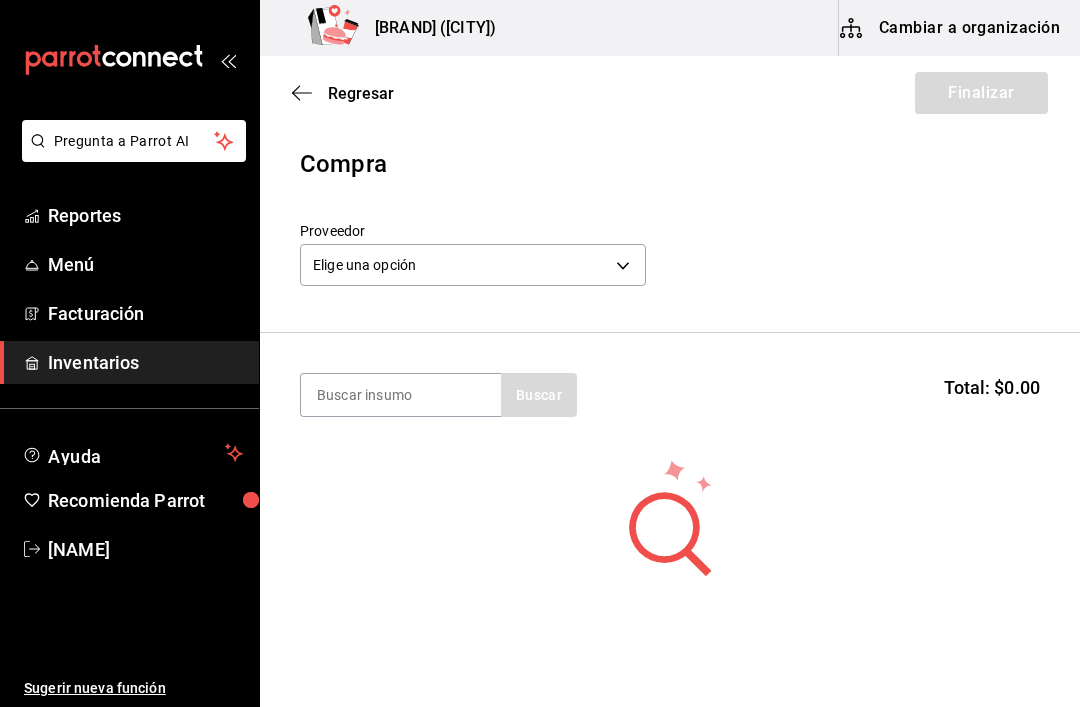 click on "Pregunta a Parrot AI Reportes   Menú   Facturación   Inventarios   Ayuda Recomienda Parrot   [FIRST] [LAST]   Sugerir nueva función   Goy´s Bistro (cdmx) Cambiar a organización Regresar Finalizar Compra Proveedor Elige una opción default Buscar Total: $0.00 No hay insumos a mostrar. Busca un insumo para agregarlo a la lista GANA 1 MES GRATIS EN TU SUSCRIPCIÓN AQUÍ ¿Recuerdas cómo empezó tu restaurante?
Hoy puedes ayudar a un colega a tener el mismo cambio que tú viviste.
Recomienda Parrot directamente desde tu Portal Administrador.
Es fácil y rápido.
🎁 Por cada restaurante que se una, ganas 1 mes gratis. Ver video tutorial Ir a video Pregunta a Parrot AI Reportes   Menú   Facturación   Inventarios   Ayuda Recomienda Parrot   [FIRST] [LAST]   Sugerir nueva función   Editar Eliminar Visitar centro de ayuda (XX) XXXX-XXXX soporte@parrotsoftware.io Visitar centro de ayuda (XX) XXXX-XXXX soporte@parrotsoftware.io" at bounding box center (540, 297) 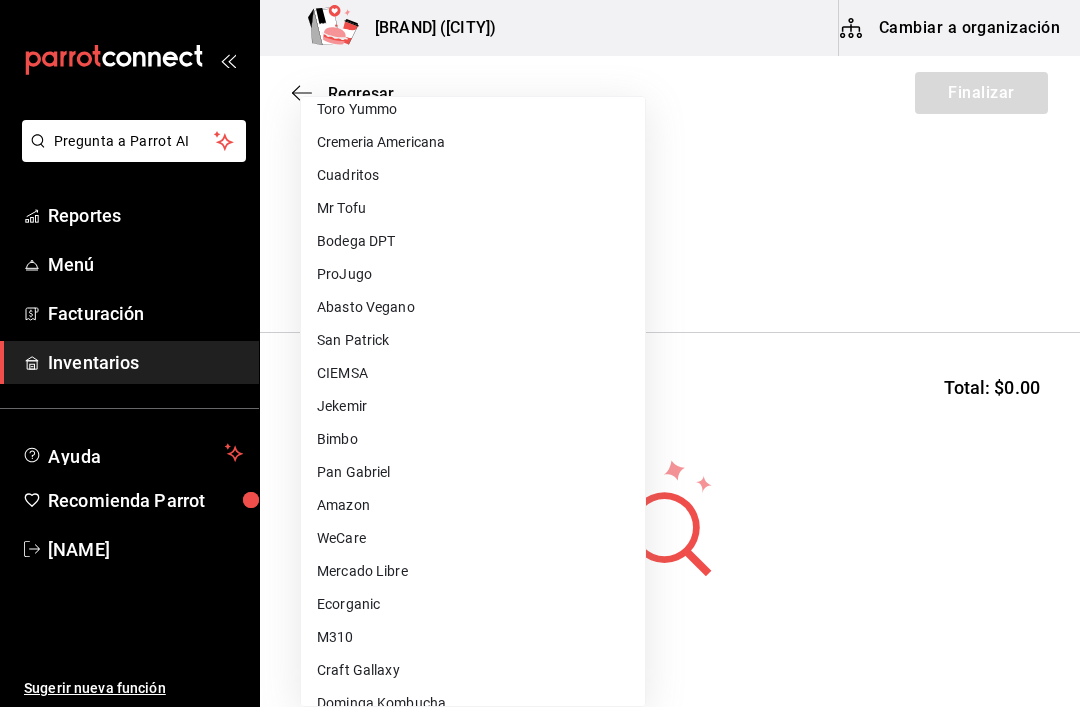 scroll, scrollTop: 418, scrollLeft: 0, axis: vertical 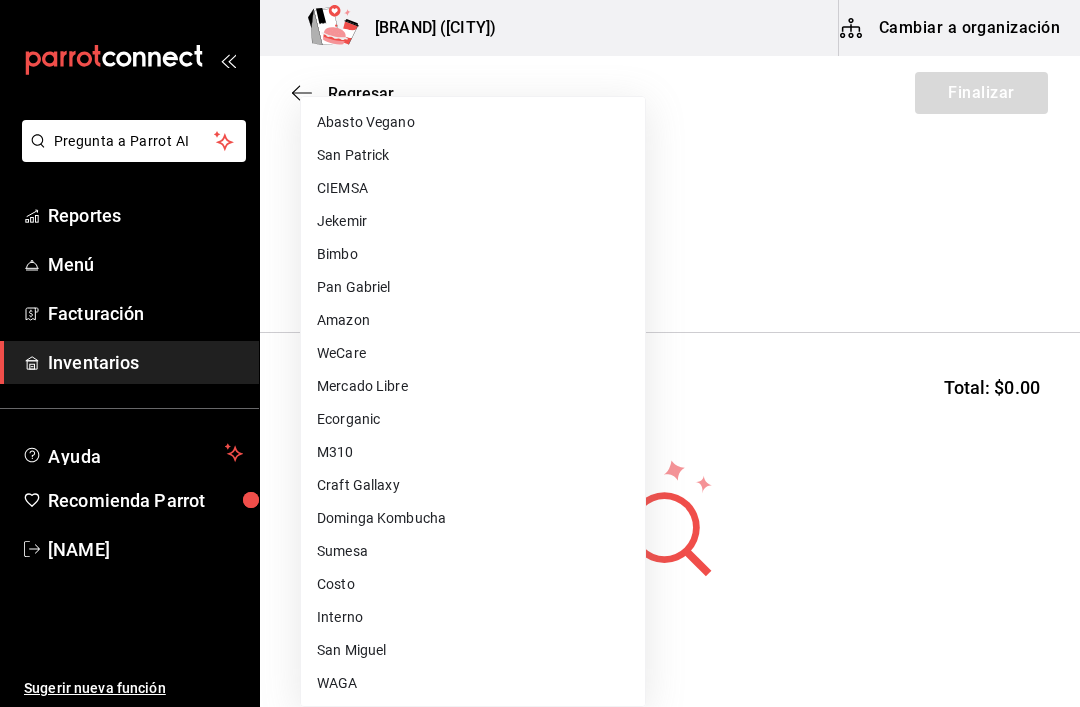 click on "Pan Gabriel" at bounding box center (473, 287) 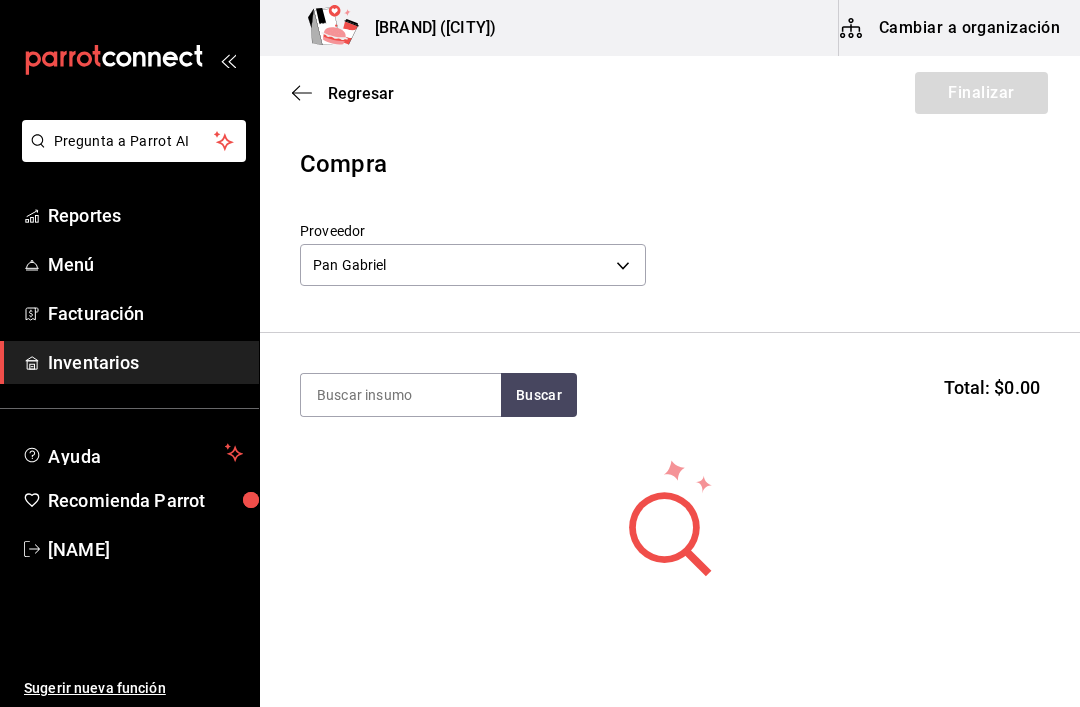 click at bounding box center (401, 395) 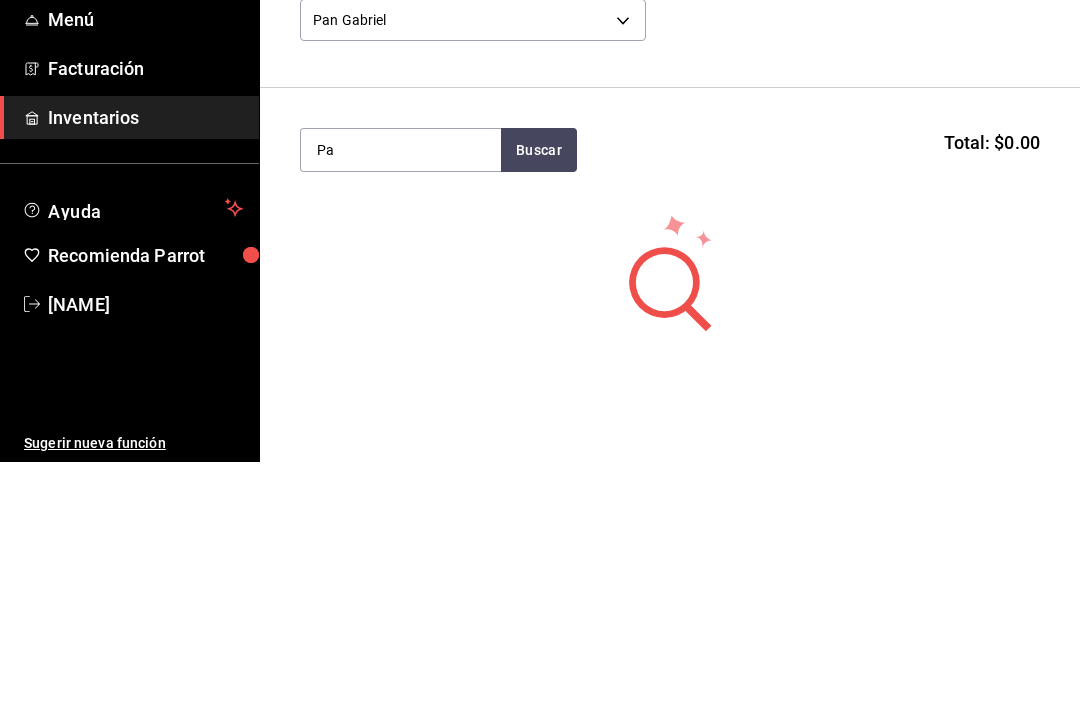 type on "P" 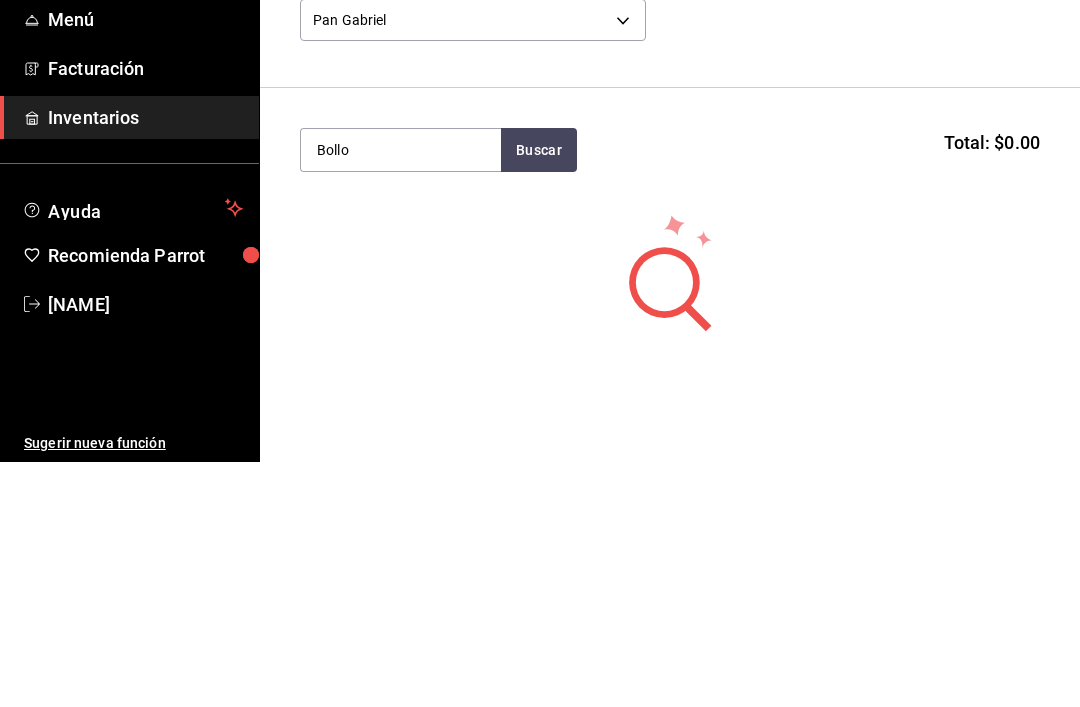 type on "Bollo" 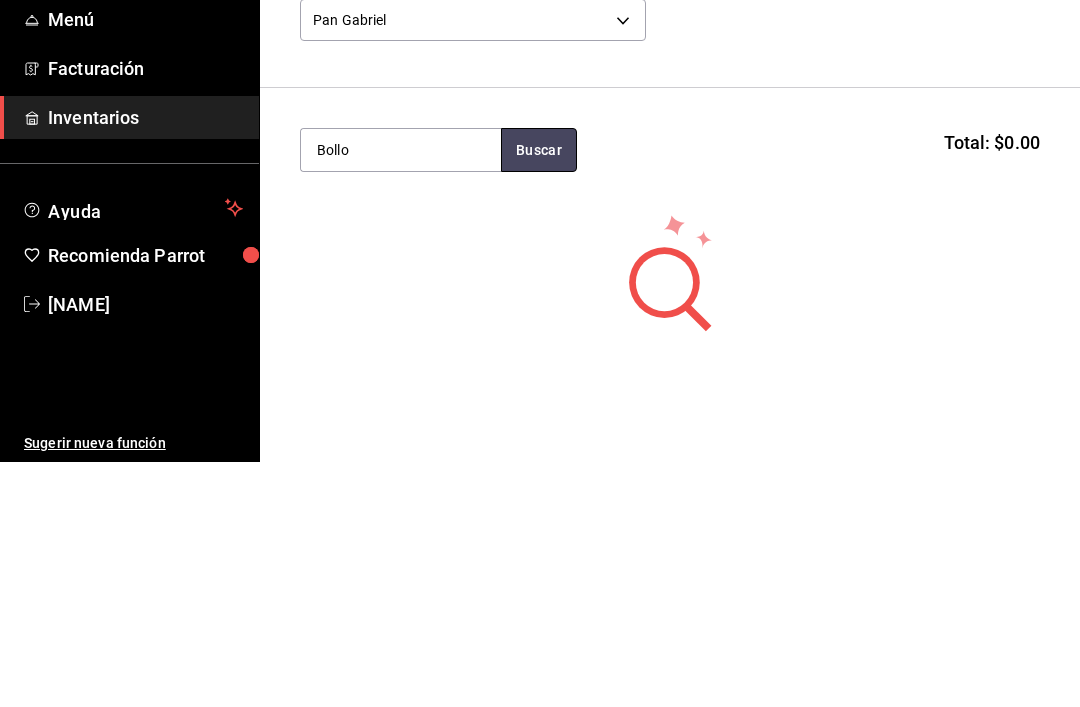 click on "Buscar" at bounding box center (539, 395) 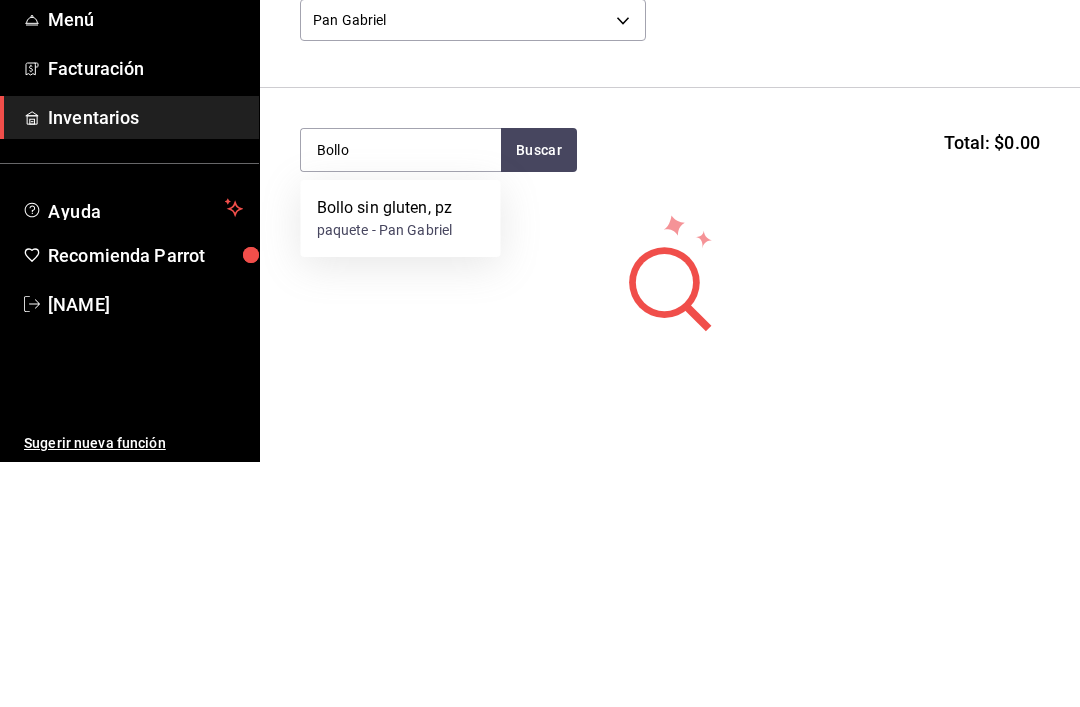 click on "Bollo sin gluten, pz" at bounding box center (385, 453) 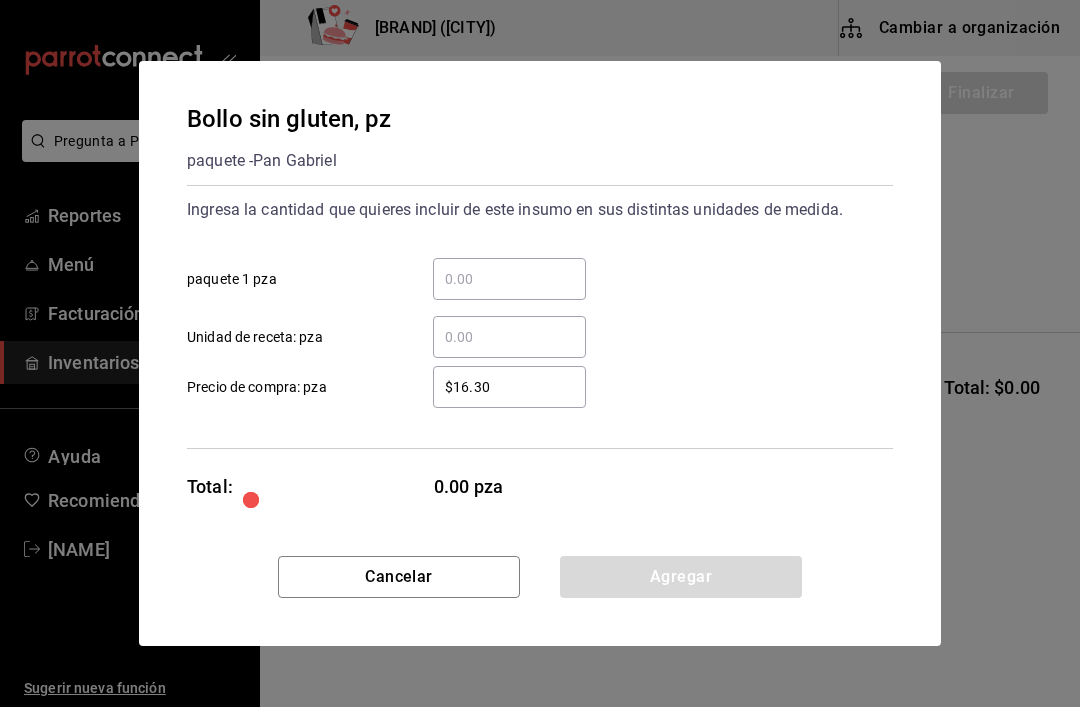 click on "​ paquete 1 pza" at bounding box center [509, 279] 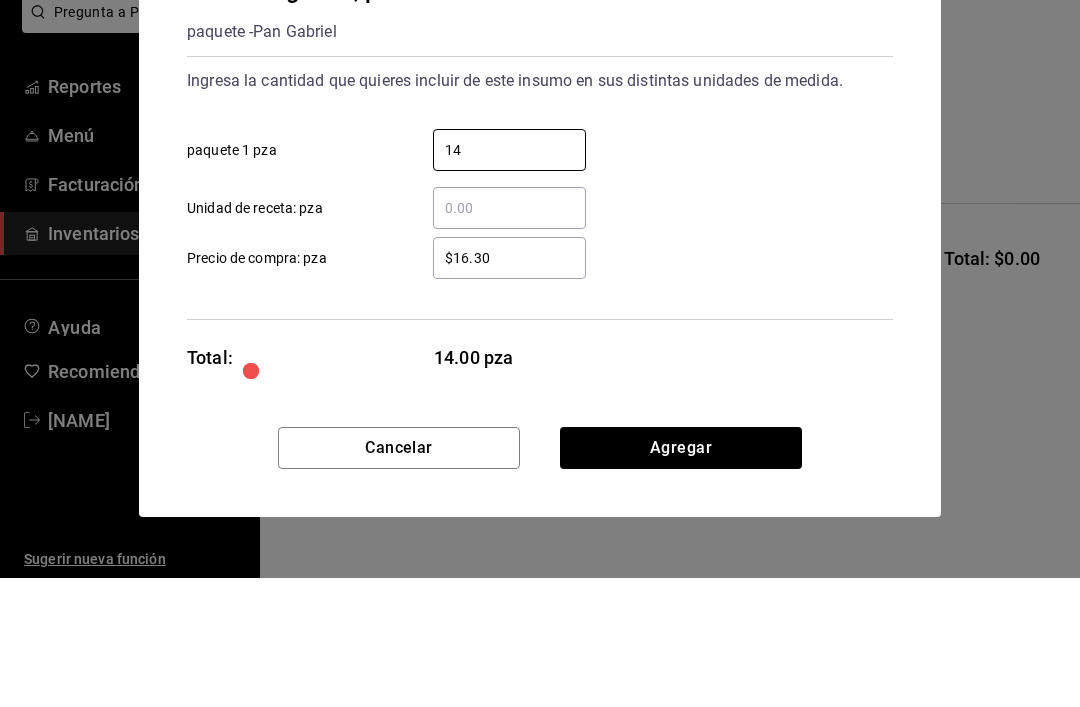 type on "14" 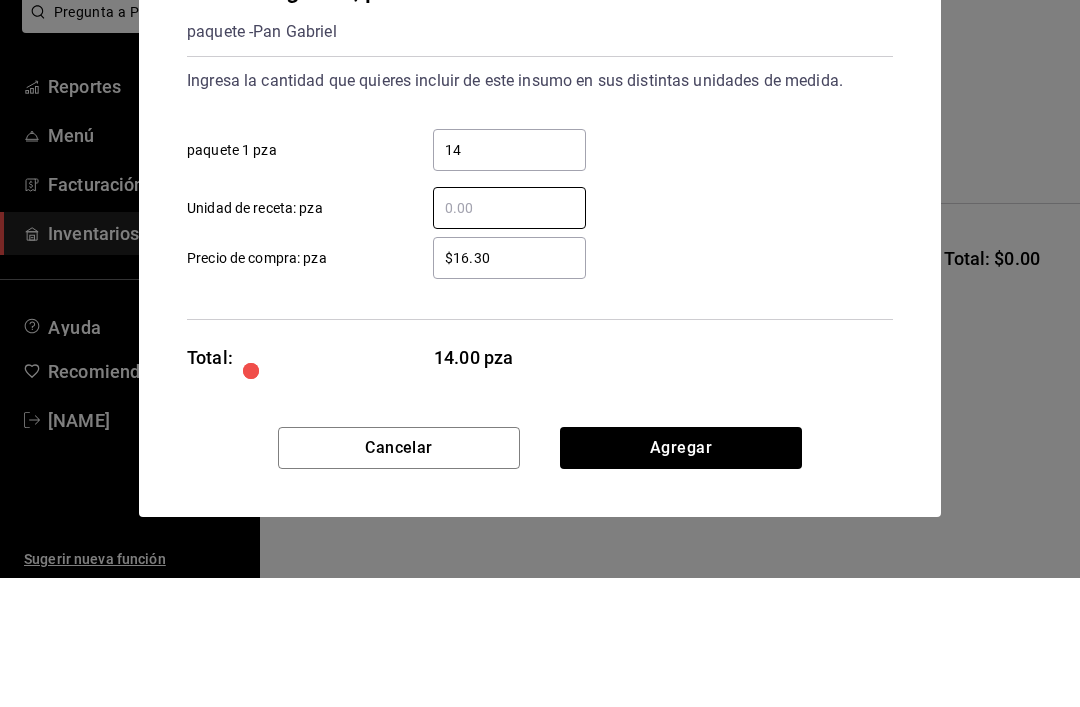type on "1" 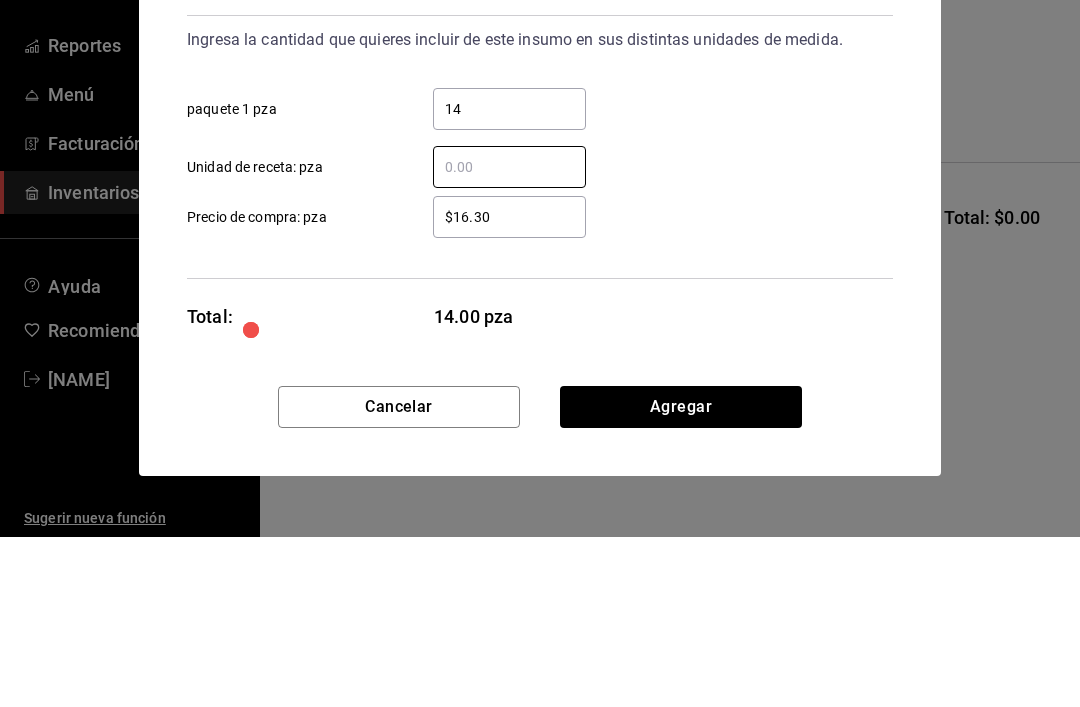 click on "14" at bounding box center [509, 279] 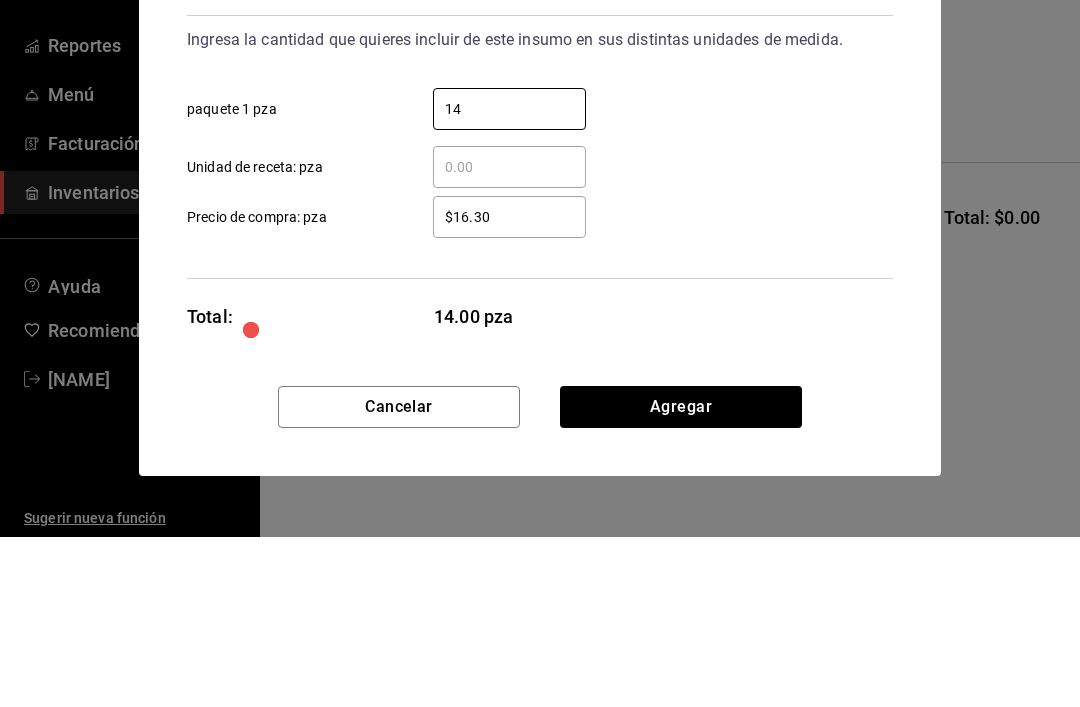 click on "​ Unidad de receta: pza" at bounding box center [509, 337] 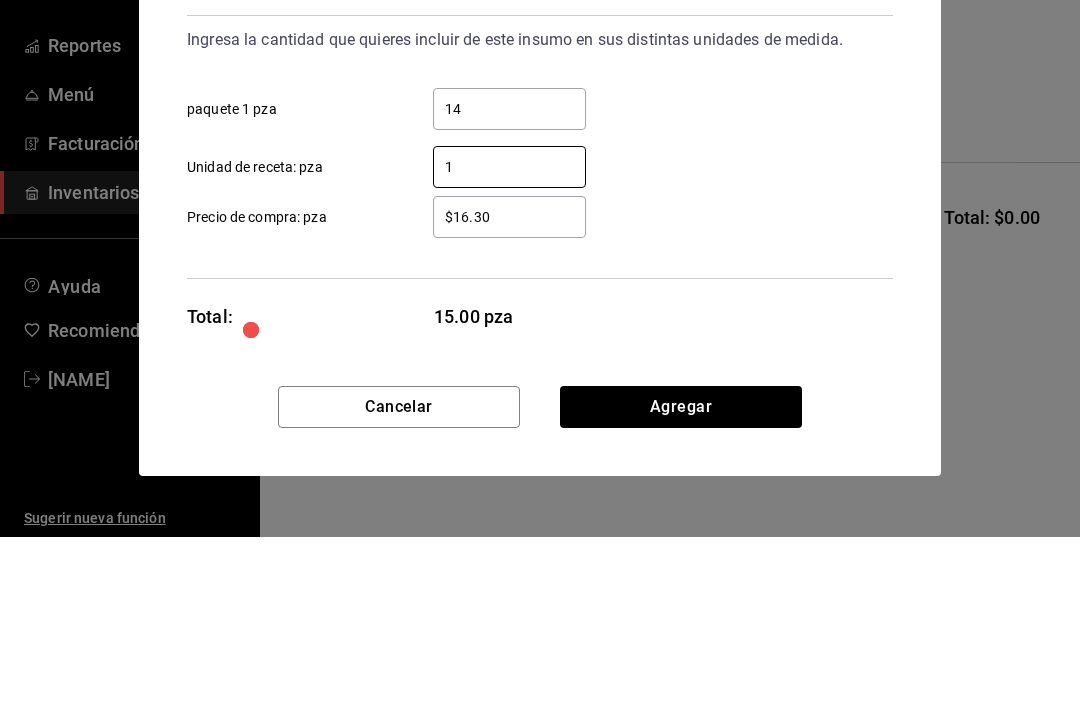 type on "1" 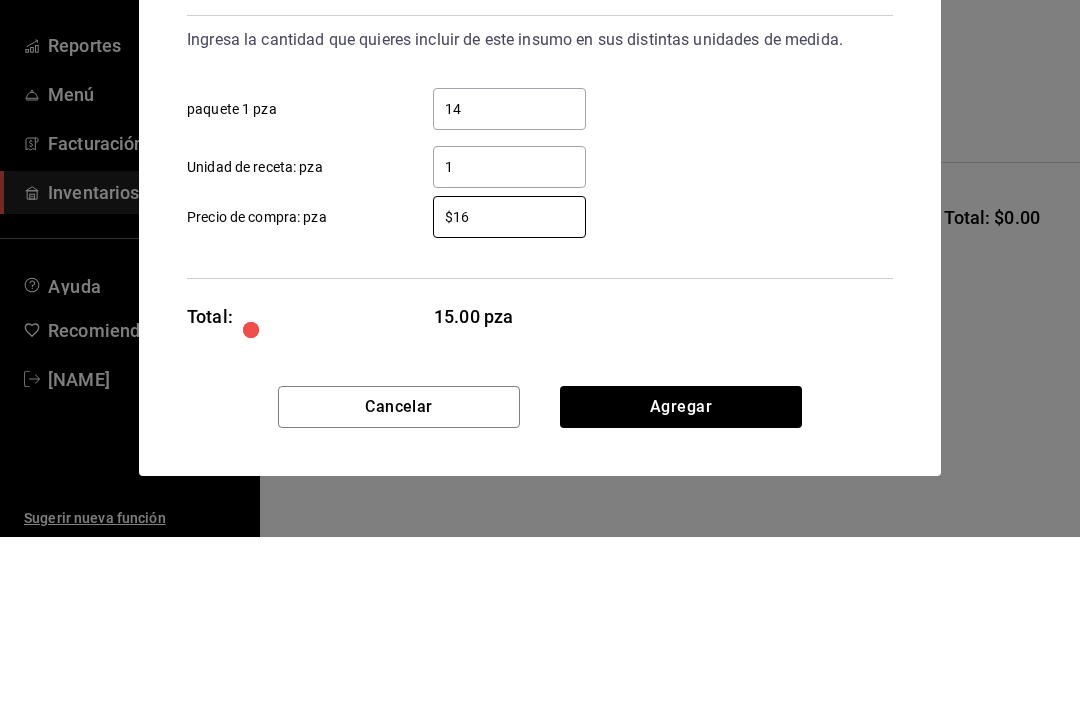 type on "$1" 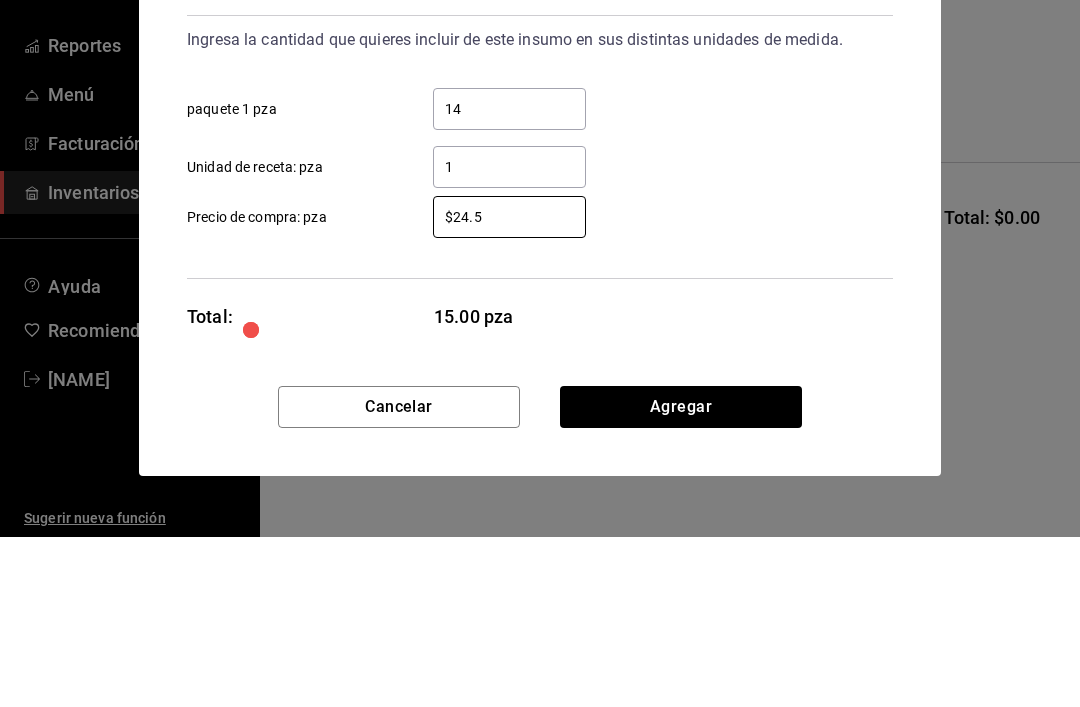 type on "$24.5" 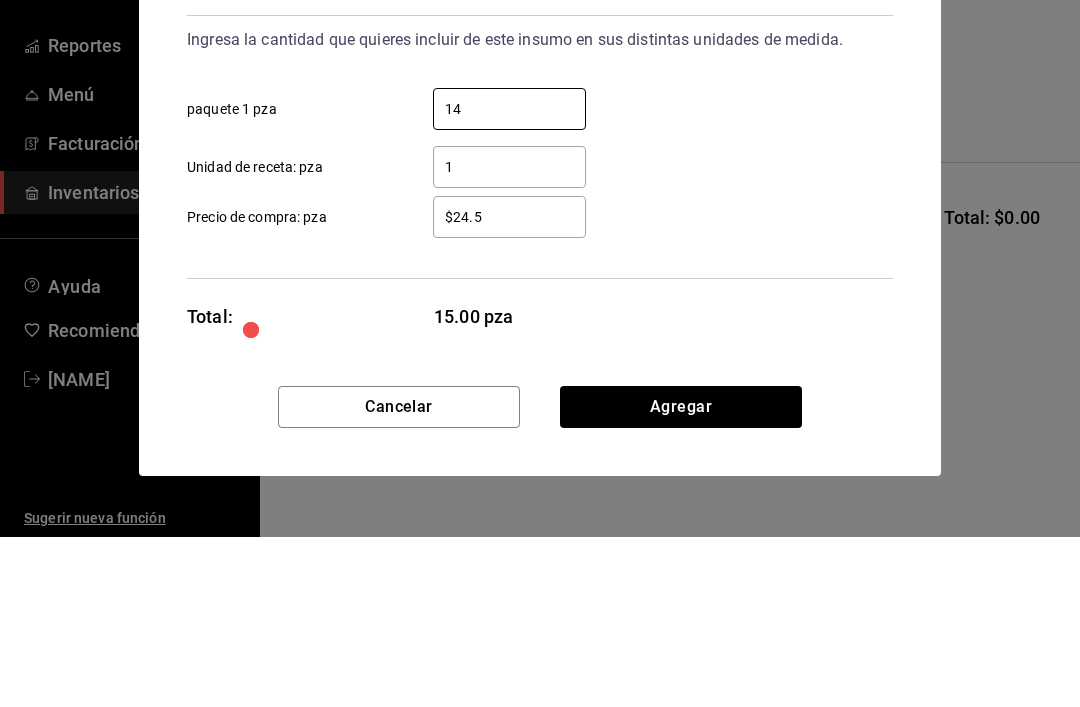 type on "1" 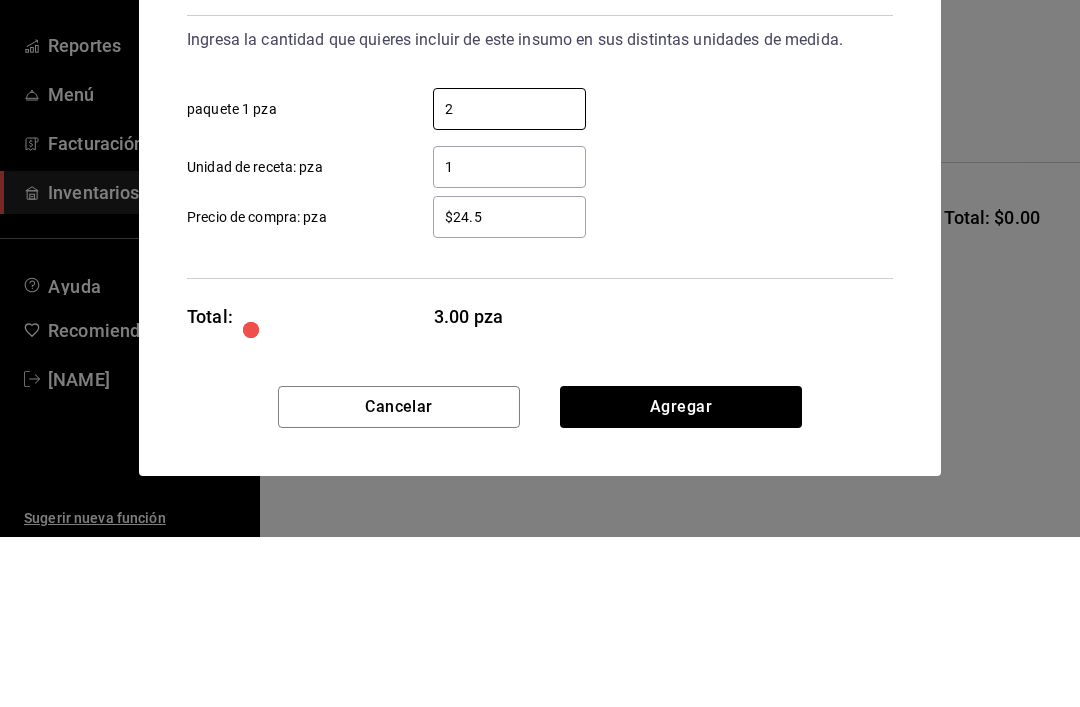 type on "2" 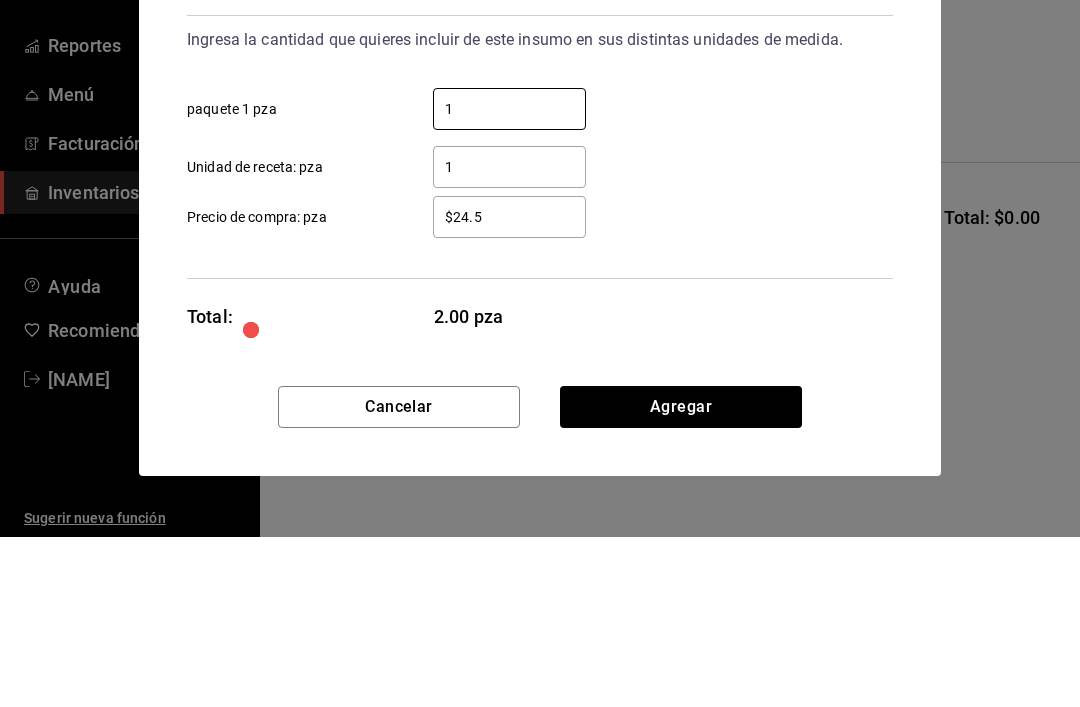 type on "14" 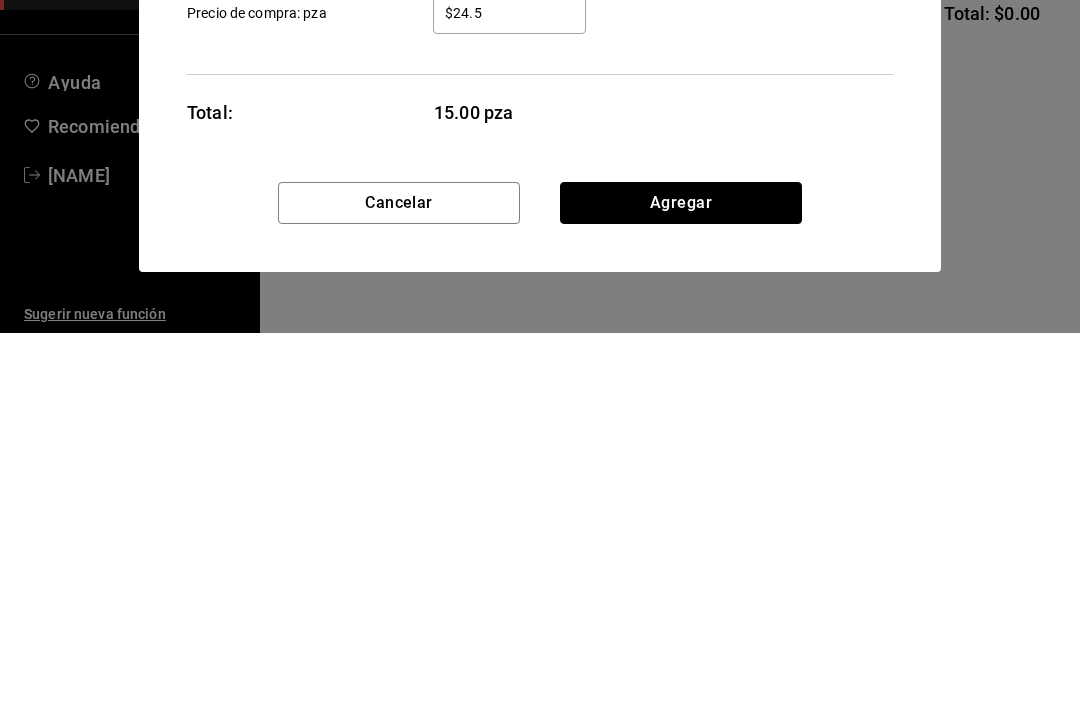 click on "Agregar" at bounding box center [681, 577] 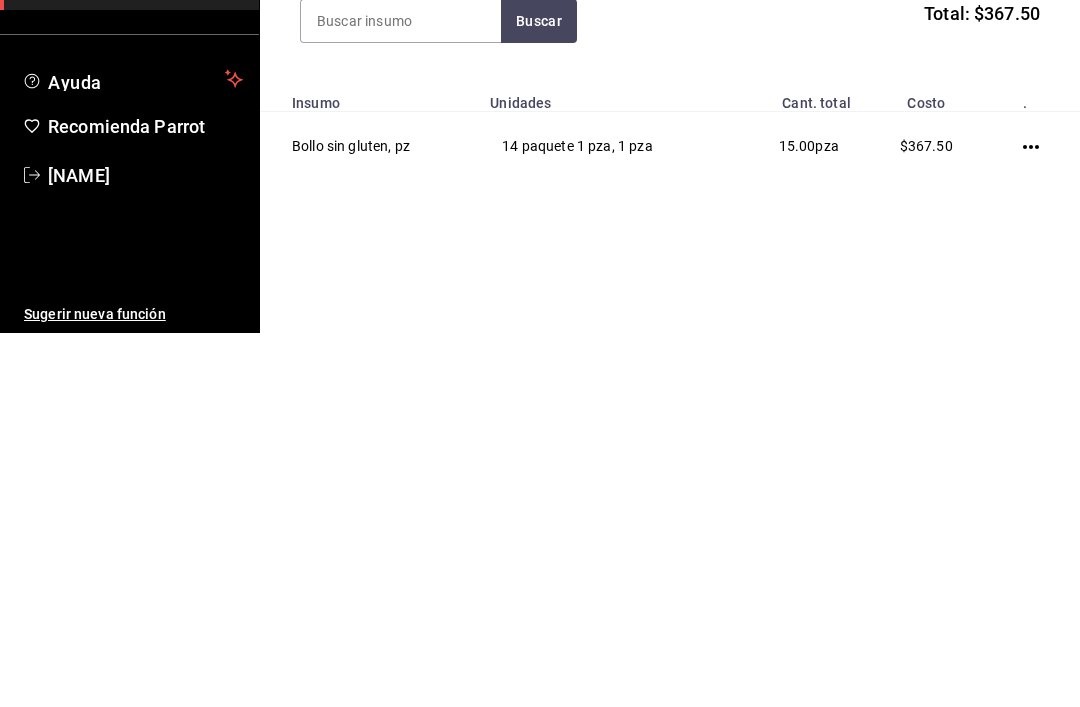 click on "Compra Proveedor Pan Gabriel [UUID] Buscar Total: $[PRICE] Insumo Unidades Cant. total Costo . Bollo sin gluten, pz 14 paquete 1 pza, 1 pza [PRICE] pza $[PRICE]" at bounding box center [670, 366] 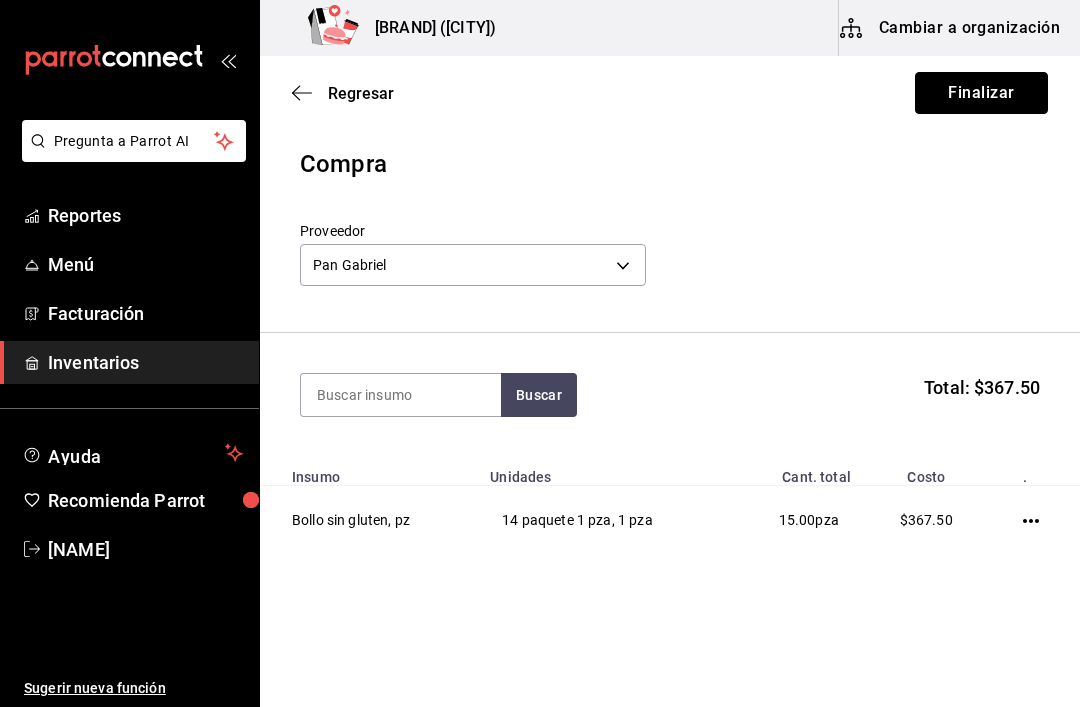click on "Finalizar" at bounding box center (981, 93) 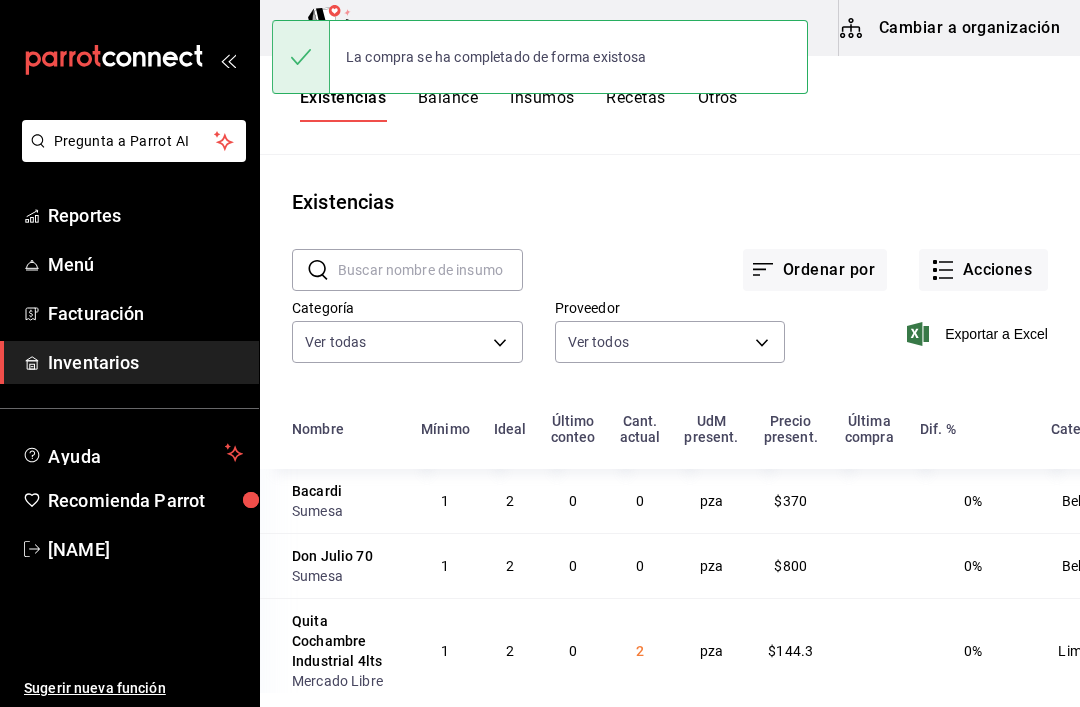 click on "Acciones" at bounding box center (983, 270) 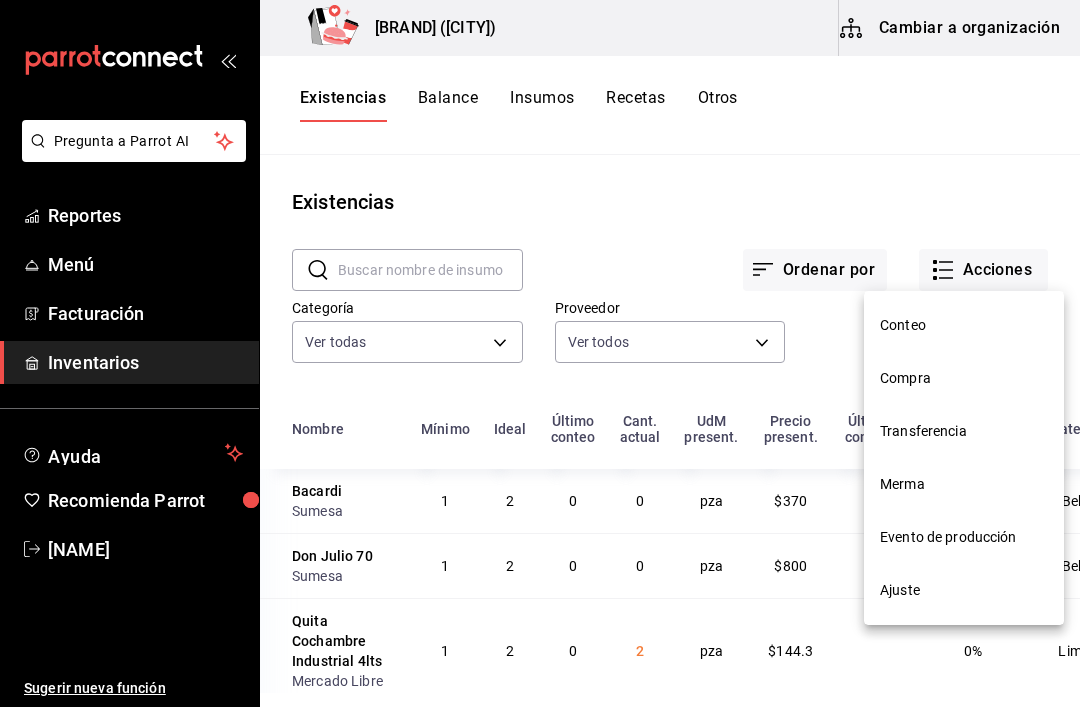 click on "Compra" at bounding box center [964, 378] 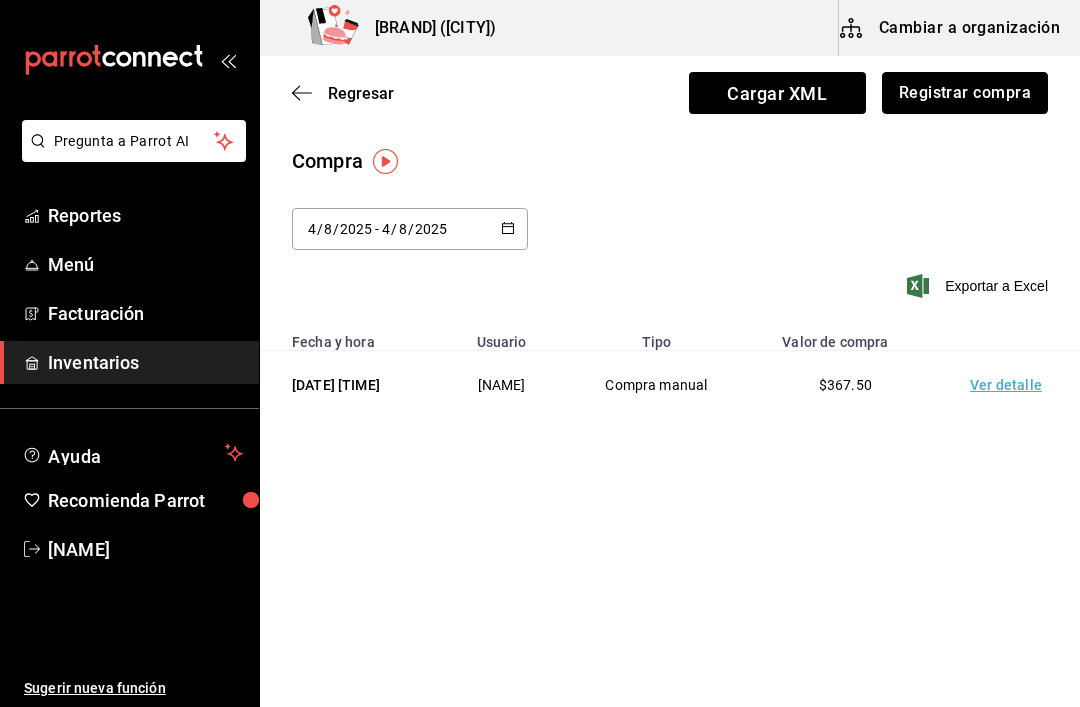 click on "Registrar compra" at bounding box center (965, 93) 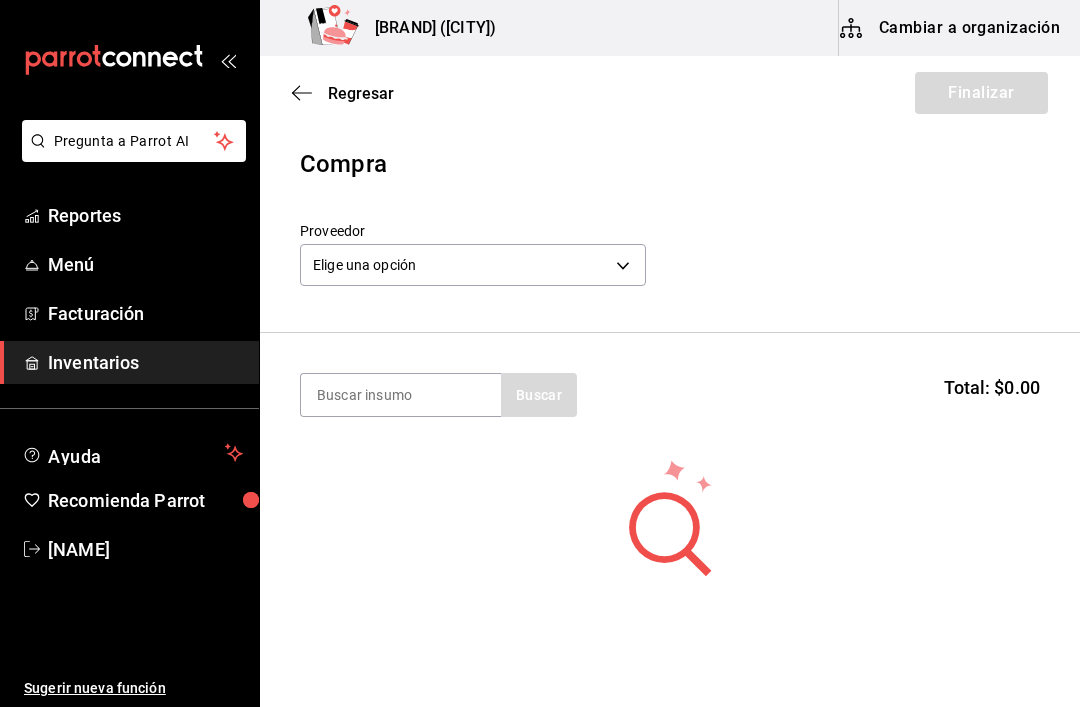 click on "Pregunta a Parrot AI Reportes   Menú   Facturación   Inventarios   Ayuda Recomienda Parrot   [FIRST] [LAST]   Sugerir nueva función   Goy´s Bistro (cdmx) Cambiar a organización Regresar Finalizar Compra Proveedor Elige una opción default Buscar Total: $0.00 No hay insumos a mostrar. Busca un insumo para agregarlo a la lista GANA 1 MES GRATIS EN TU SUSCRIPCIÓN AQUÍ ¿Recuerdas cómo empezó tu restaurante?
Hoy puedes ayudar a un colega a tener el mismo cambio que tú viviste.
Recomienda Parrot directamente desde tu Portal Administrador.
Es fácil y rápido.
🎁 Por cada restaurante que se una, ganas 1 mes gratis. Ver video tutorial Ir a video Pregunta a Parrot AI Reportes   Menú   Facturación   Inventarios   Ayuda Recomienda Parrot   [FIRST] [LAST]   Sugerir nueva función   Editar Eliminar Visitar centro de ayuda (XX) XXXX-XXXX soporte@parrotsoftware.io Visitar centro de ayuda (XX) XXXX-XXXX soporte@parrotsoftware.io" at bounding box center (540, 297) 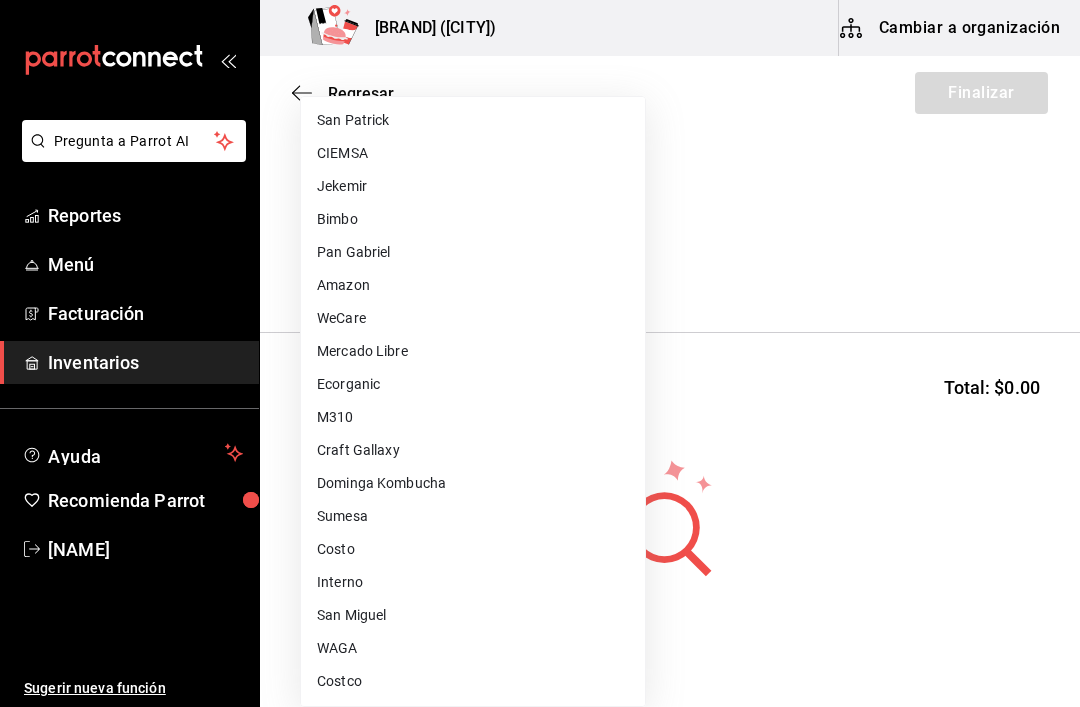 scroll, scrollTop: 562, scrollLeft: 0, axis: vertical 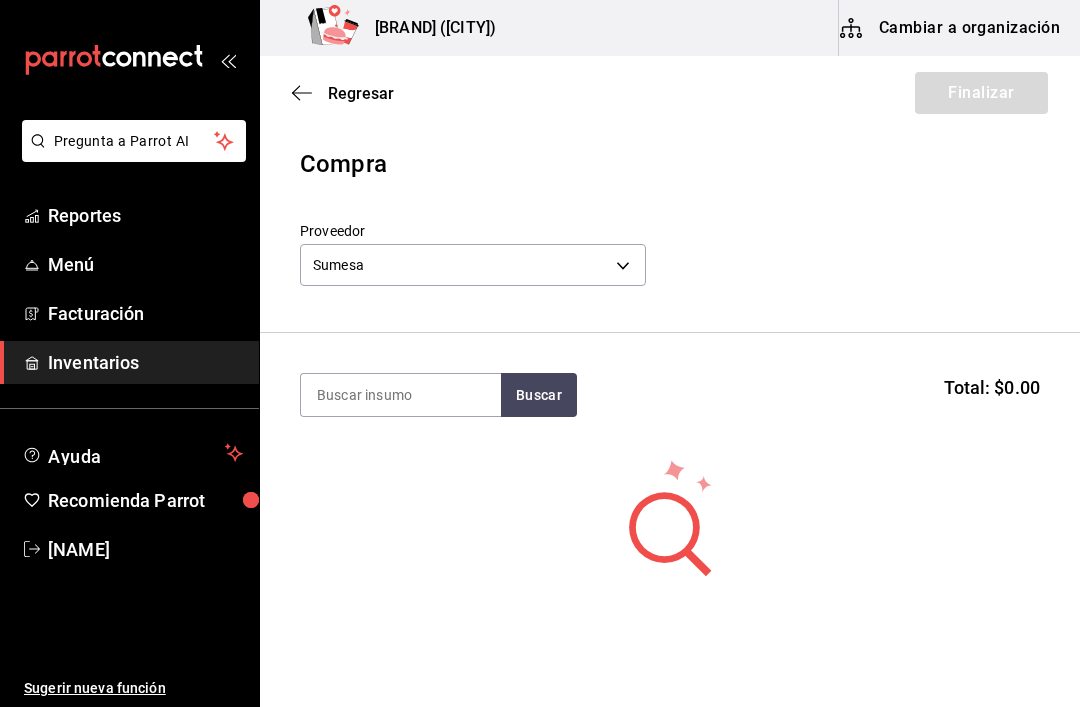 click at bounding box center (401, 395) 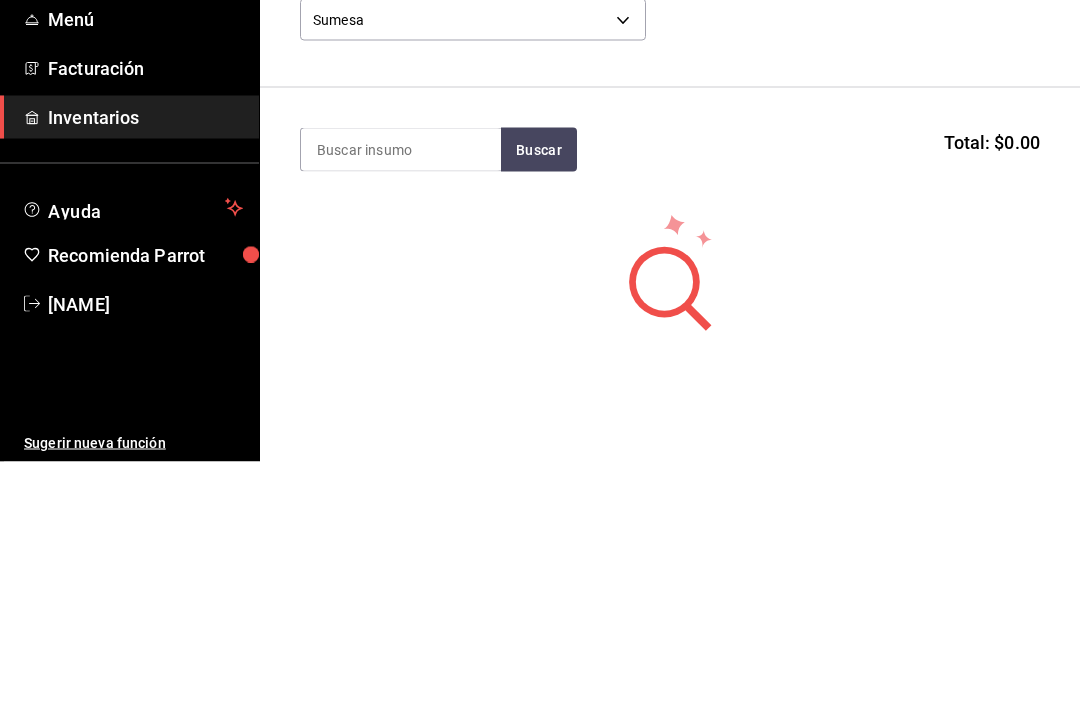 type on "Z" 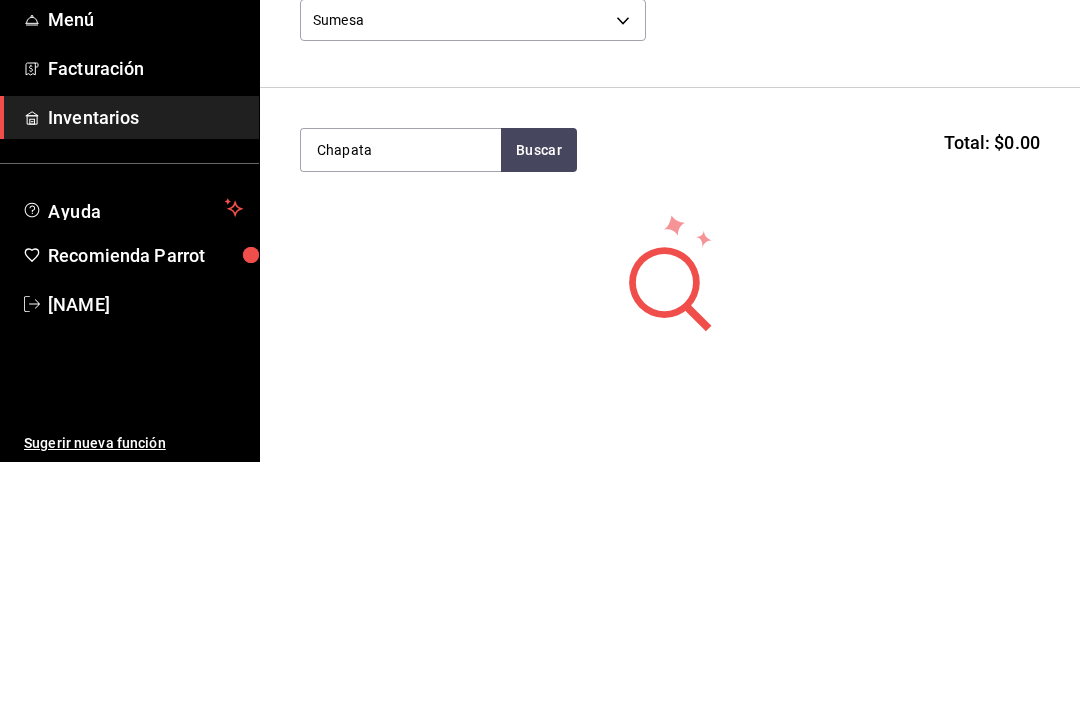 type on "Chapata" 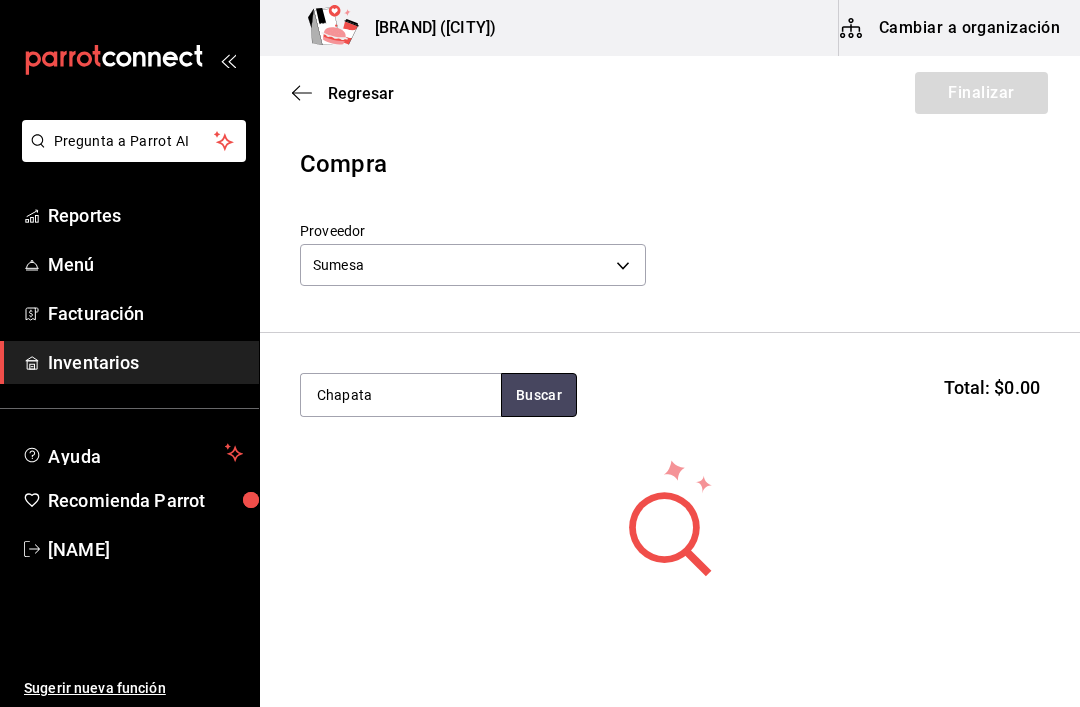 click on "Buscar" at bounding box center [539, 395] 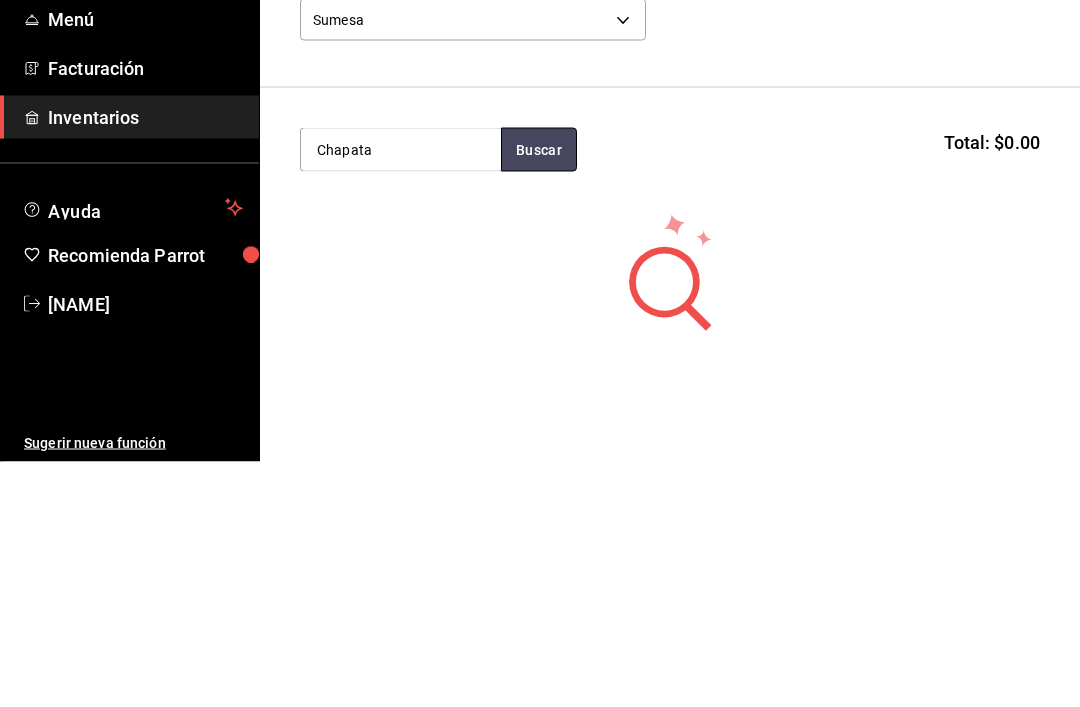 click on "Buscar" at bounding box center [539, 395] 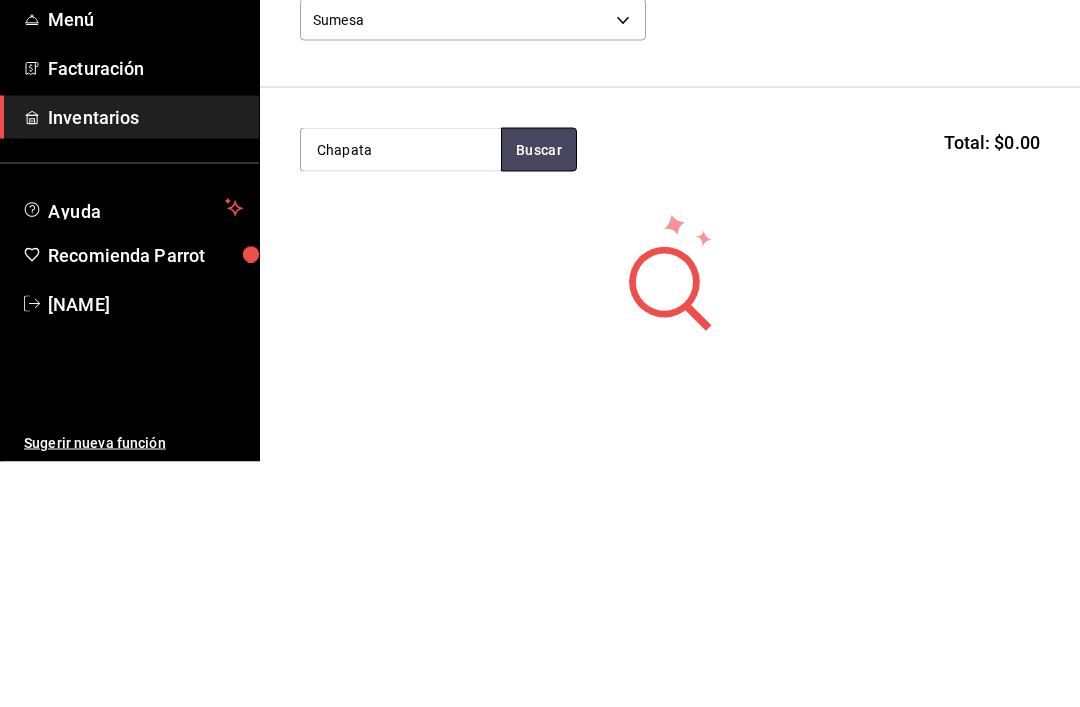 click on "Buscar" at bounding box center [539, 395] 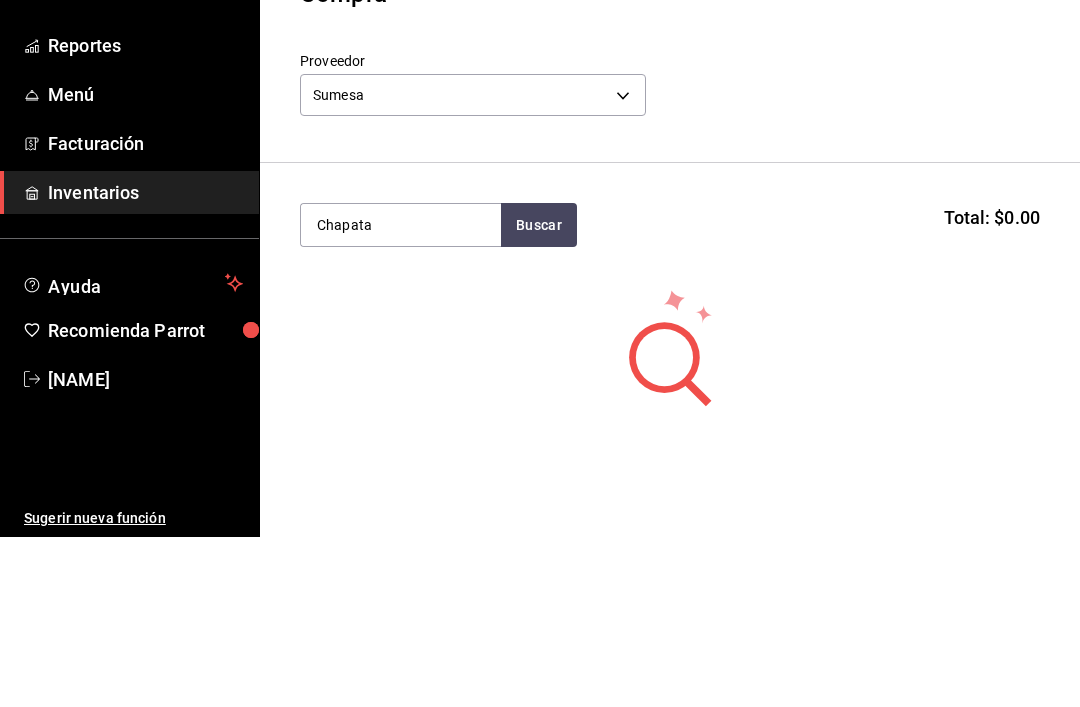click on "Pregunta a Parrot AI Reportes Menú Facturación Inventarios Ayuda Recomienda Parrot [NAME] Sugerir nueva función Goy´s Bistro ([CITY]) Cambiar a organización Regresar Finalizar Compra Proveedor Sumesa [UUID] Chapata Buscar Total: $[PRICE] No hay insumos a mostrar. Busca un insumo para agregarlo a la lista GANA 1 MES GRATIS EN TU SUSCRIPCIÓN AQUÍ ¿Recuerdas cómo empezó tu restaurante? Hoy puedes ayudar a un colega a tener el mismo cambio que tú viviste. Recomienda Parrot directamente desde tu Portal Administrador. Es fácil y rápido. 🎁 Por cada restaurante que se una, ganas 1 mes gratis. Ver video tutorial Ir a video Pregunta a Parrot AI Reportes Menú Facturación Inventarios Ayuda Recomienda Parrot [NAME] Sugerir nueva función Editar Eliminar Visitar centro de ayuda ([PHONE]) [EMAIL] Visitar centro de ayuda ([PHONE]) [EMAIL]" at bounding box center [540, 297] 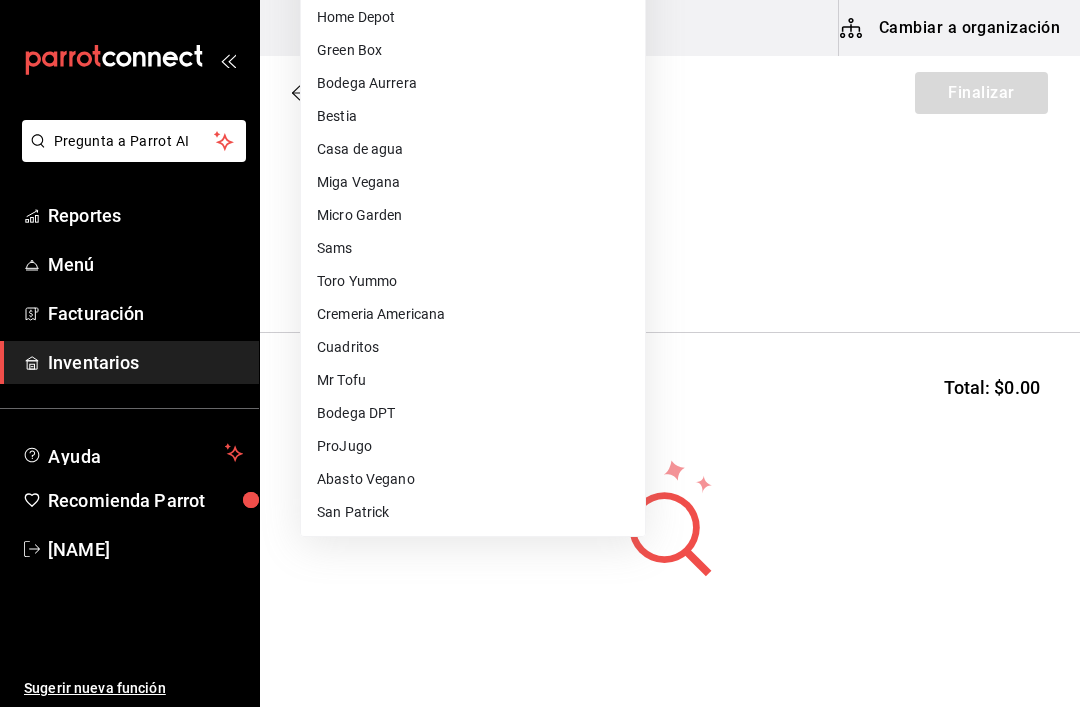 scroll, scrollTop: 0, scrollLeft: 0, axis: both 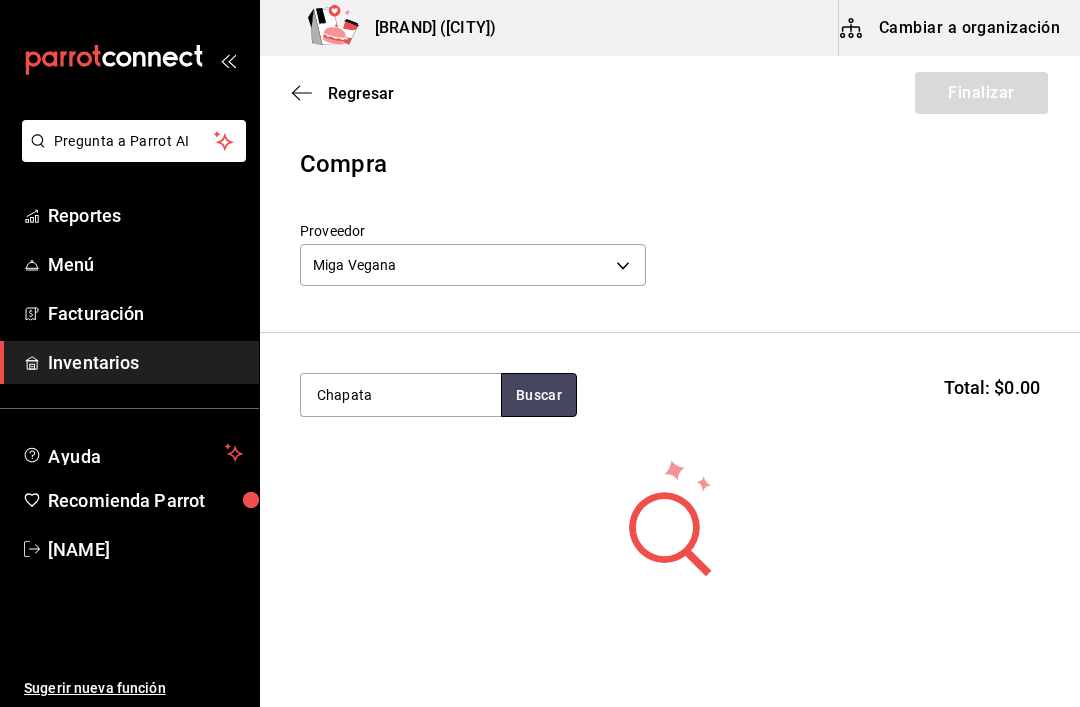 click on "Buscar" at bounding box center (539, 395) 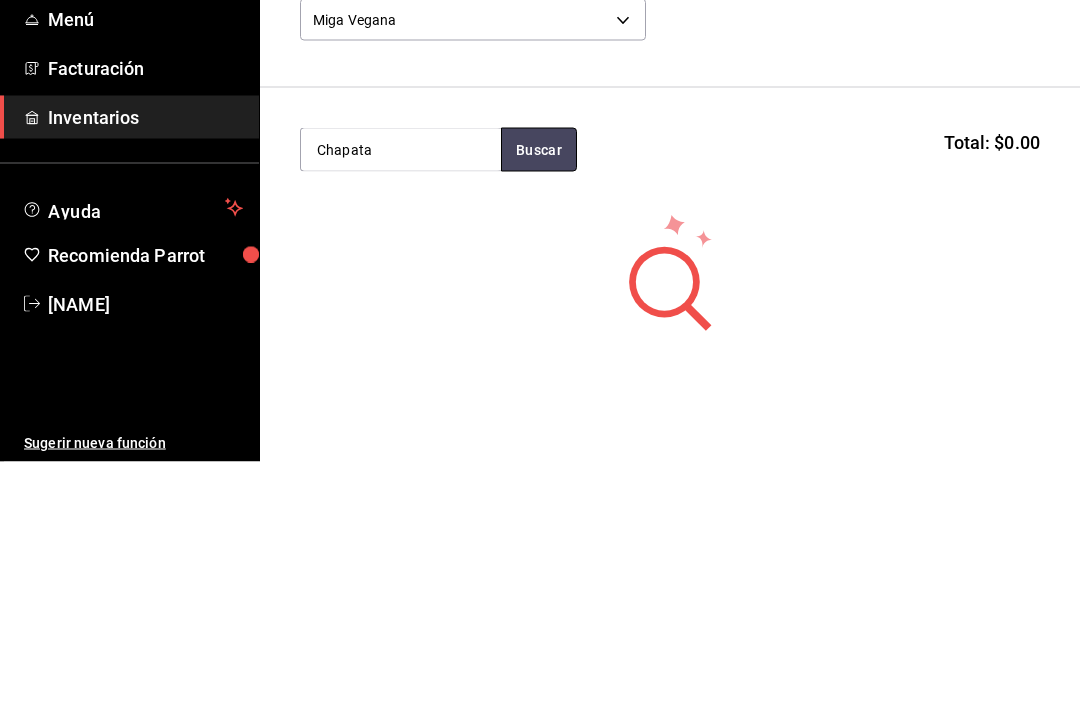 click on "Buscar" at bounding box center [539, 395] 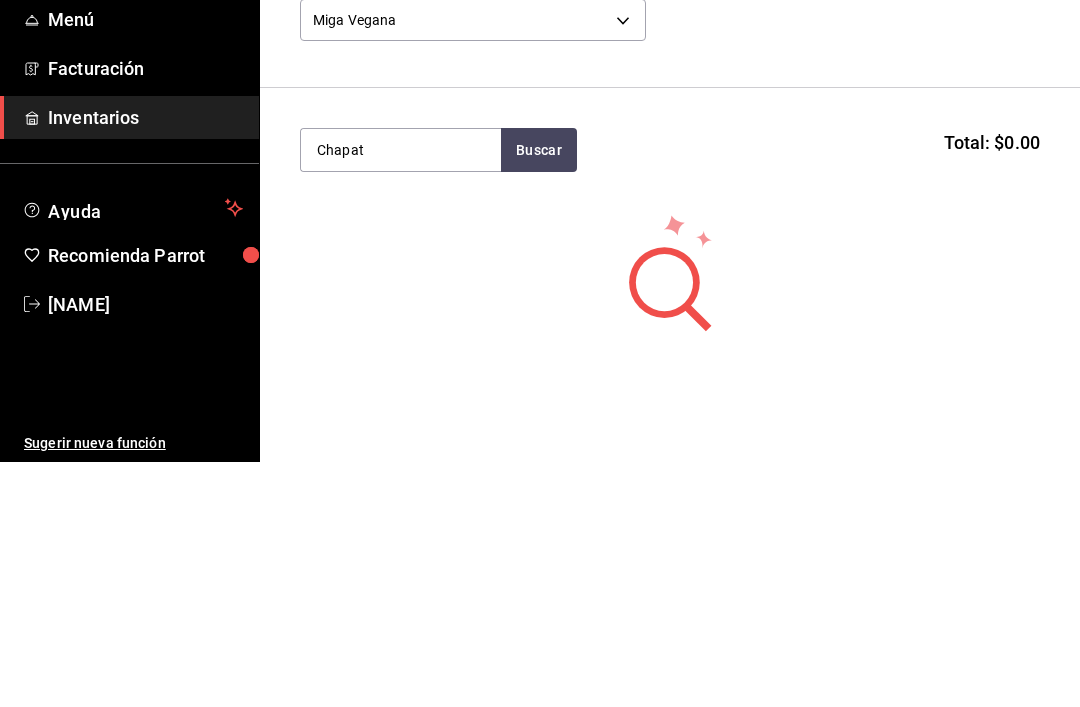 type on "Chapata" 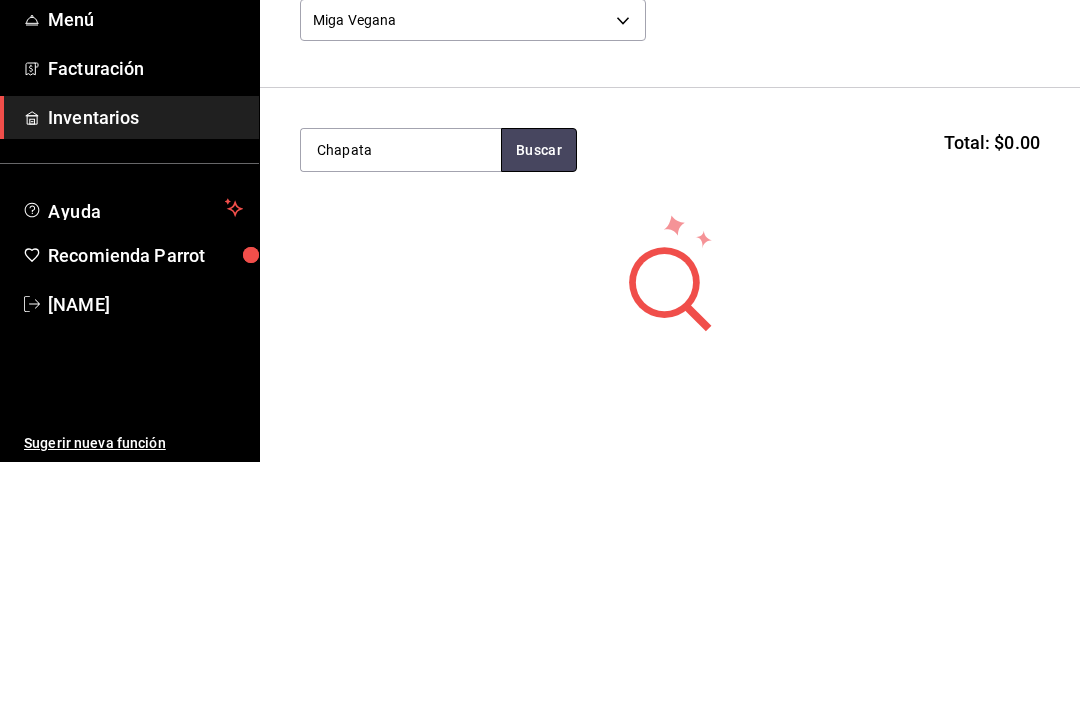 click on "Buscar" at bounding box center (539, 395) 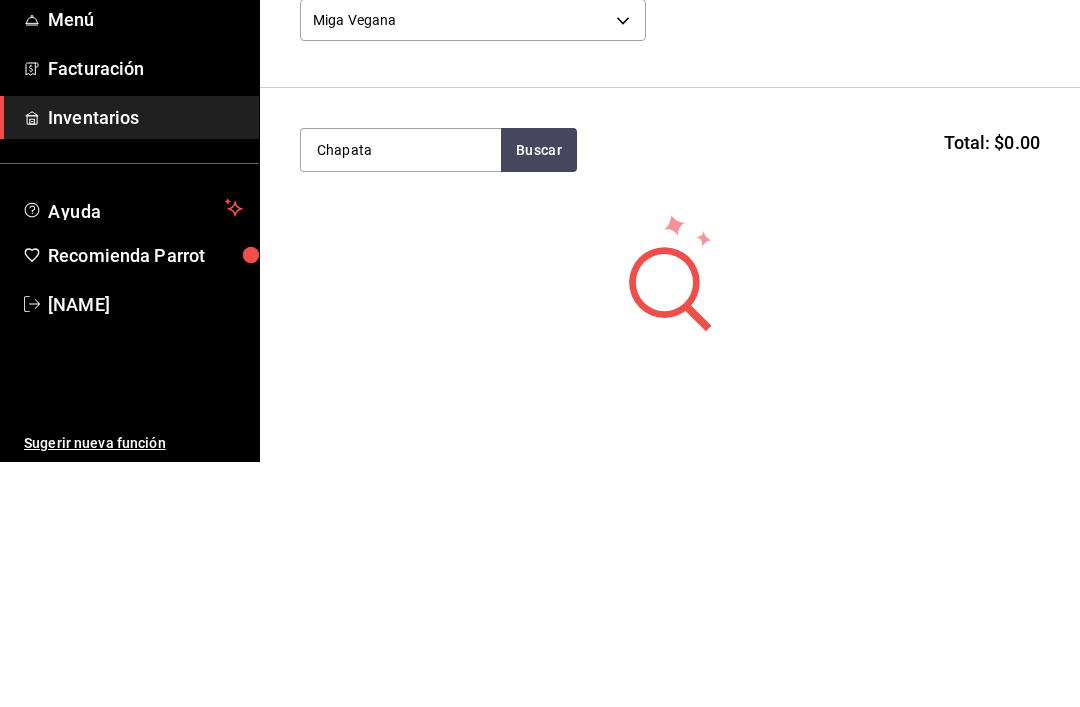 click on "Chapata Buscar Total: $0.00" at bounding box center [670, 395] 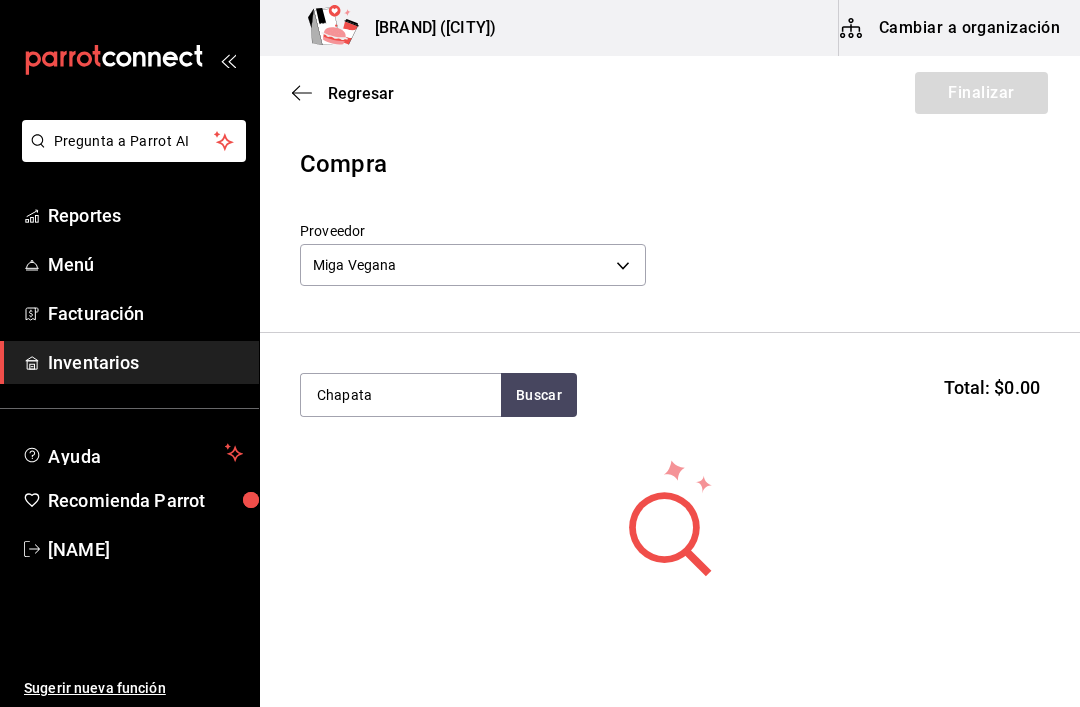 click on "Buscar" at bounding box center [539, 395] 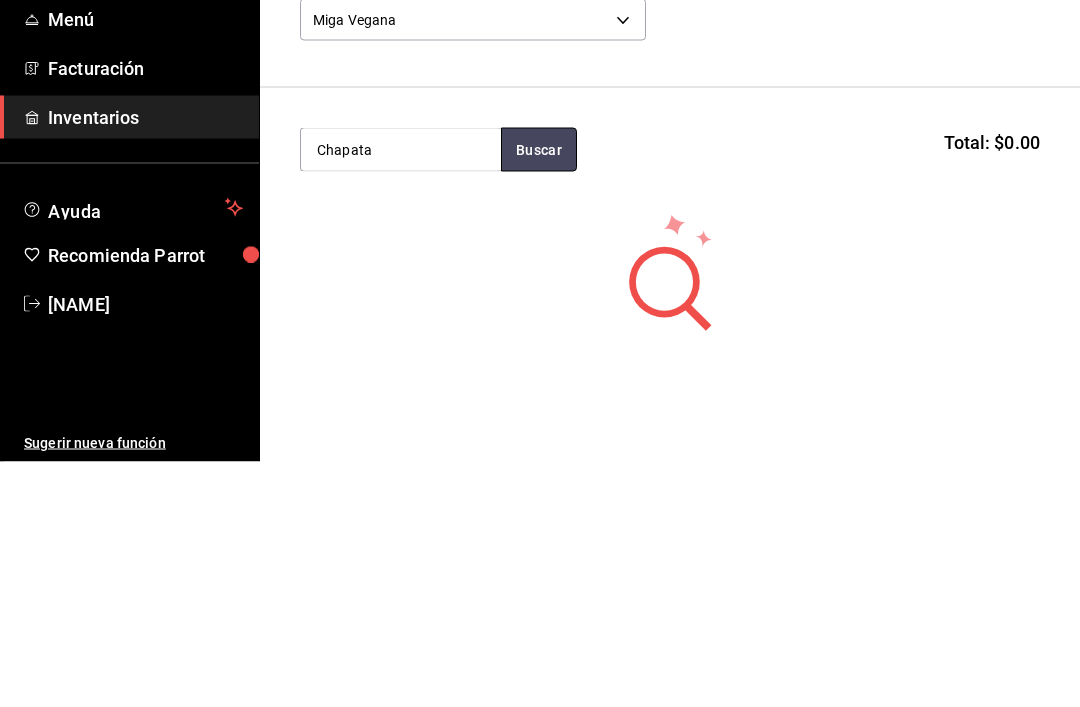 click on "Buscar" at bounding box center (539, 395) 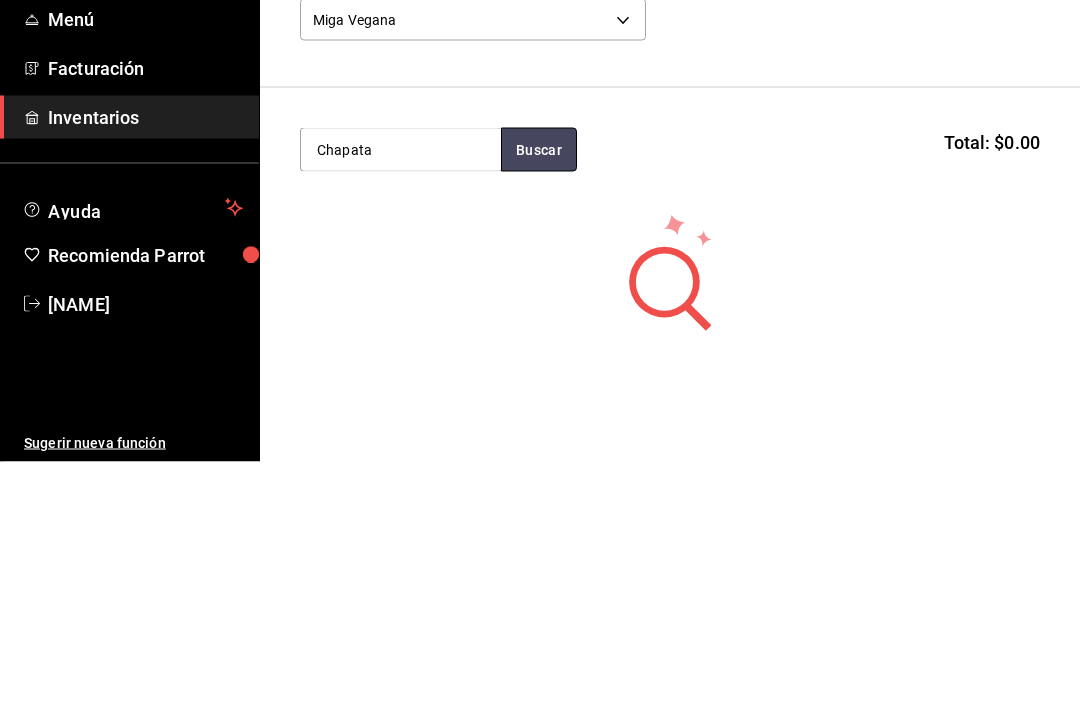 click on "Buscar" at bounding box center (539, 395) 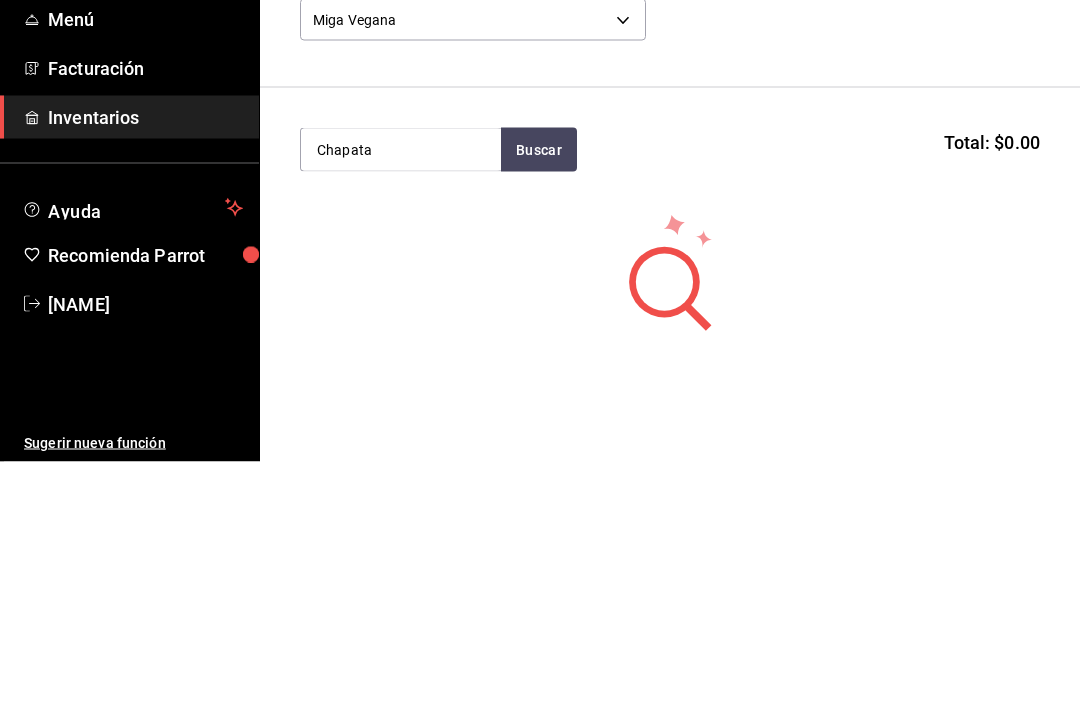 click on "Buscar" at bounding box center (539, 395) 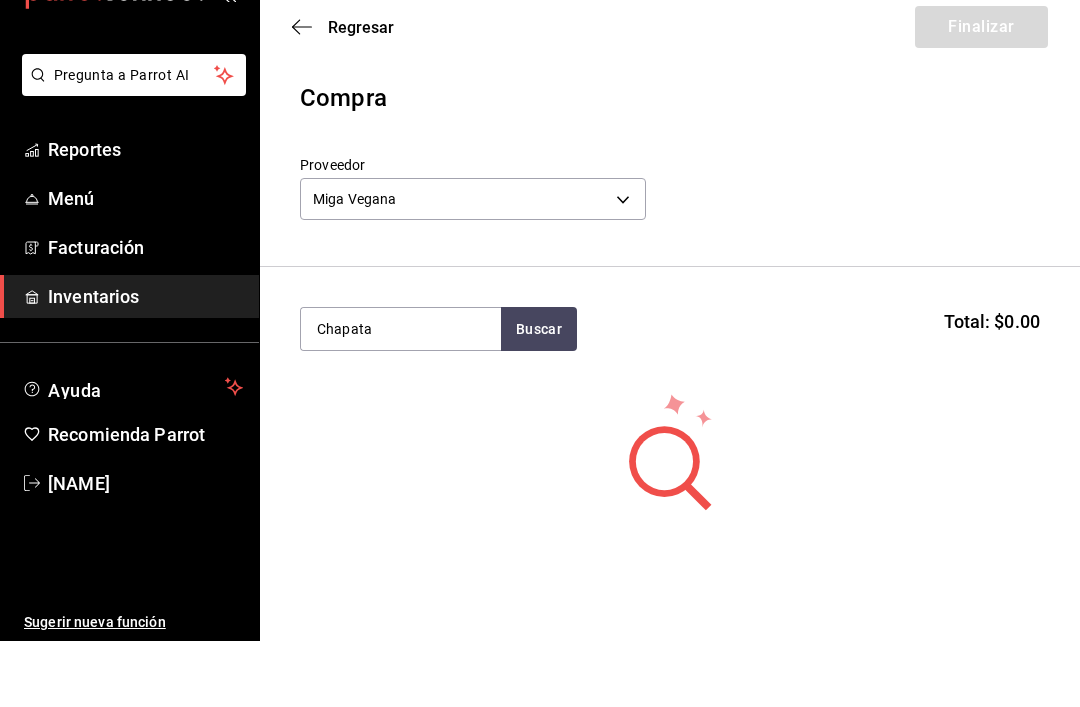 click on "Pregunta a Parrot AI Reportes Menú Facturación Inventarios Ayuda Recomienda Parrot [NAME] Sugerir nueva función Goy´s Bistro ([CITY]) Cambiar a organización Regresar Finalizar Compra Proveedor Miga Vegana [UUID] Chapata Buscar Total: $[PRICE] No hay insumos a mostrar. Busca un insumo para agregarlo a la lista GANA 1 MES GRATIS EN TU SUSCRIPCIÓN AQUÍ ¿Recuerdas cómo empezó tu restaurante? Hoy puedes ayudar a un colega a tener el mismo cambio que tú viviste. Recomienda Parrot directamente desde tu Portal Administrador. Es fácil y rápido. 🎁 Por cada restaurante que se una, ganas 1 mes gratis. Ver video tutorial Ir a video Pregunta a Parrot AI Reportes Menú Facturación Inventarios Ayuda Recomienda Parrot [NAME] Sugerir nueva función Editar Eliminar Visitar centro de ayuda ([PHONE]) [EMAIL] Visitar centro de ayuda ([PHONE]) [EMAIL]" at bounding box center [540, 297] 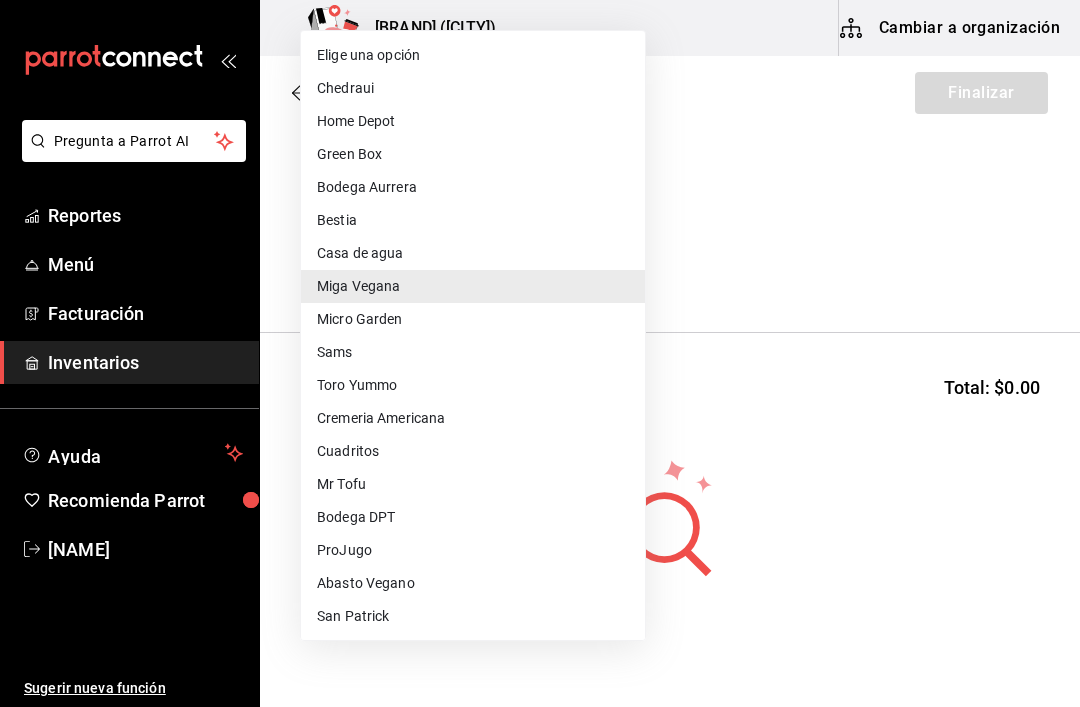 scroll, scrollTop: 0, scrollLeft: 0, axis: both 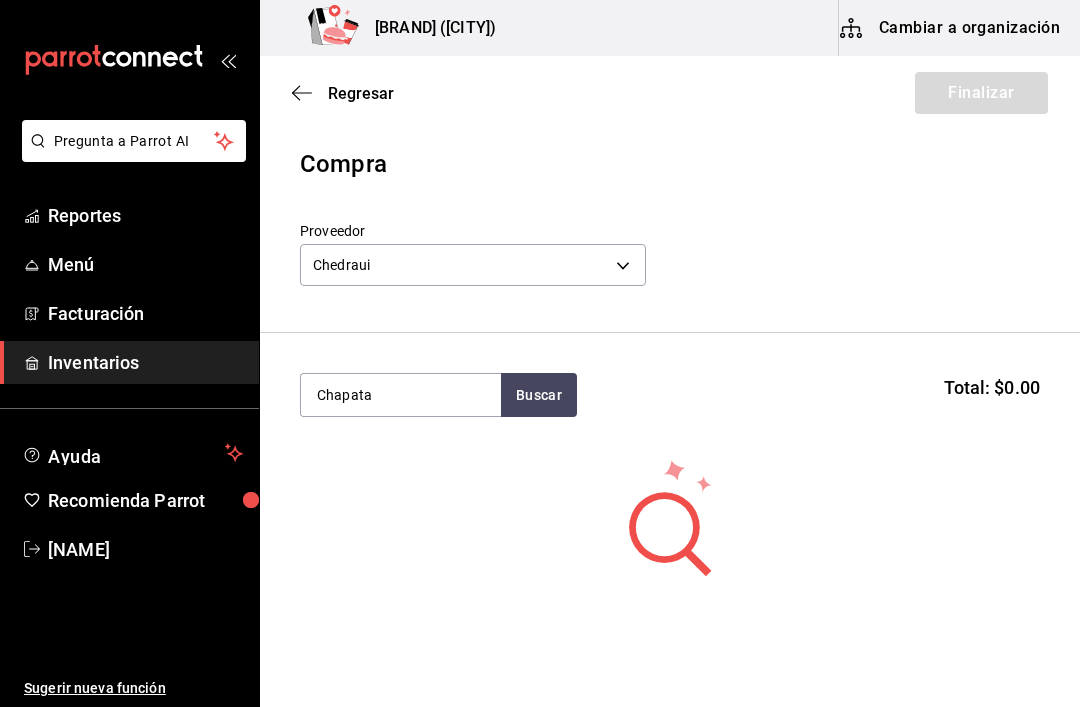click on "Chapata" at bounding box center [401, 395] 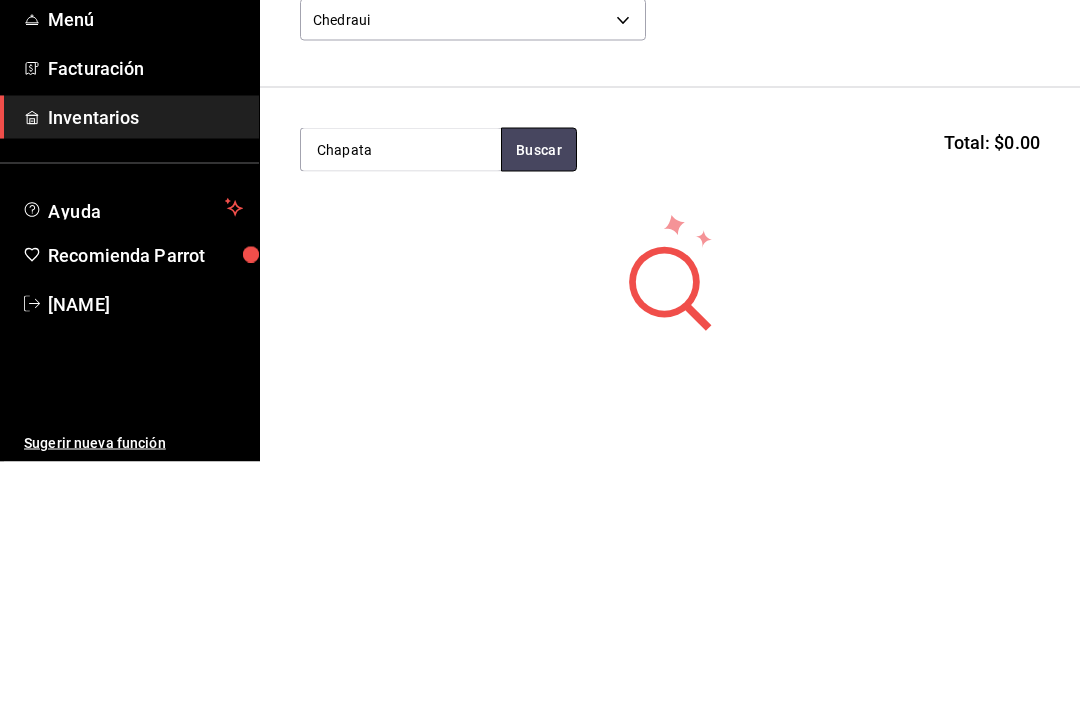 click on "Buscar" at bounding box center (539, 395) 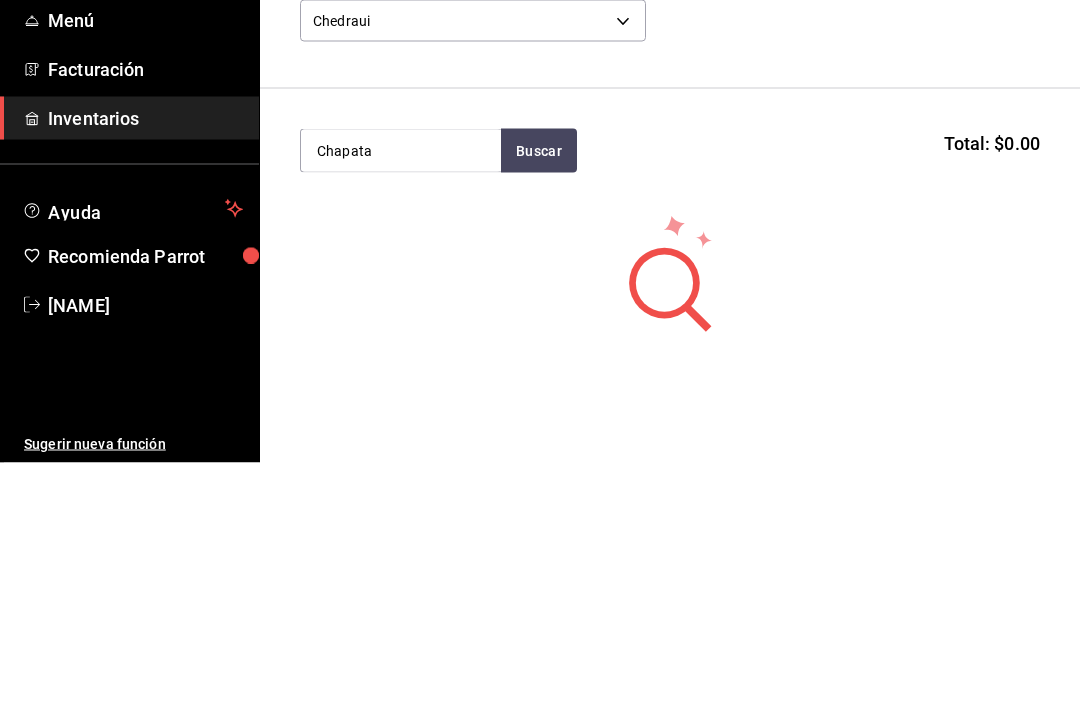 click on "Pregunta a Parrot AI Reportes   Menú   Facturación   Inventarios   Ayuda Recomienda Parrot   [FIRST] [LAST]   Sugerir nueva función   Goy´s Bistro (cdmx) Cambiar a organización Regresar Finalizar Compra Proveedor Chedraui 72170971-1db6-4b29-898a-f6da5adc59d2 Chapata Buscar Total: $0.00 No hay insumos a mostrar. Busca un insumo para agregarlo a la lista GANA 1 MES GRATIS EN TU SUSCRIPCIÓN AQUÍ ¿Recuerdas cómo empezó tu restaurante?
Hoy puedes ayudar a un colega a tener el mismo cambio que tú viviste.
Recomienda Parrot directamente desde tu Portal Administrador.
Es fácil y rápido.
🎁 Por cada restaurante que se una, ganas 1 mes gratis. Ver video tutorial Ir a video Pregunta a Parrot AI Reportes   Menú   Facturación   Inventarios   Ayuda Recomienda Parrot   [FIRST] [LAST]   Sugerir nueva función   Editar Eliminar Visitar centro de ayuda (XX) XXXX-XXXX soporte@parrotsoftware.io Visitar centro de ayuda (XX) XXXX-XXXX soporte@parrotsoftware.io" at bounding box center (540, 297) 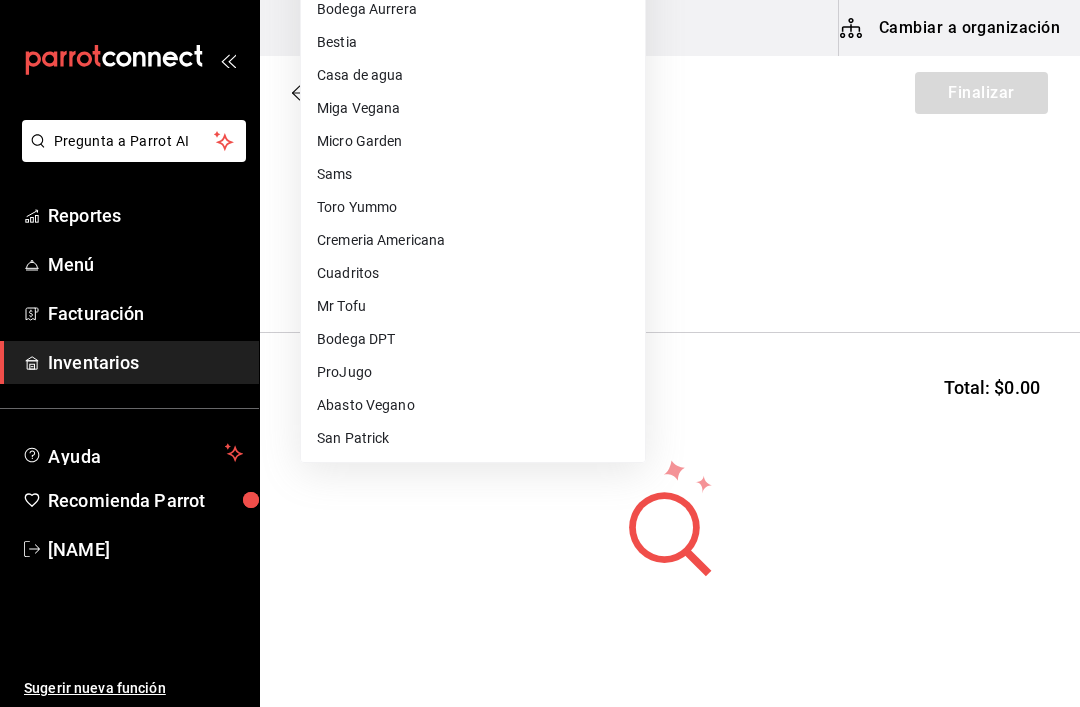 scroll, scrollTop: 0, scrollLeft: 0, axis: both 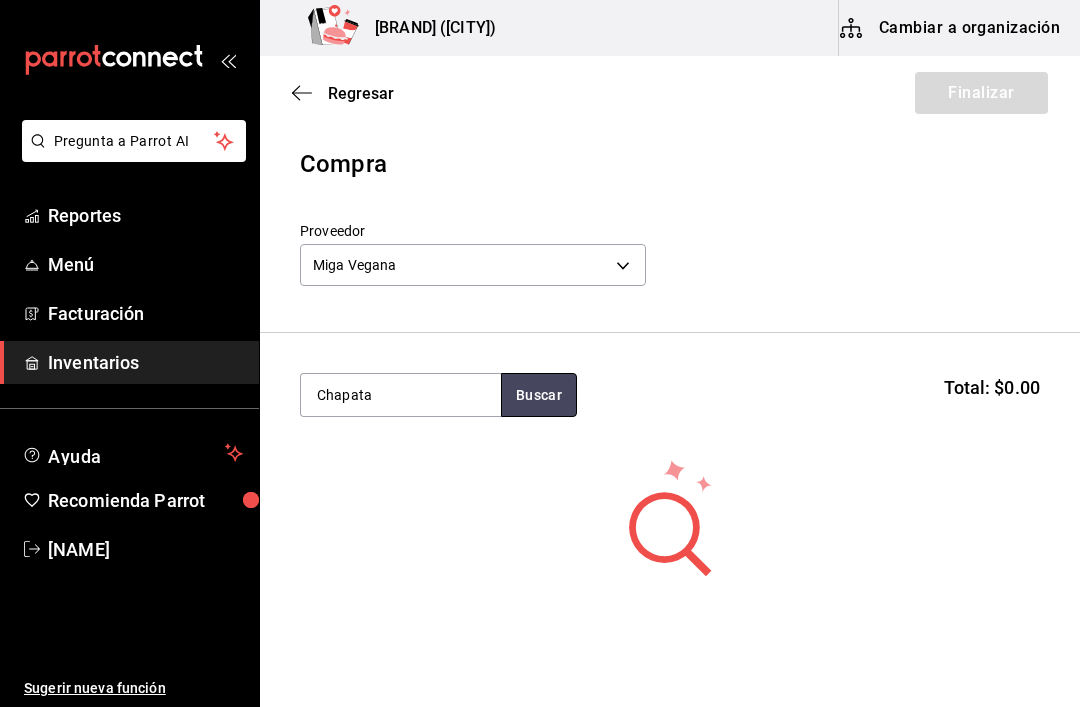 click on "Buscar" at bounding box center [539, 395] 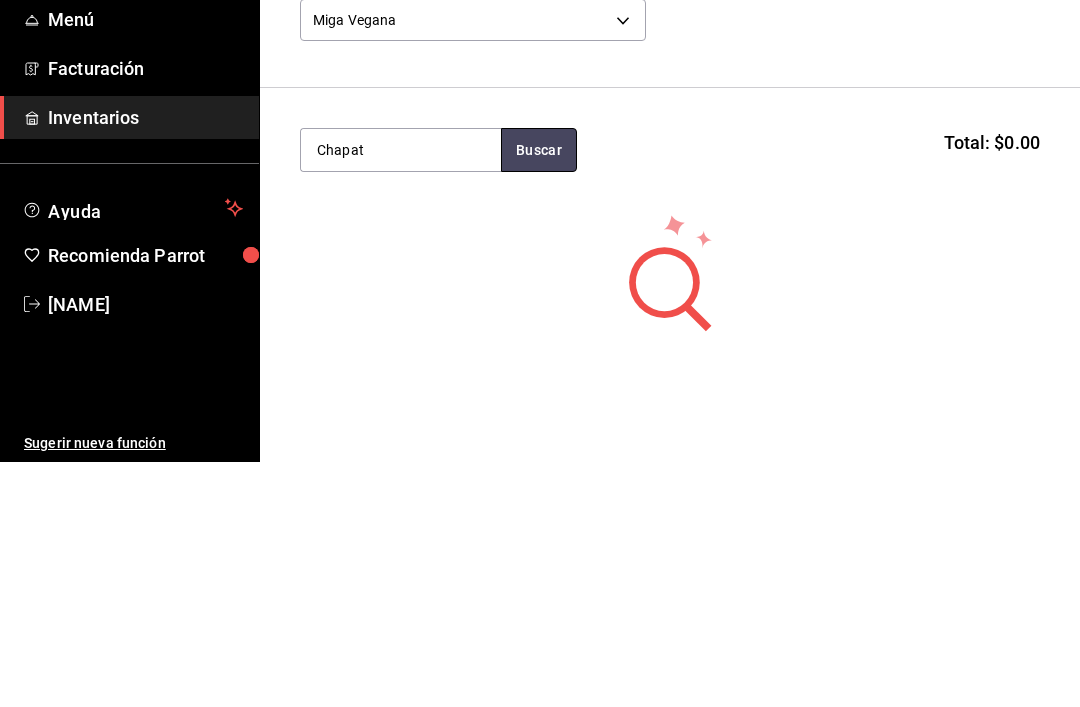 click on "Buscar" at bounding box center (539, 395) 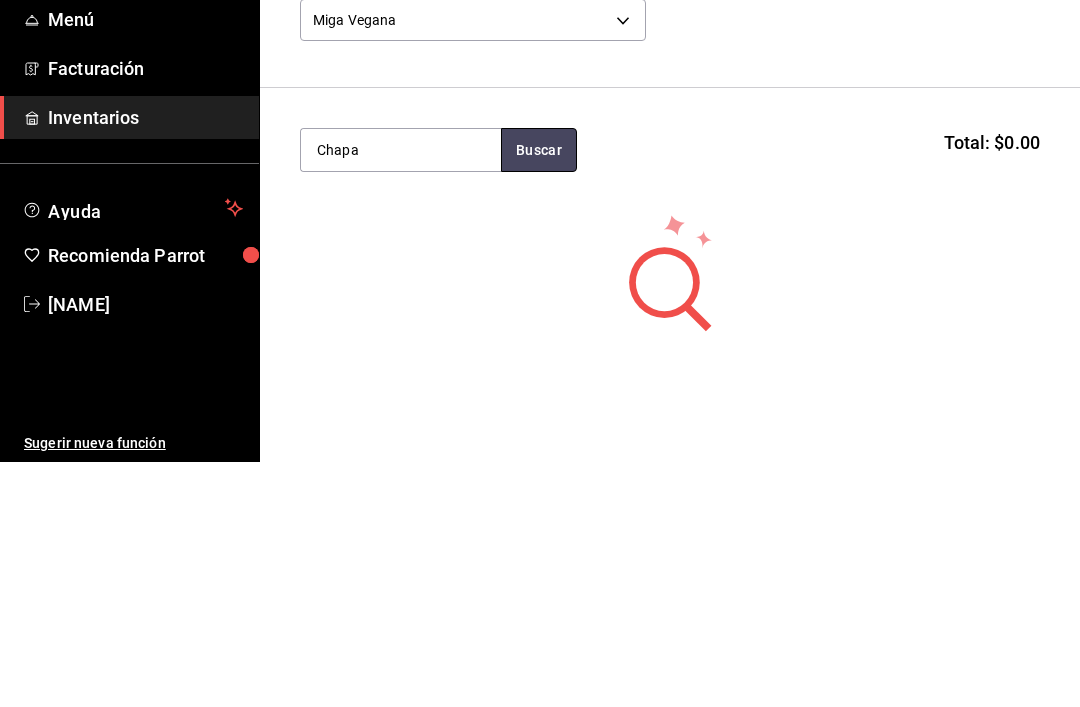 click on "Buscar" at bounding box center [539, 395] 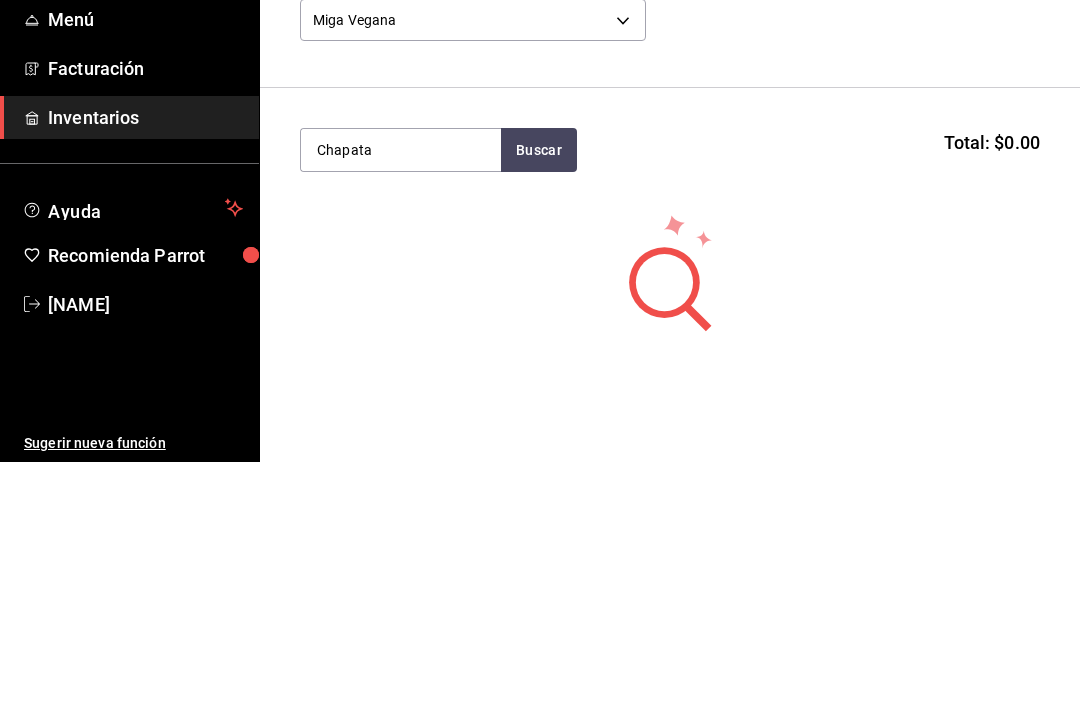 type on "Chapata" 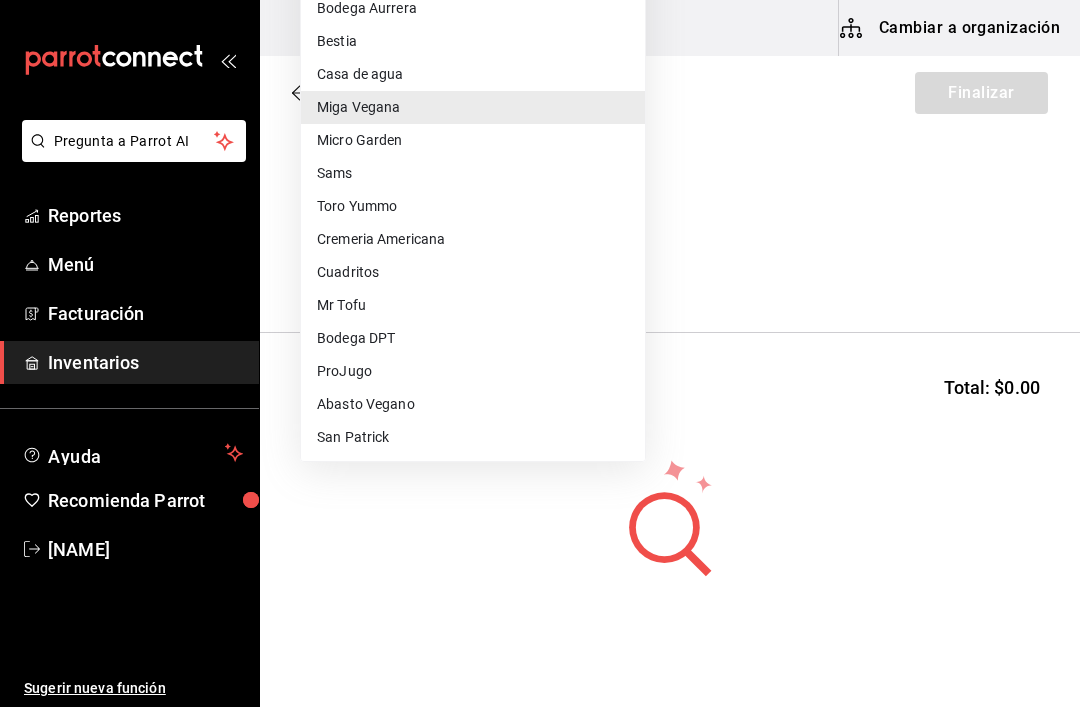 scroll, scrollTop: 0, scrollLeft: 0, axis: both 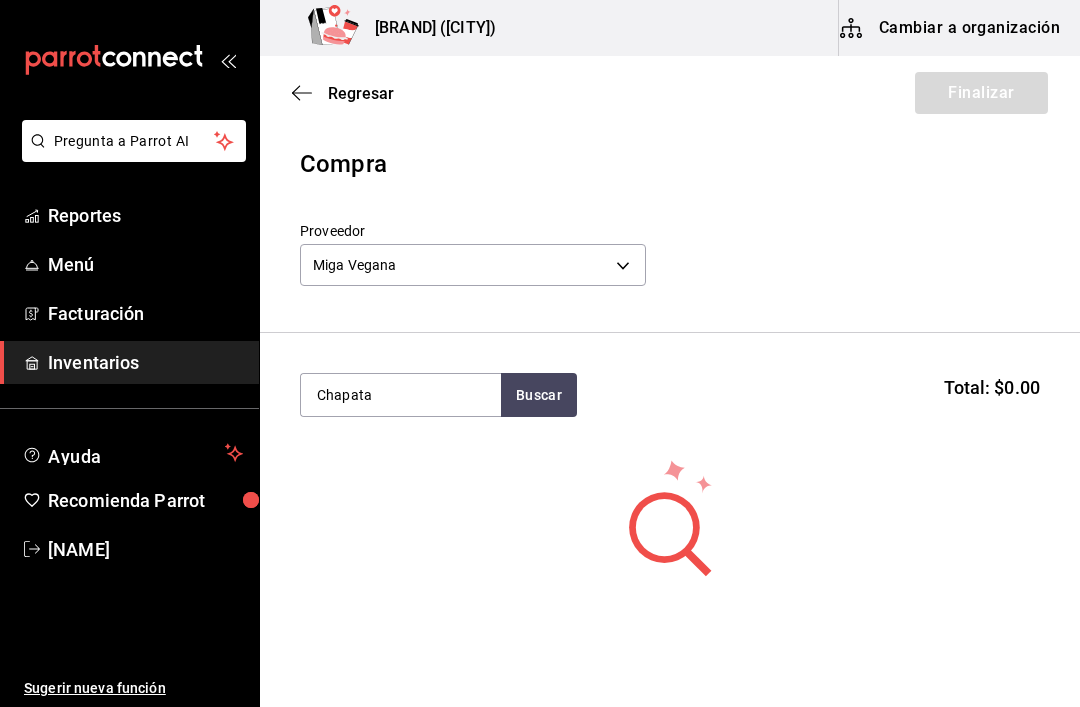 click on "Pregunta a Parrot AI Reportes Menú Facturación Inventarios Ayuda Recomienda Parrot [NAME] Sugerir nueva función Goy´s Bistro ([CITY]) Cambiar a organización Regresar Finalizar Compra Proveedor Miga Vegana [UUID] Chapata Buscar Total: $[PRICE] No hay insumos a mostrar. Busca un insumo para agregarlo a la lista GANA 1 MES GRATIS EN TU SUSCRIPCIÓN AQUÍ ¿Recuerdas cómo empezó tu restaurante? Hoy puedes ayudar a un colega a tener el mismo cambio que tú viviste. Recomienda Parrot directamente desde tu Portal Administrador. Es fácil y rápido. 🎁 Por cada restaurante que se una, ganas 1 mes gratis. Ver video tutorial Ir a video Pregunta a Parrot AI Reportes Menú Facturación Inventarios Ayuda Recomienda Parrot [NAME] Sugerir nueva función Editar Eliminar Visitar centro de ayuda ([PHONE]) [EMAIL] Visitar centro de ayuda ([PHONE]) [EMAIL]" at bounding box center [540, 297] 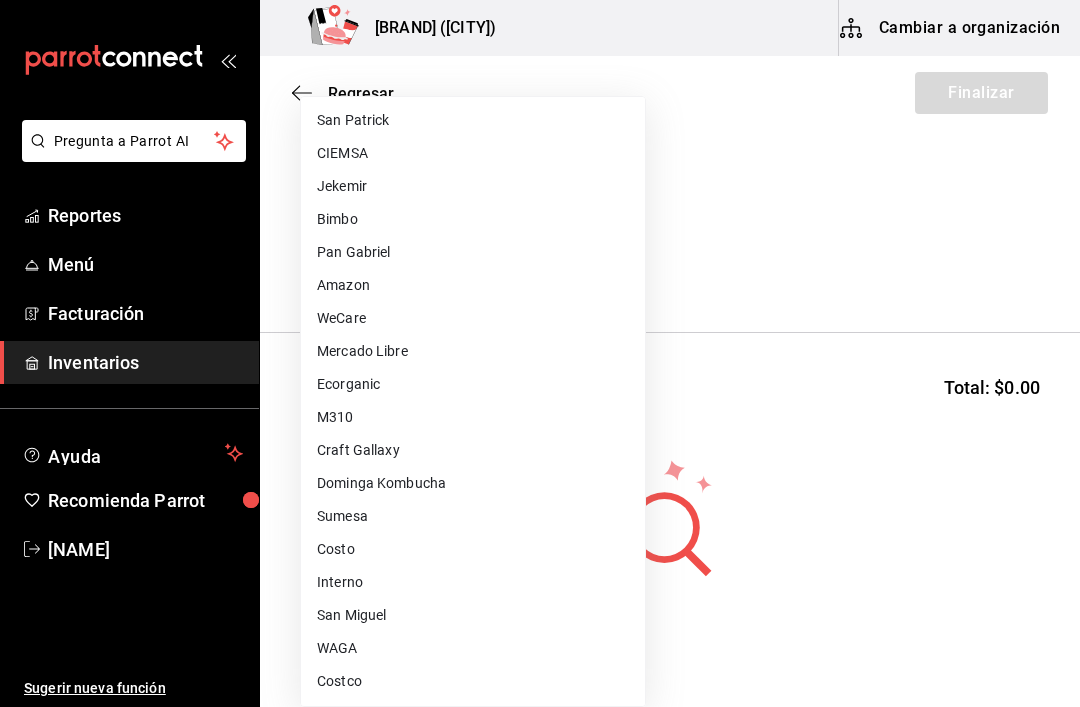 scroll, scrollTop: 562, scrollLeft: 0, axis: vertical 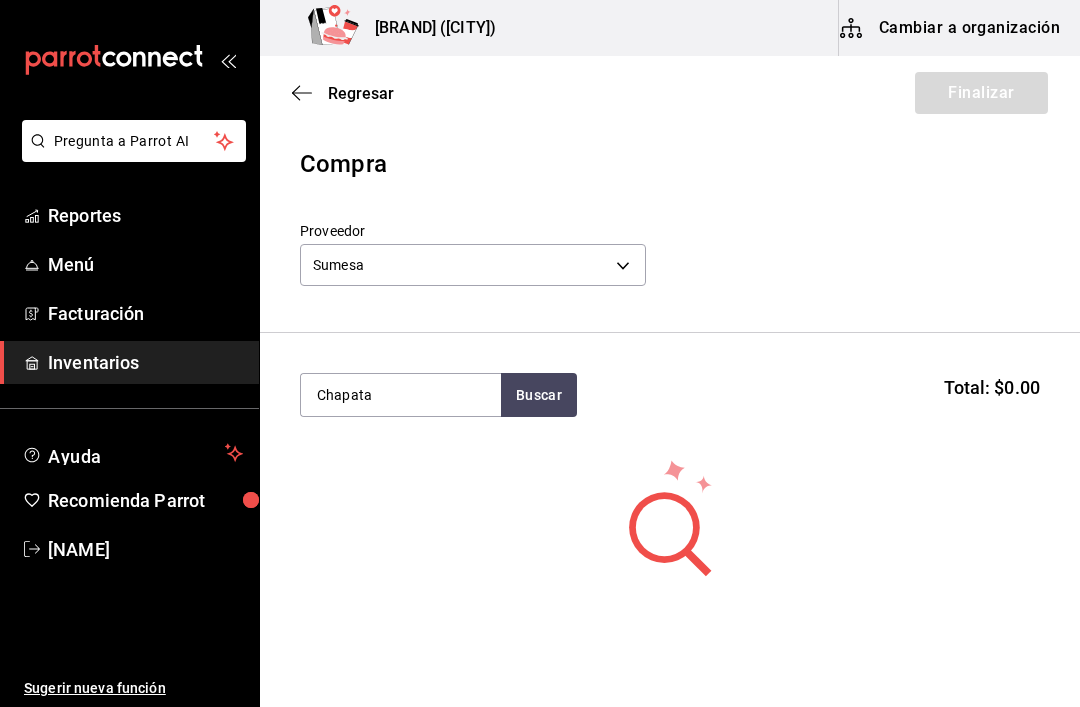 click on "Chapata" at bounding box center [401, 395] 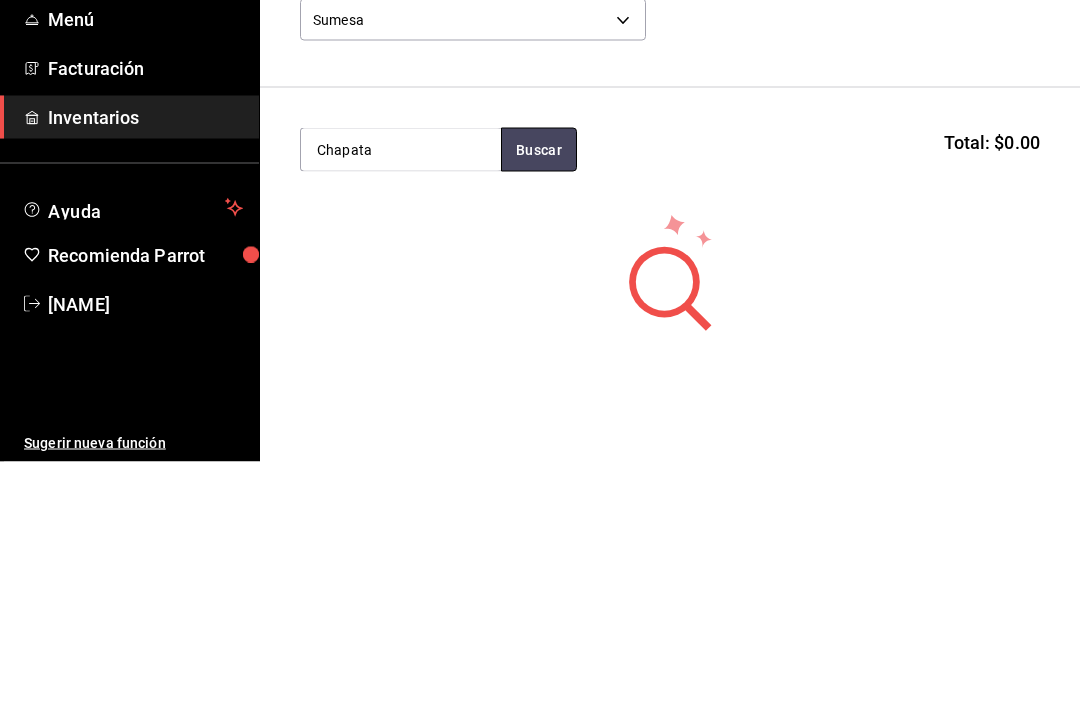 click on "Buscar" at bounding box center (539, 395) 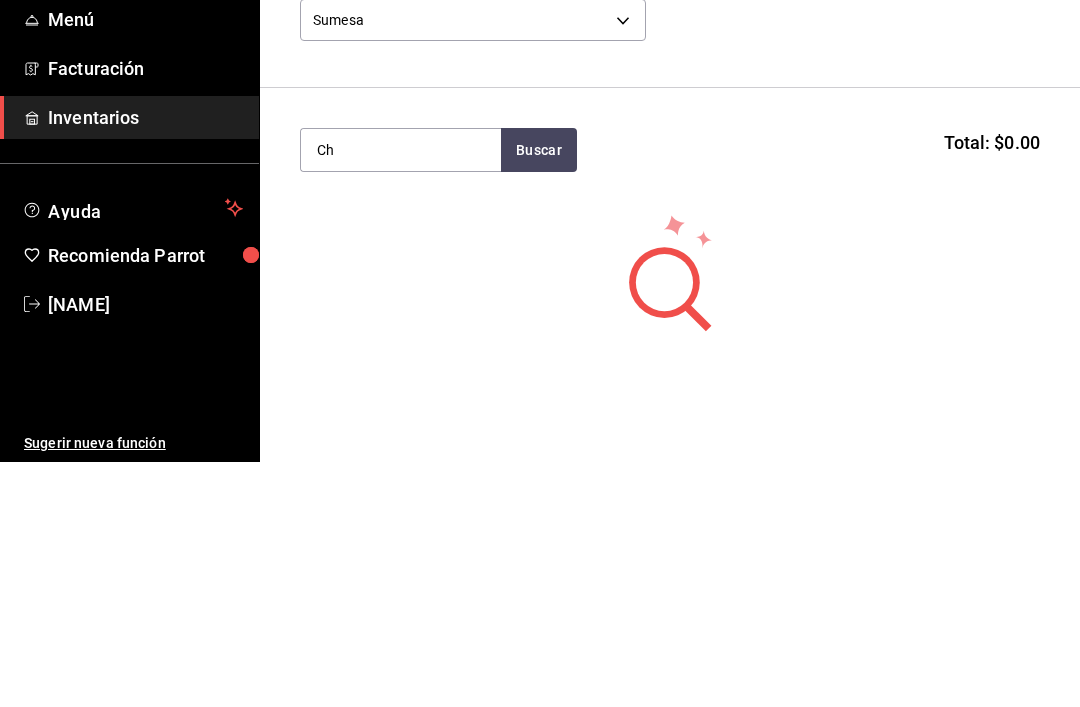 type on "C" 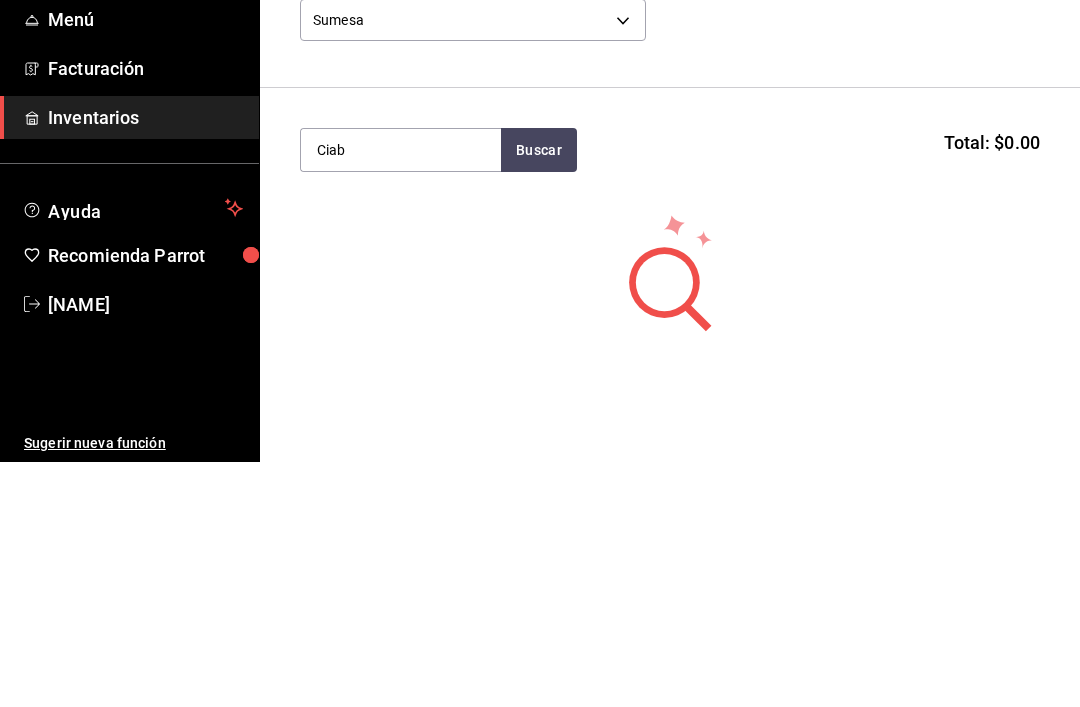 click on "No hay insumos a mostrar. Busca un insumo para agregarlo a la lista" at bounding box center (670, 553) 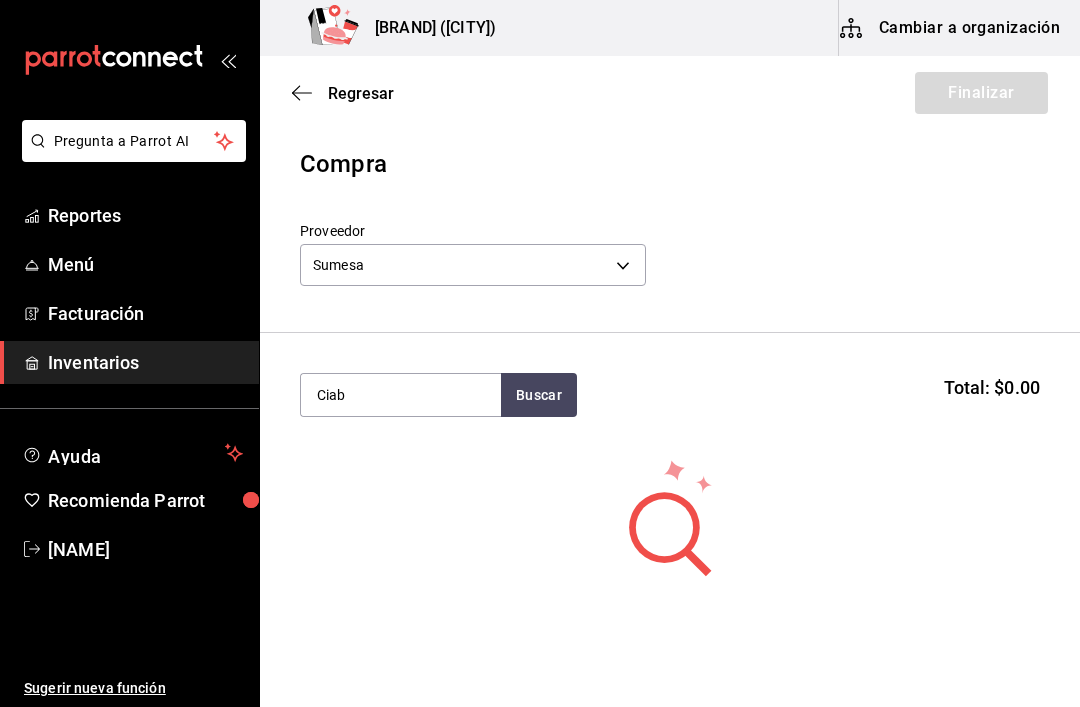 click on "Ciab" at bounding box center (401, 395) 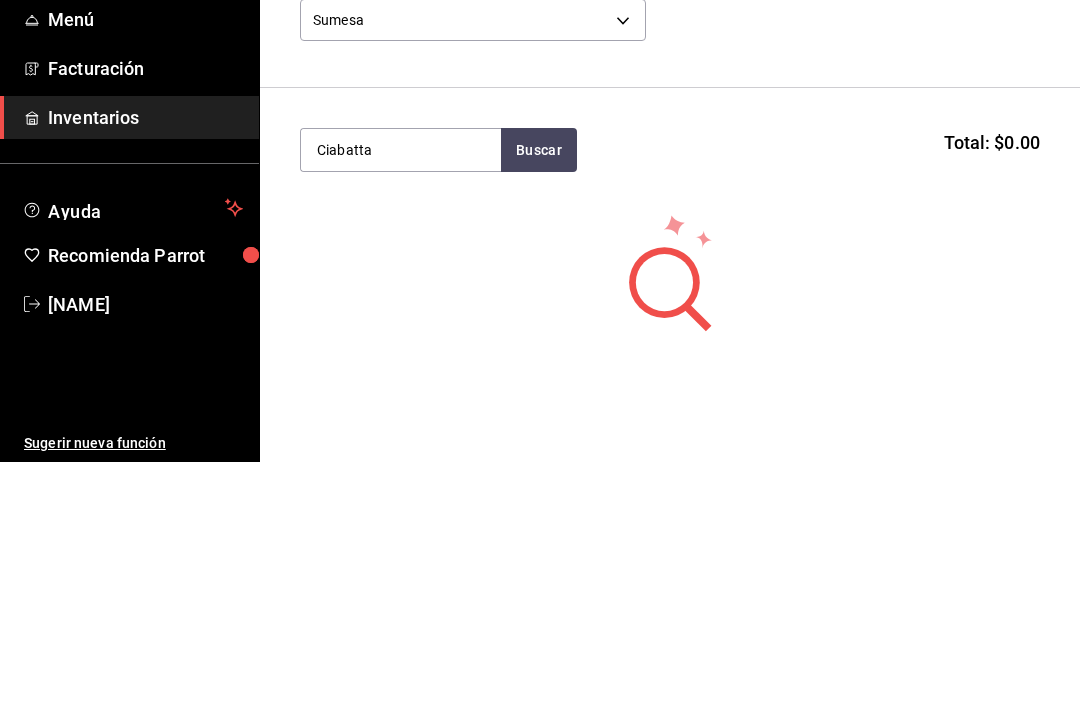 type on "Ciabatta" 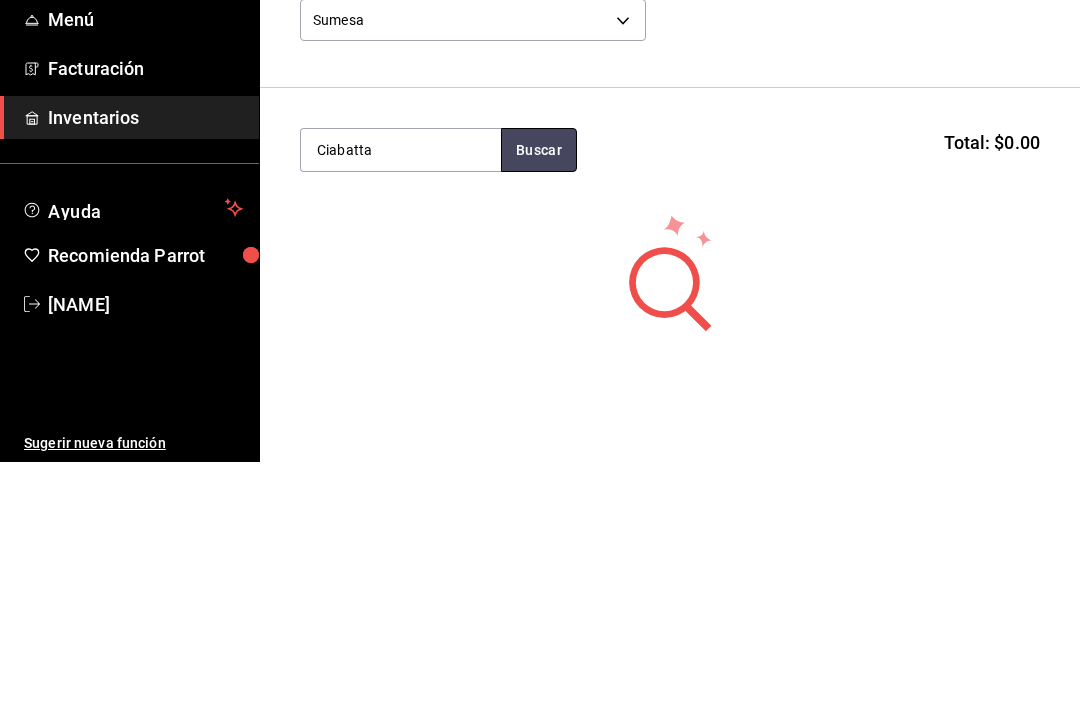 click on "Buscar" at bounding box center (539, 395) 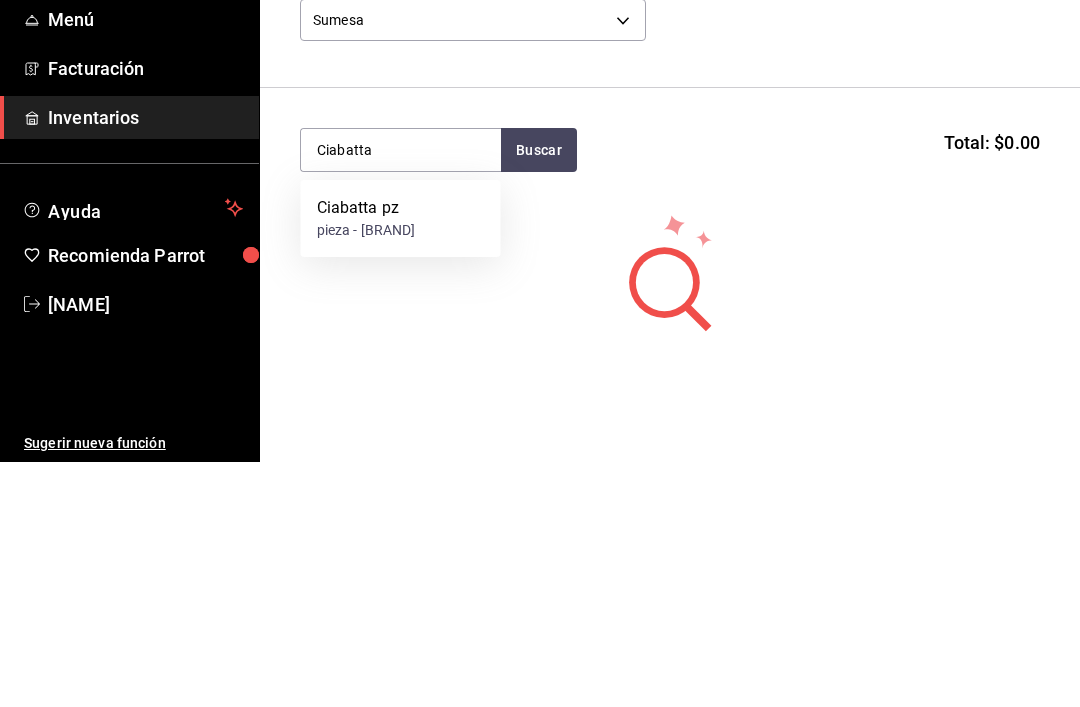 click on "Ciabatta pz pieza - Sumesa" at bounding box center (401, 463) 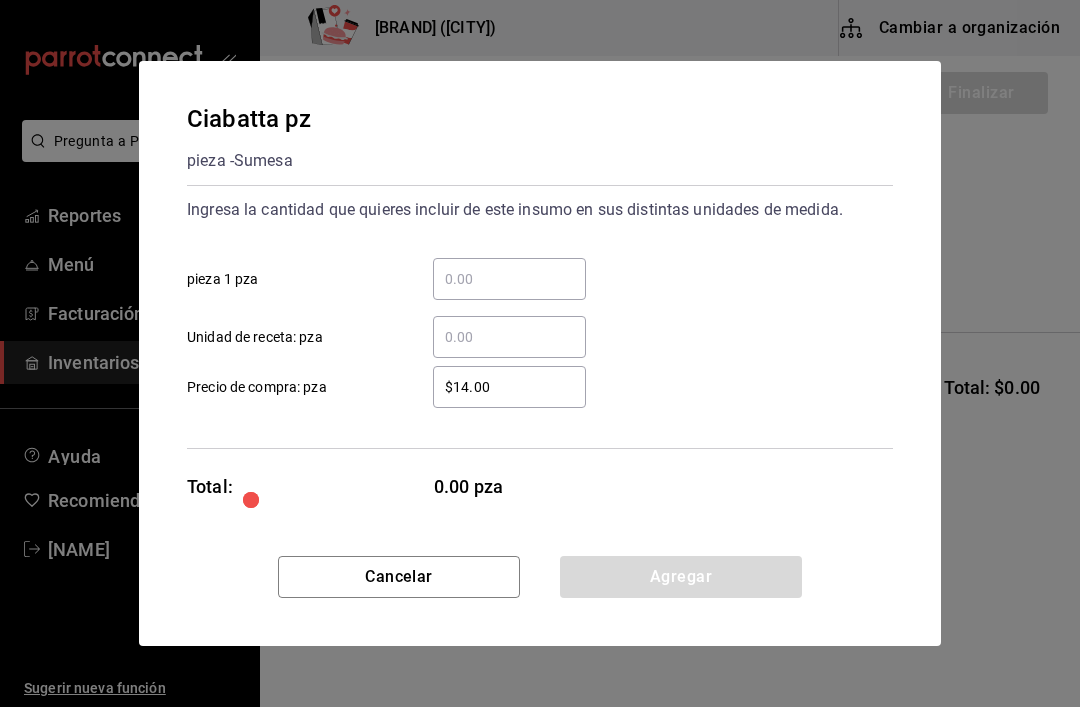 click on "​ pieza 1 pza" at bounding box center [509, 279] 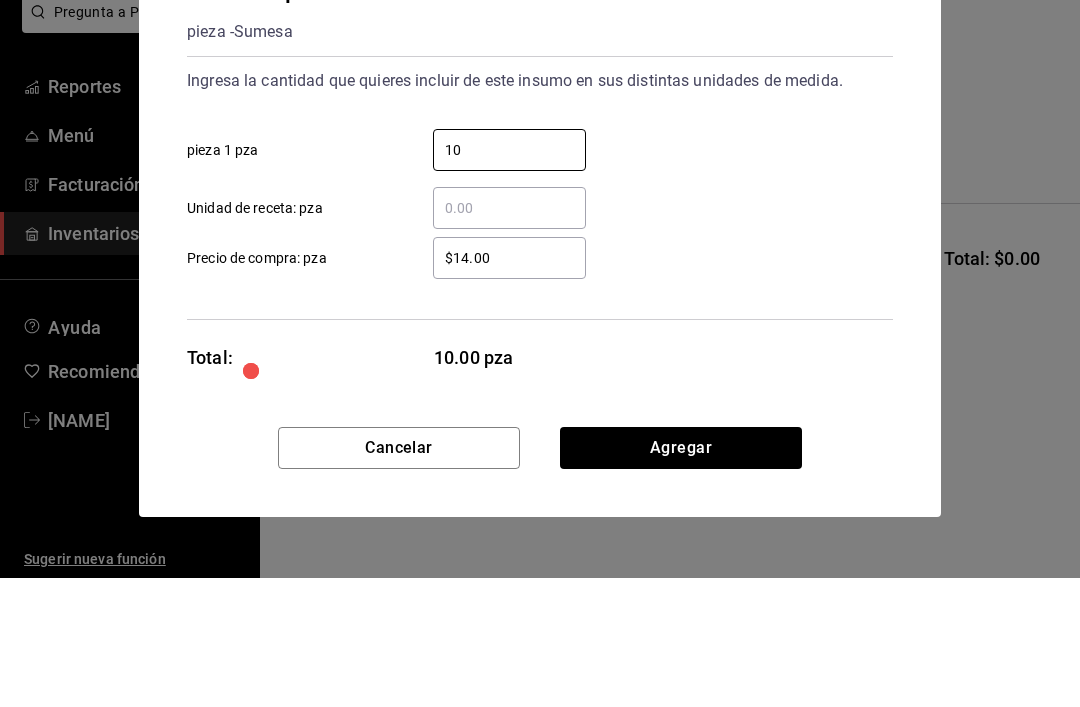 type on "10" 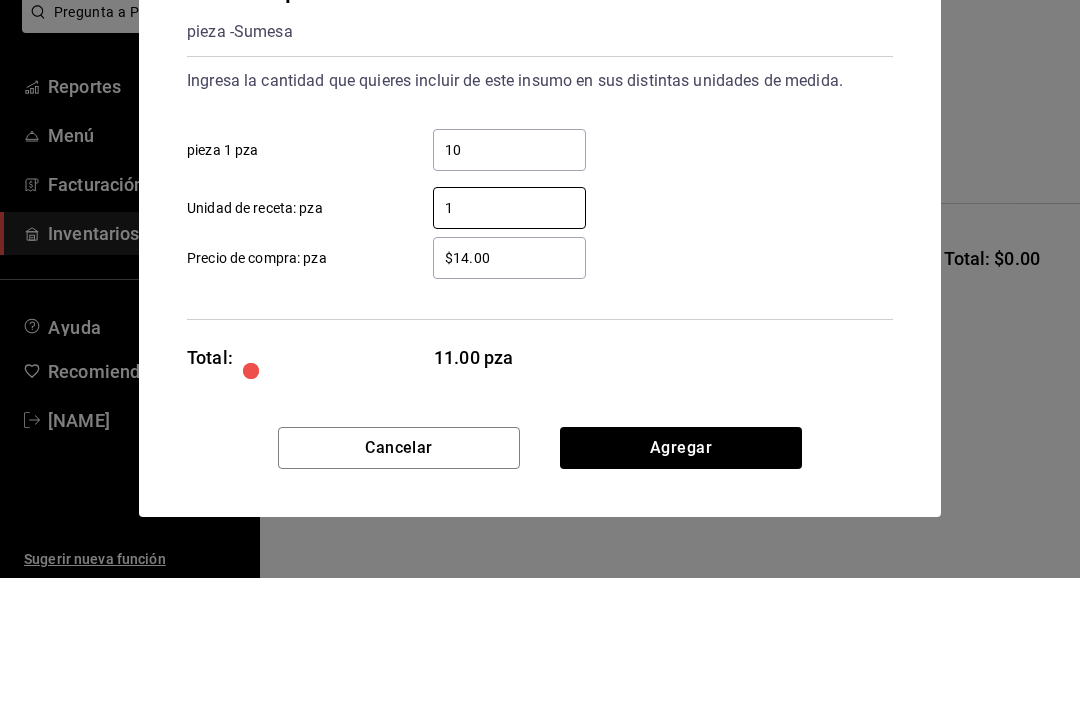 type on "1" 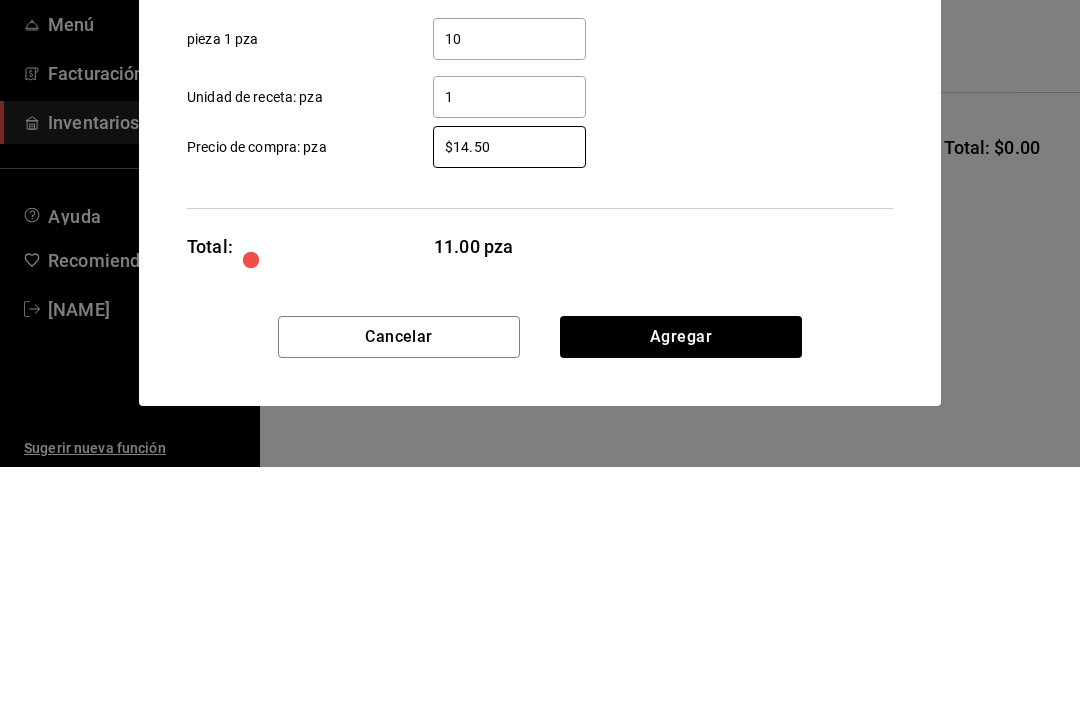 type on "$14.50" 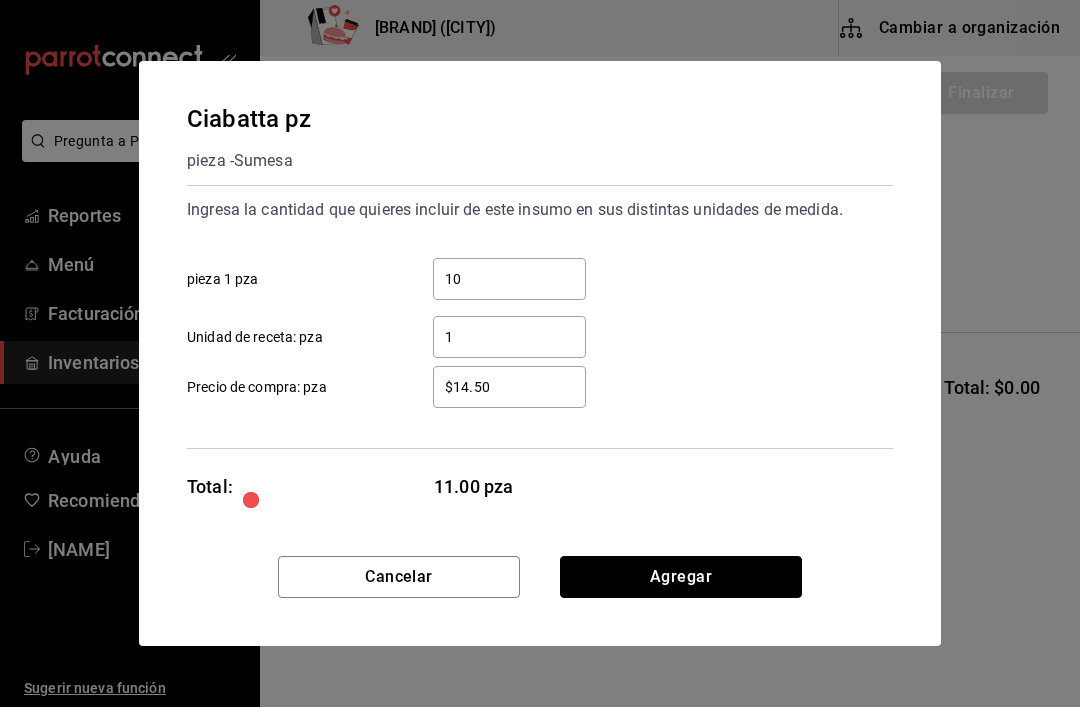 click on "Agregar" at bounding box center [681, 577] 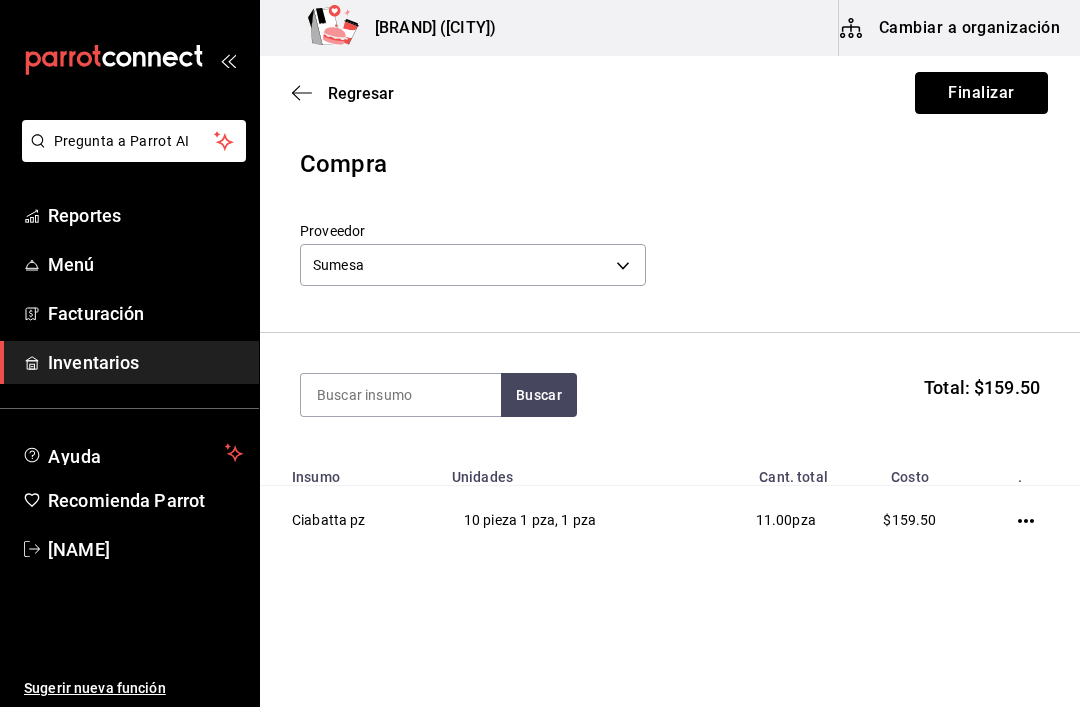 click on "Finalizar" at bounding box center (981, 93) 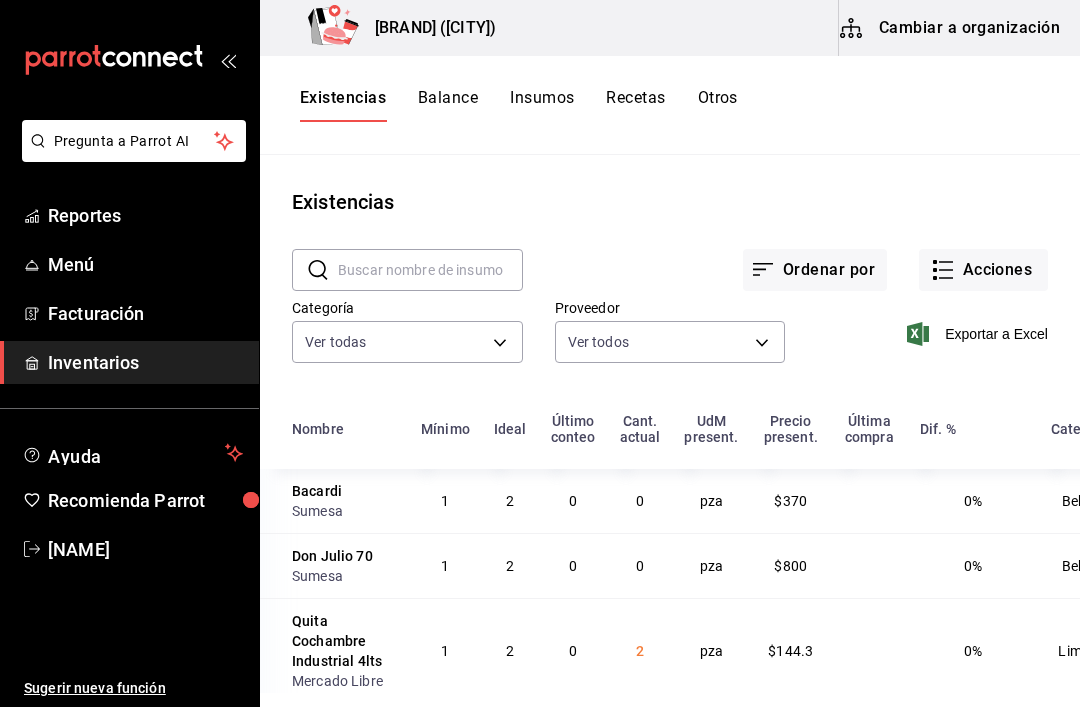 click on "Acciones" at bounding box center [983, 270] 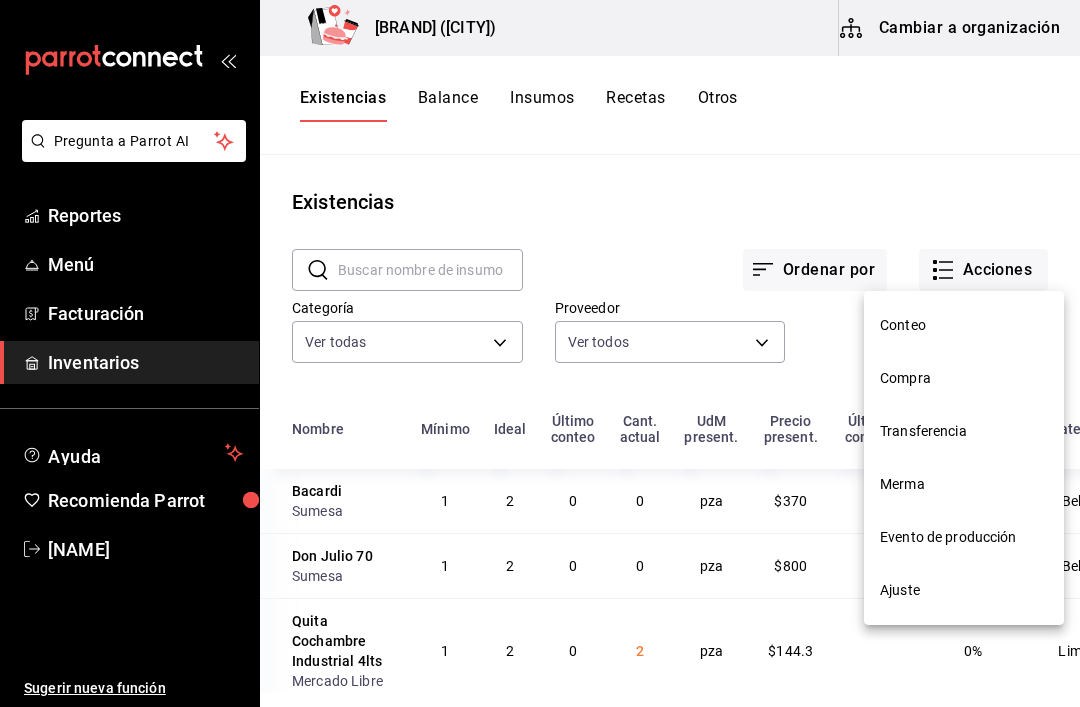 click on "Compra" at bounding box center (964, 378) 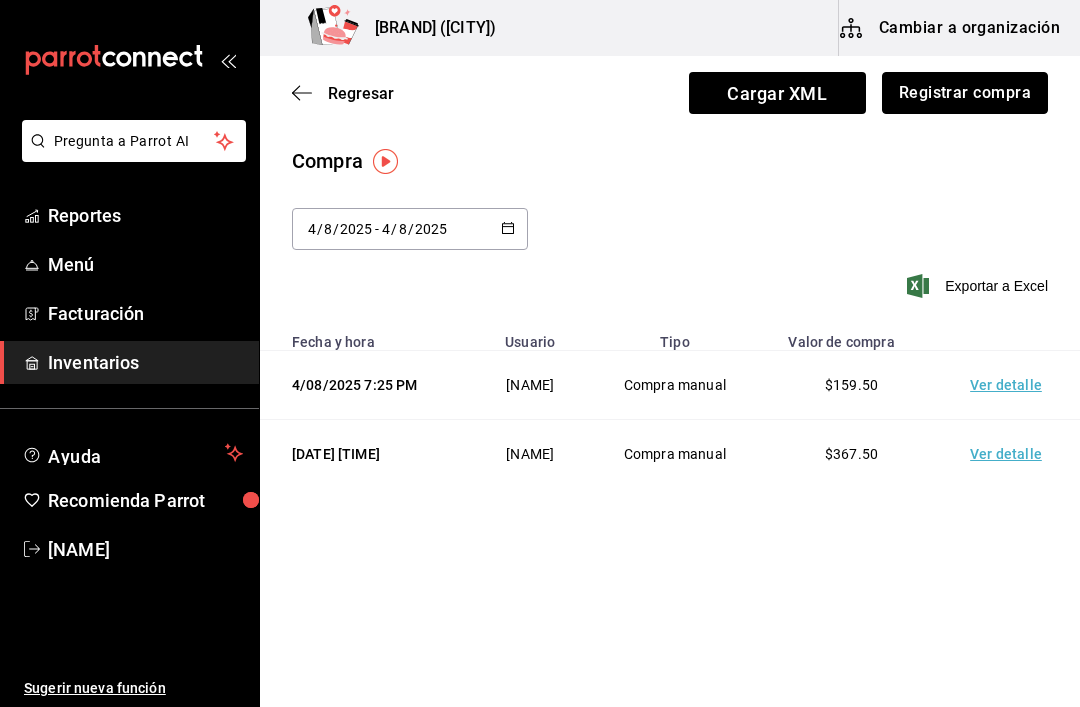 click on "Registrar compra" at bounding box center (965, 93) 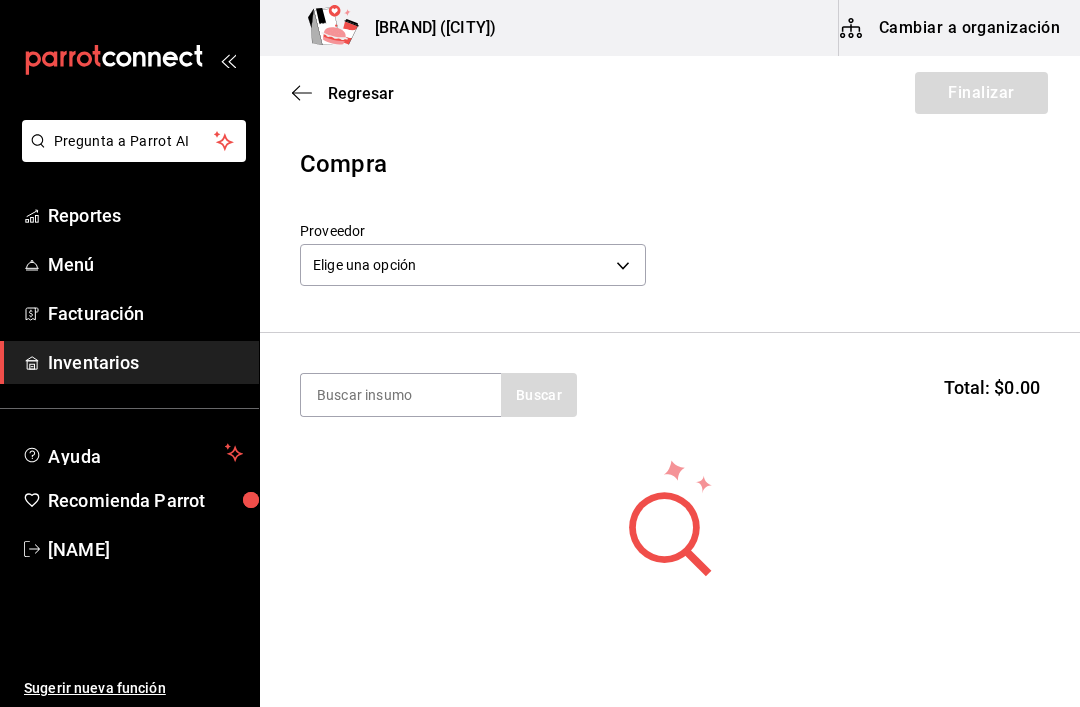 click on "Pregunta a Parrot AI Reportes   Menú   Facturación   Inventarios   Ayuda Recomienda Parrot   [FIRST] [LAST]   Sugerir nueva función   Goy´s Bistro (cdmx) Cambiar a organización Regresar Finalizar Compra Proveedor Elige una opción default Buscar Total: $0.00 No hay insumos a mostrar. Busca un insumo para agregarlo a la lista GANA 1 MES GRATIS EN TU SUSCRIPCIÓN AQUÍ ¿Recuerdas cómo empezó tu restaurante?
Hoy puedes ayudar a un colega a tener el mismo cambio que tú viviste.
Recomienda Parrot directamente desde tu Portal Administrador.
Es fácil y rápido.
🎁 Por cada restaurante que se una, ganas 1 mes gratis. Ver video tutorial Ir a video Pregunta a Parrot AI Reportes   Menú   Facturación   Inventarios   Ayuda Recomienda Parrot   [FIRST] [LAST]   Sugerir nueva función   Editar Eliminar Visitar centro de ayuda (XX) XXXX-XXXX soporte@parrotsoftware.io Visitar centro de ayuda (XX) XXXX-XXXX soporte@parrotsoftware.io" at bounding box center (540, 297) 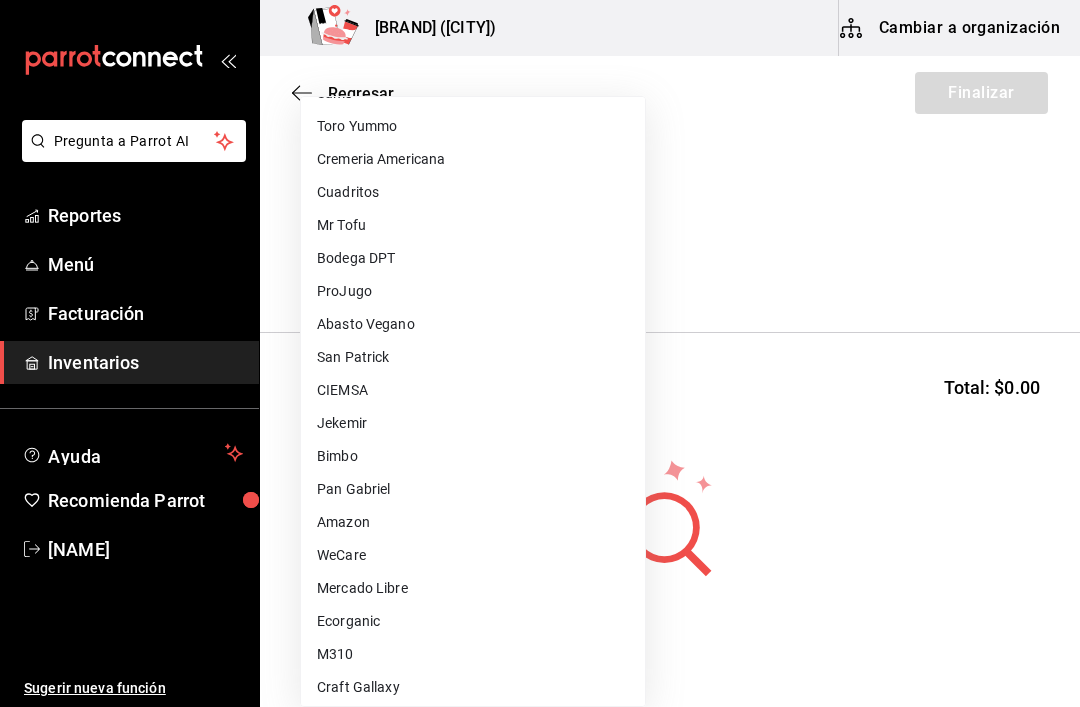 scroll, scrollTop: 350, scrollLeft: 0, axis: vertical 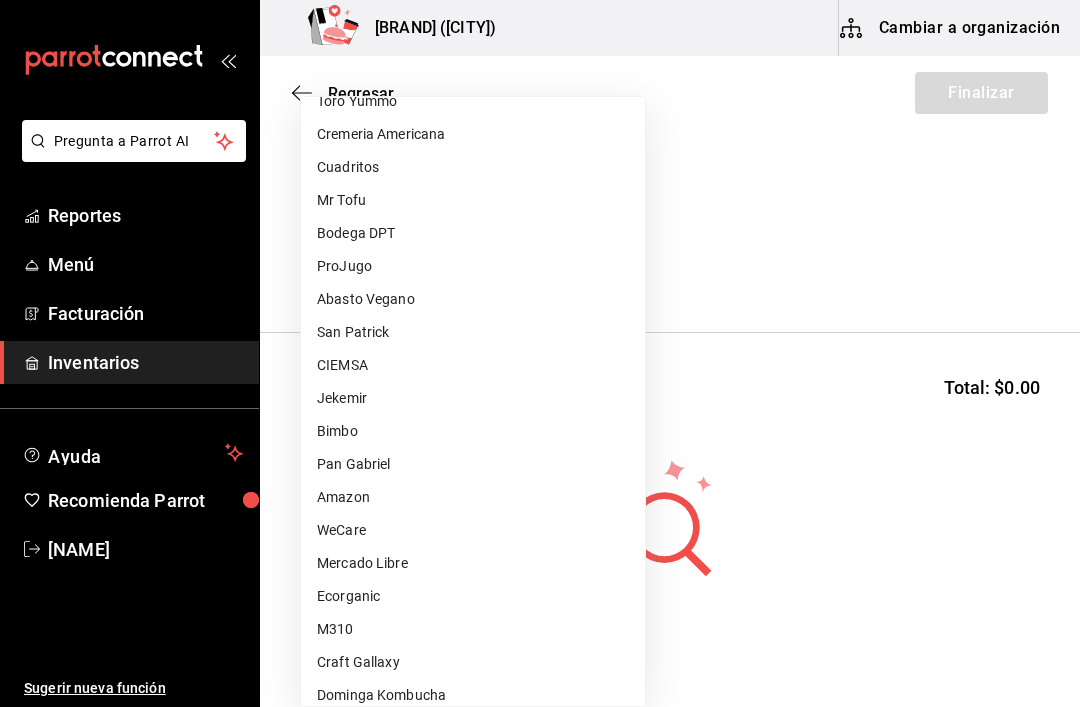 click on "Bimbo" at bounding box center [473, 431] 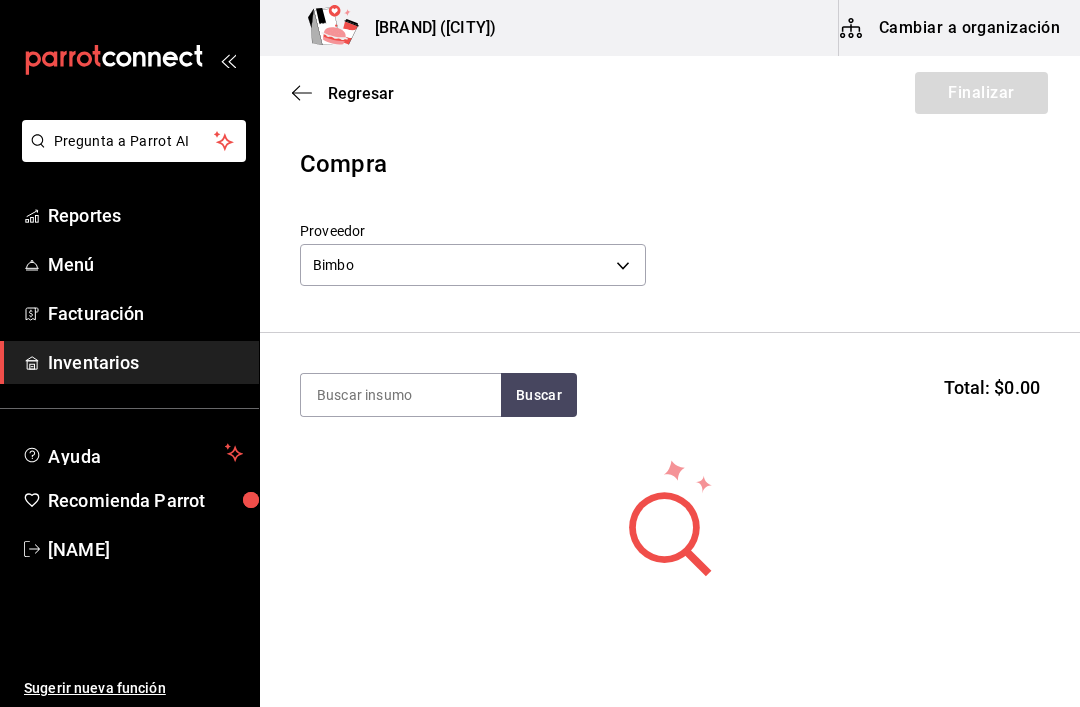 click at bounding box center [401, 395] 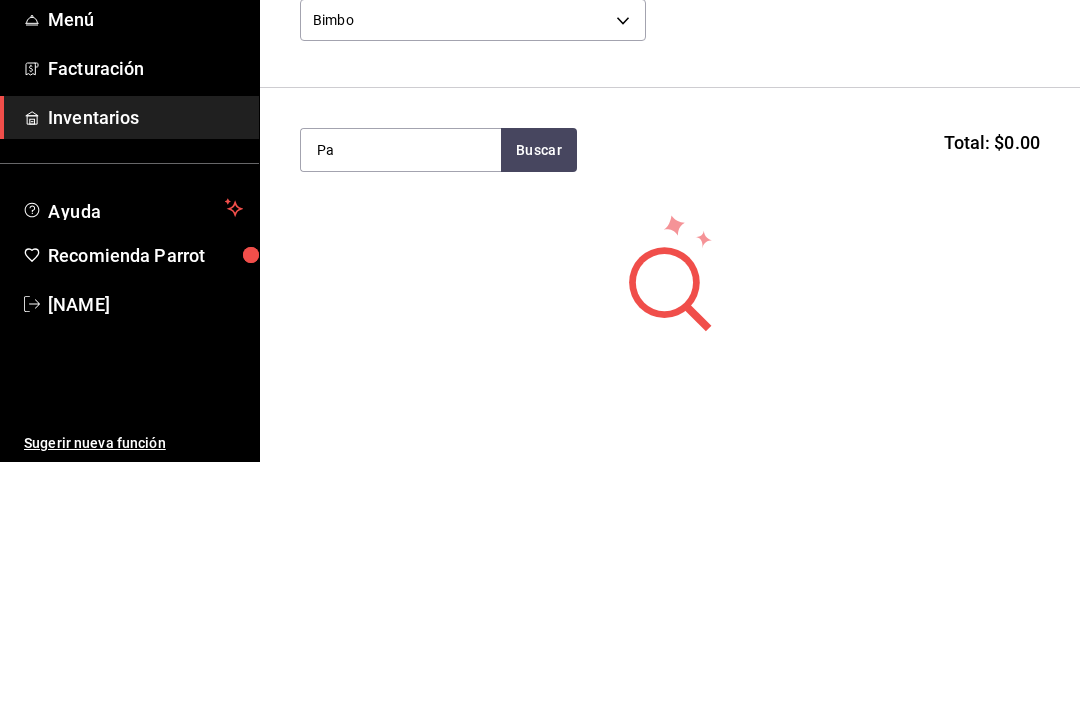 type on "P" 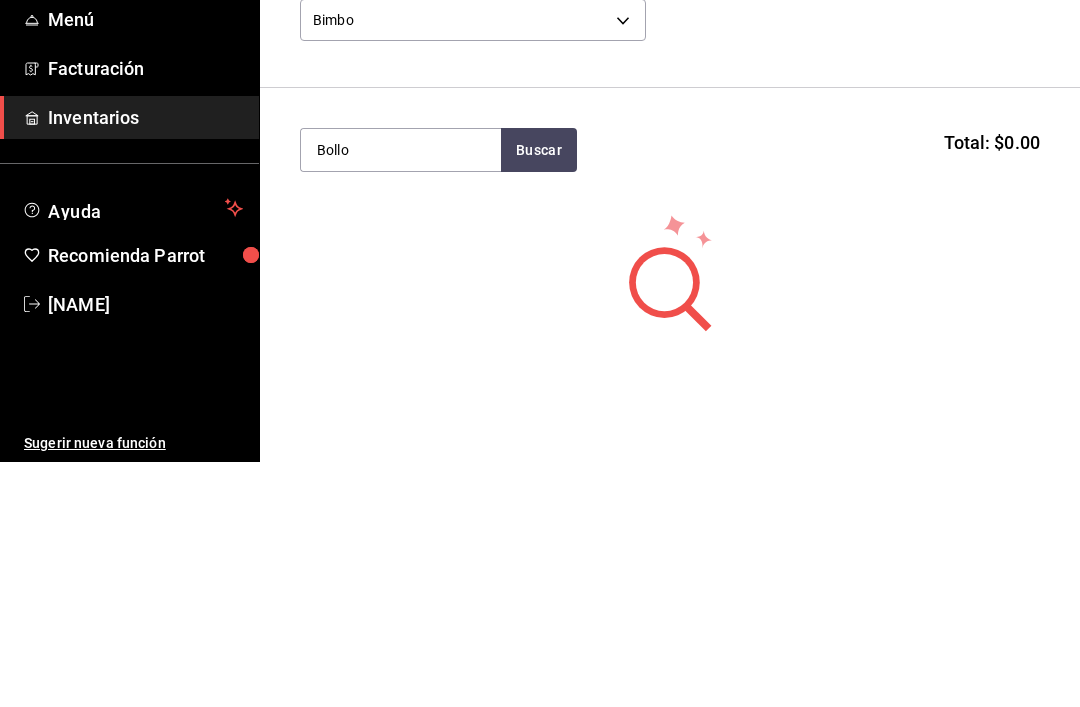 type on "Bollo" 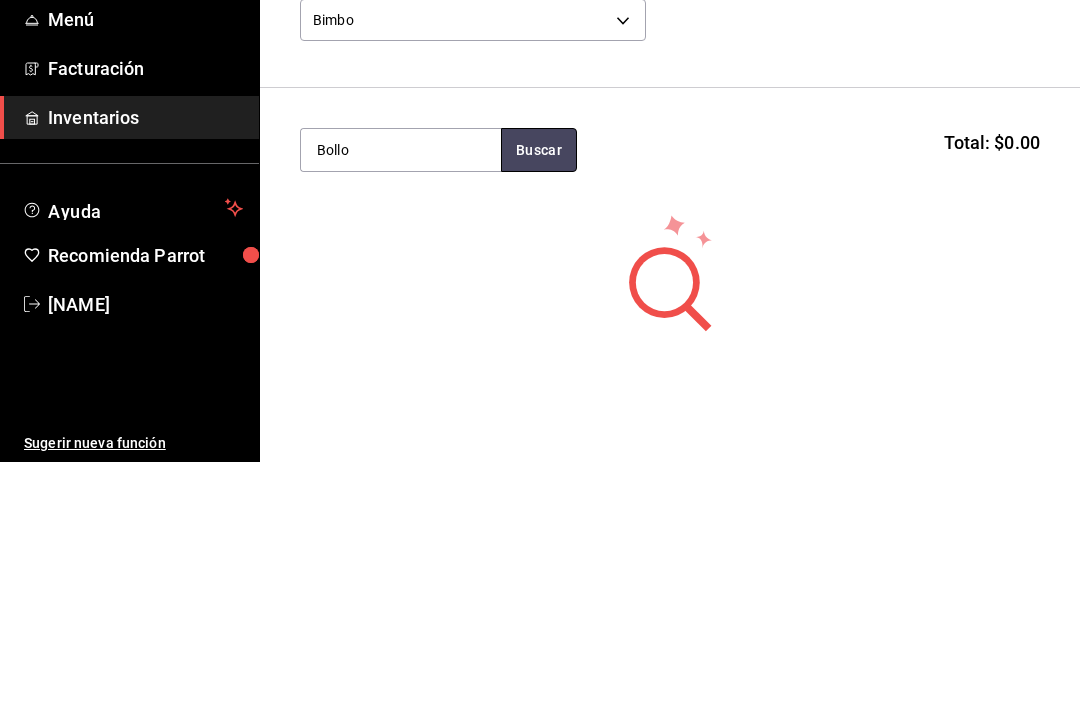 click on "Buscar" at bounding box center [539, 395] 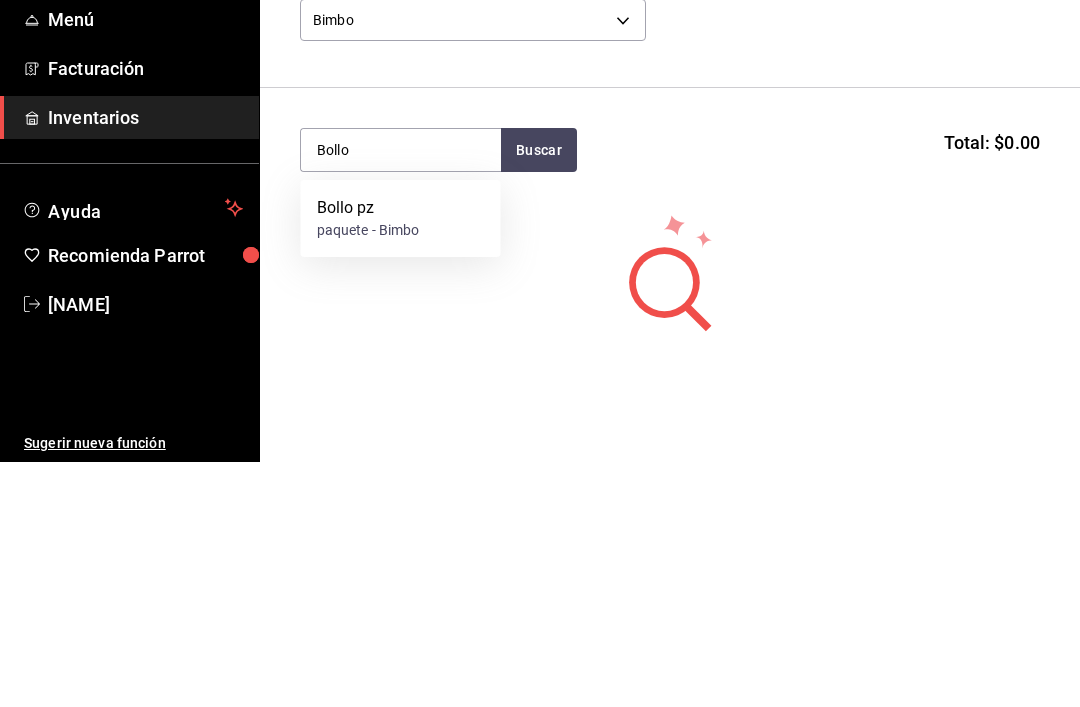 click on "Bollo pz paquete - Bimbo" at bounding box center [401, 463] 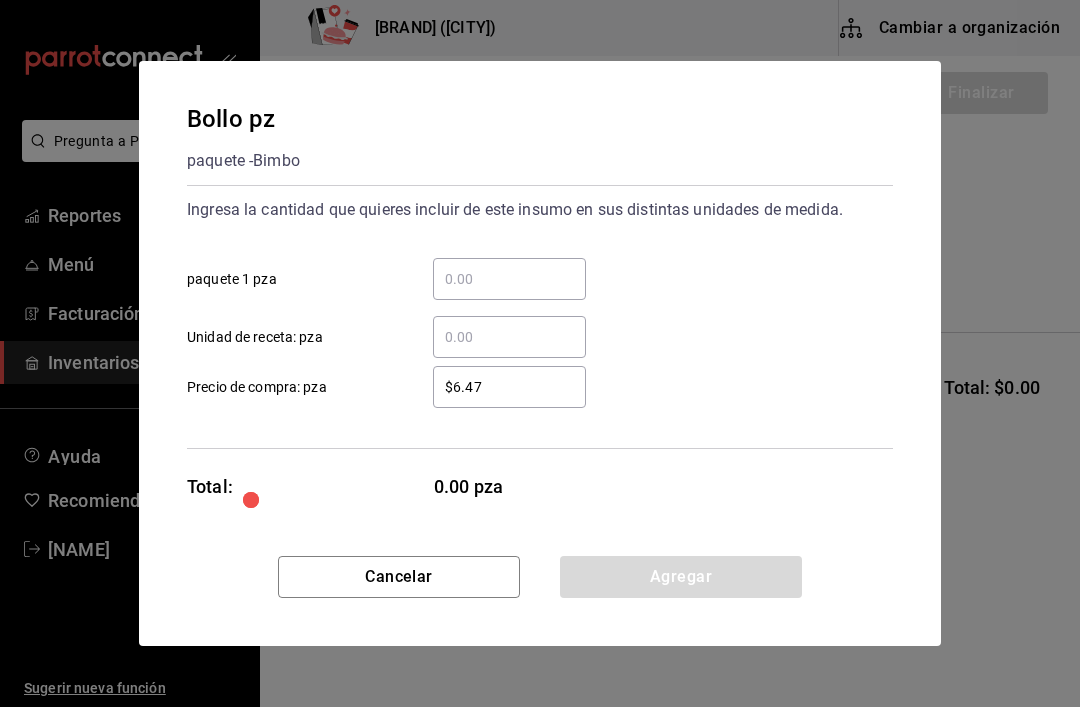 click on "​ paquete 1 pza" at bounding box center (509, 279) 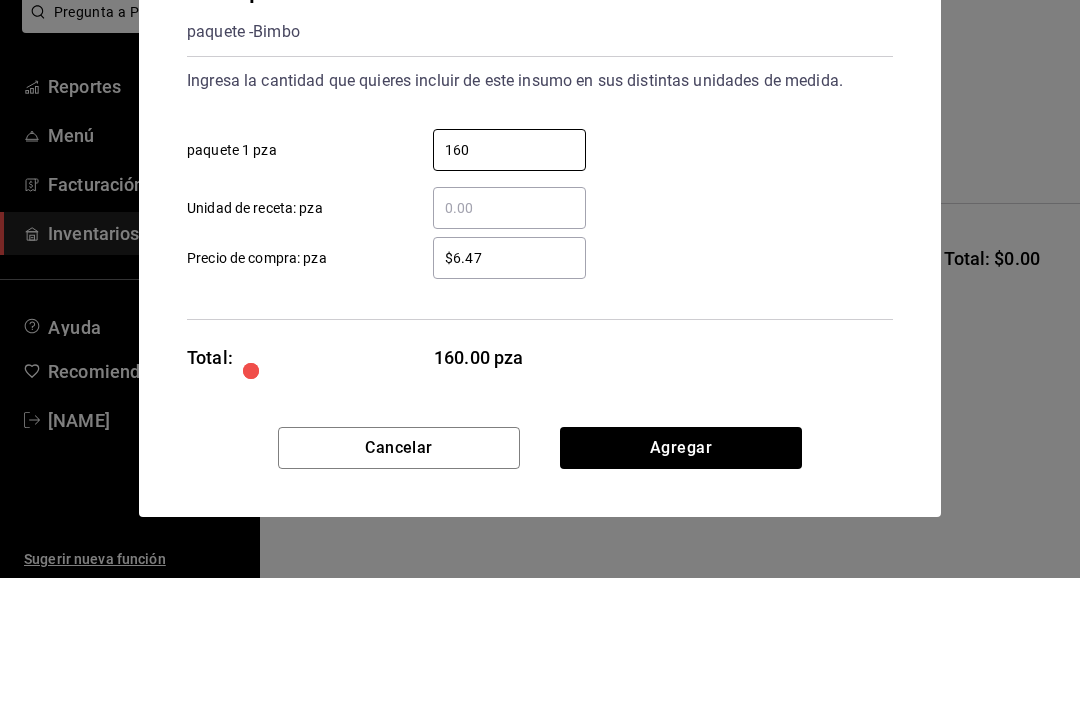 type on "160" 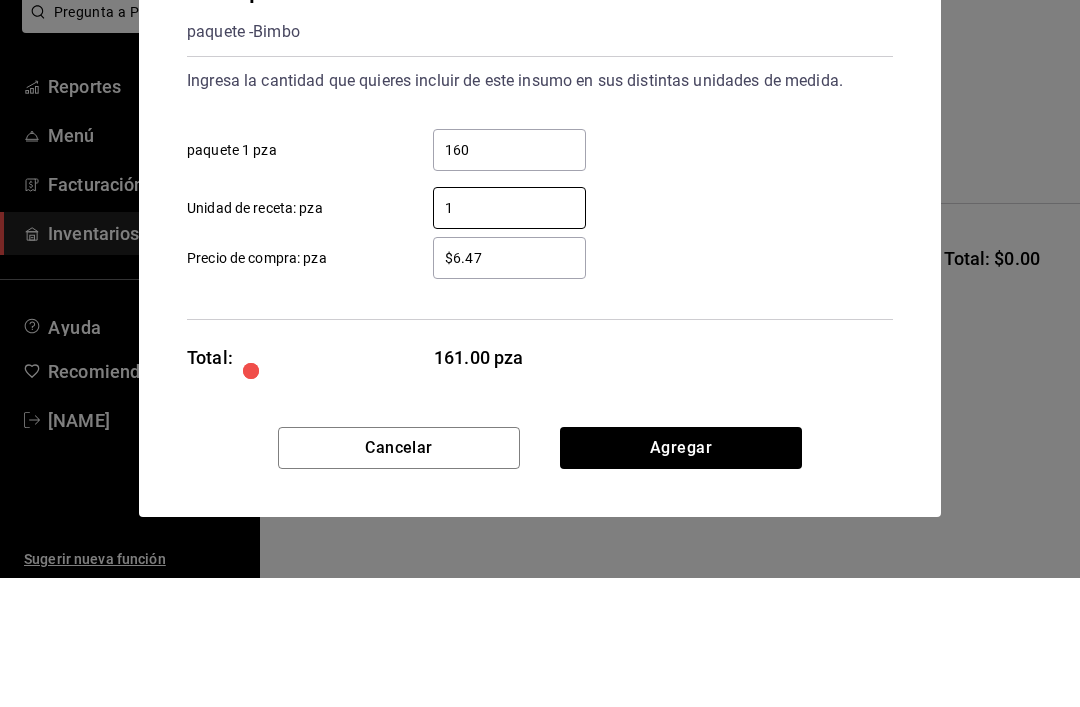 type on "1" 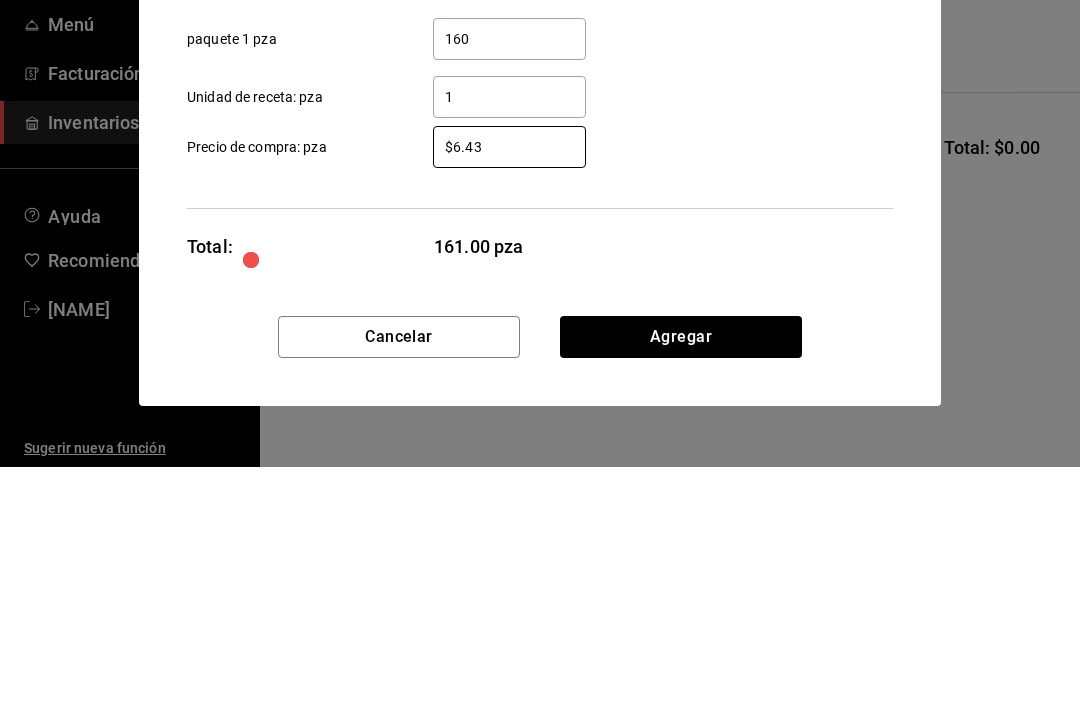 type on "$6.43" 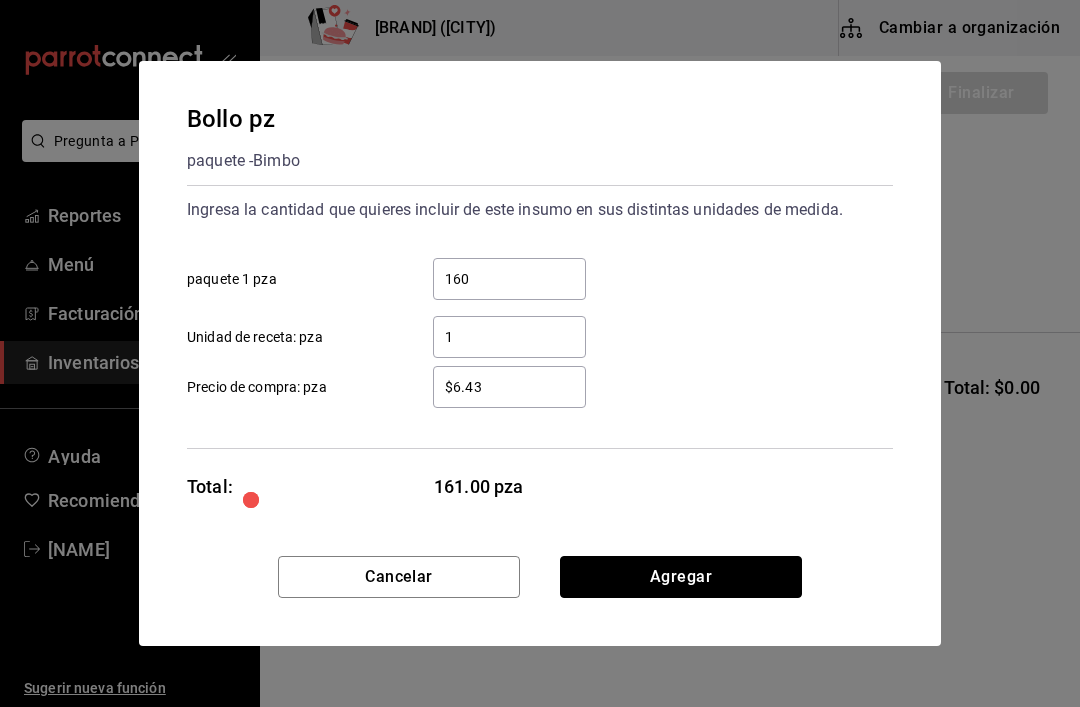 click on "Agregar" at bounding box center [681, 577] 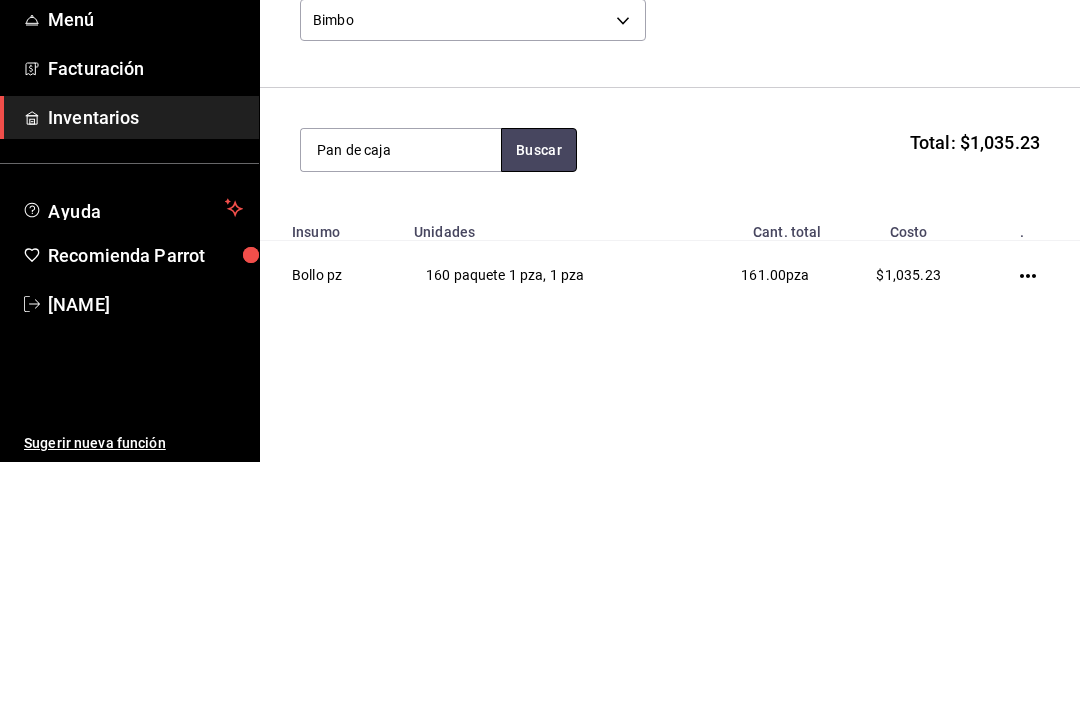 click on "Buscar" at bounding box center [539, 395] 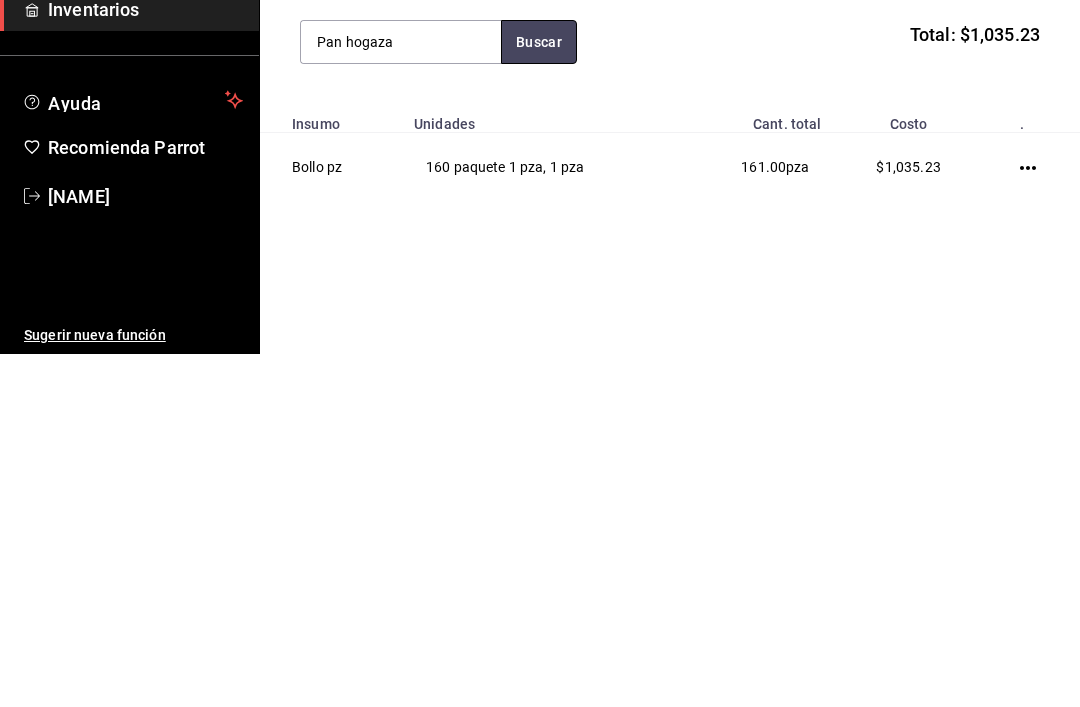 click on "Buscar" at bounding box center (539, 395) 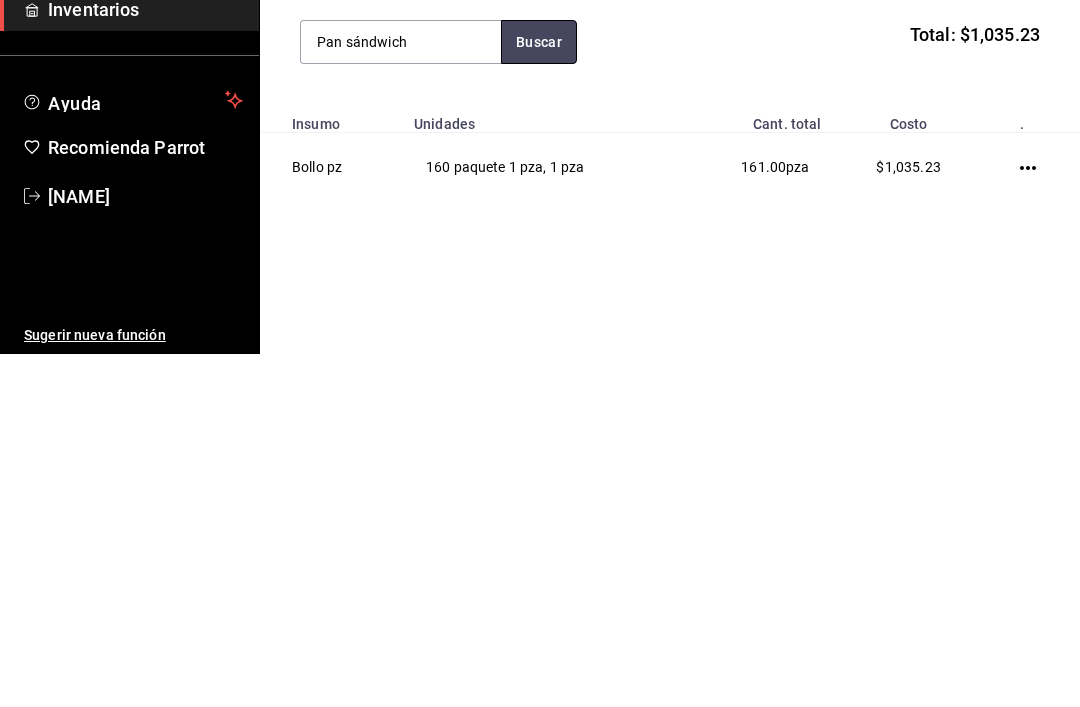 click on "Buscar" at bounding box center [539, 395] 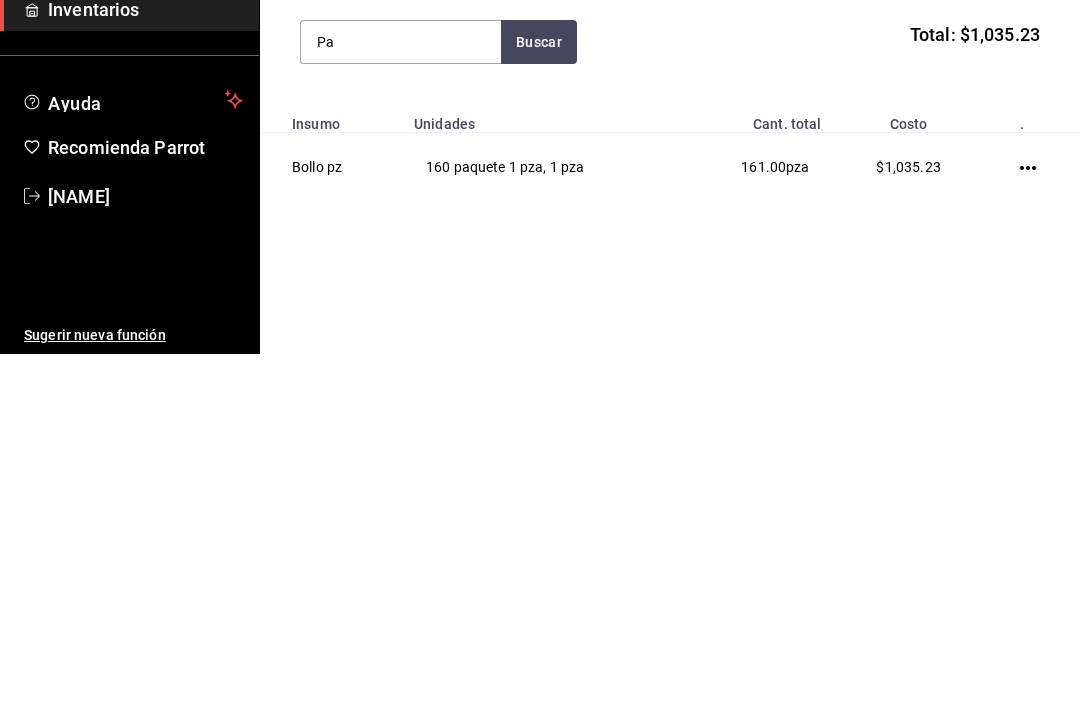 type on "P" 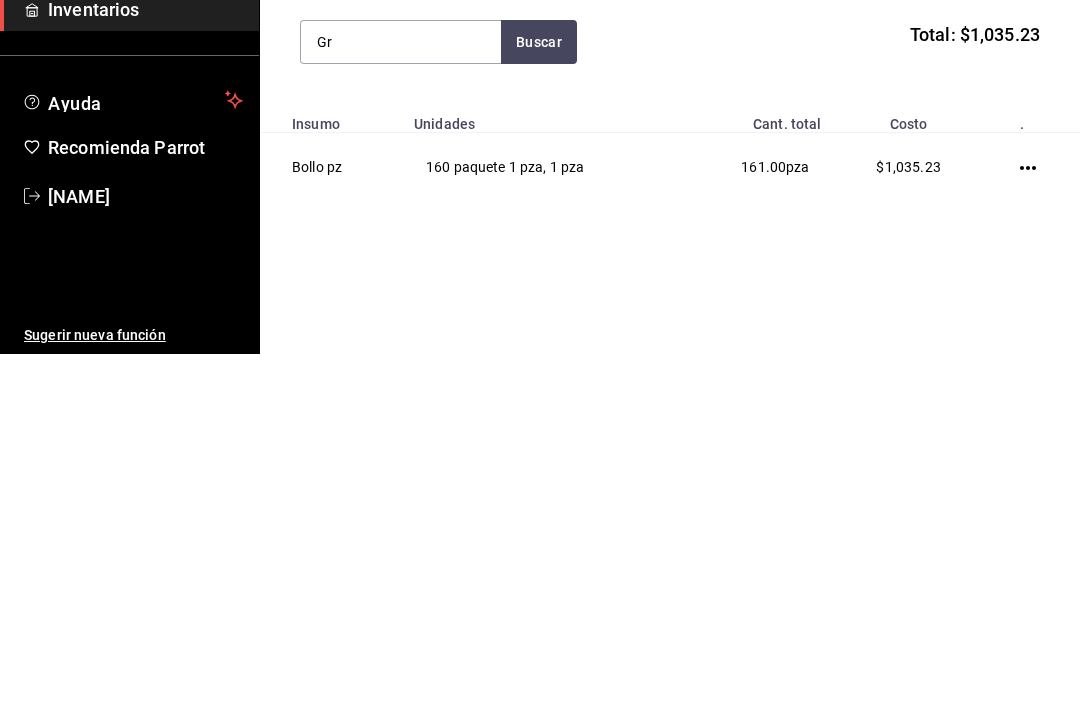 type on "G" 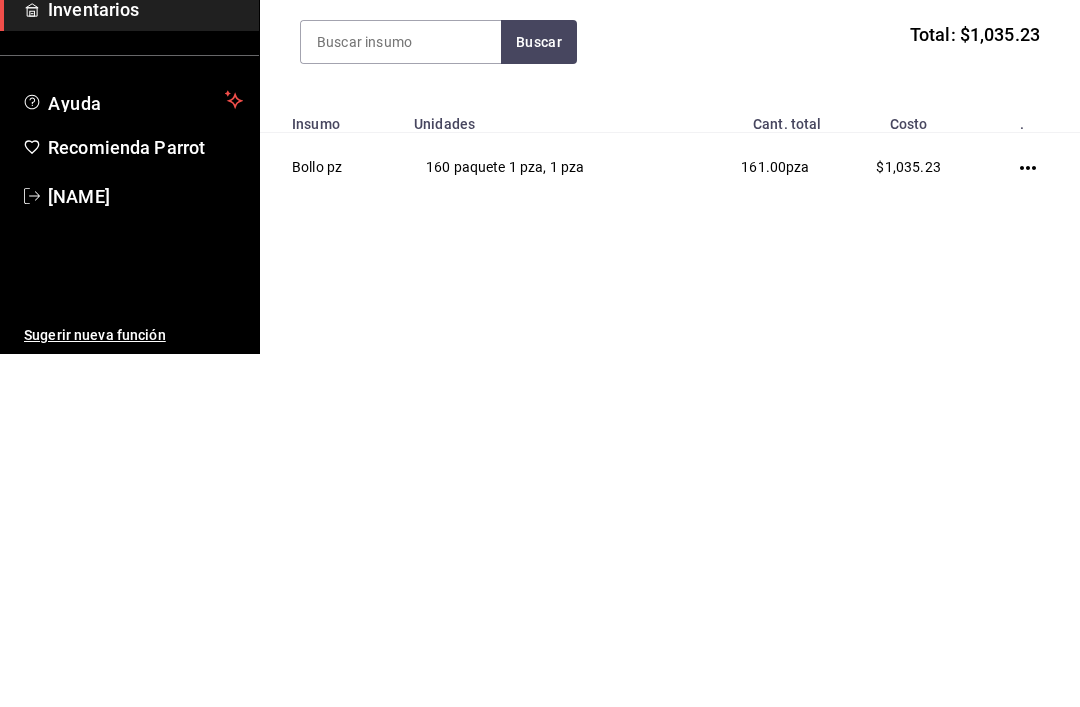 type 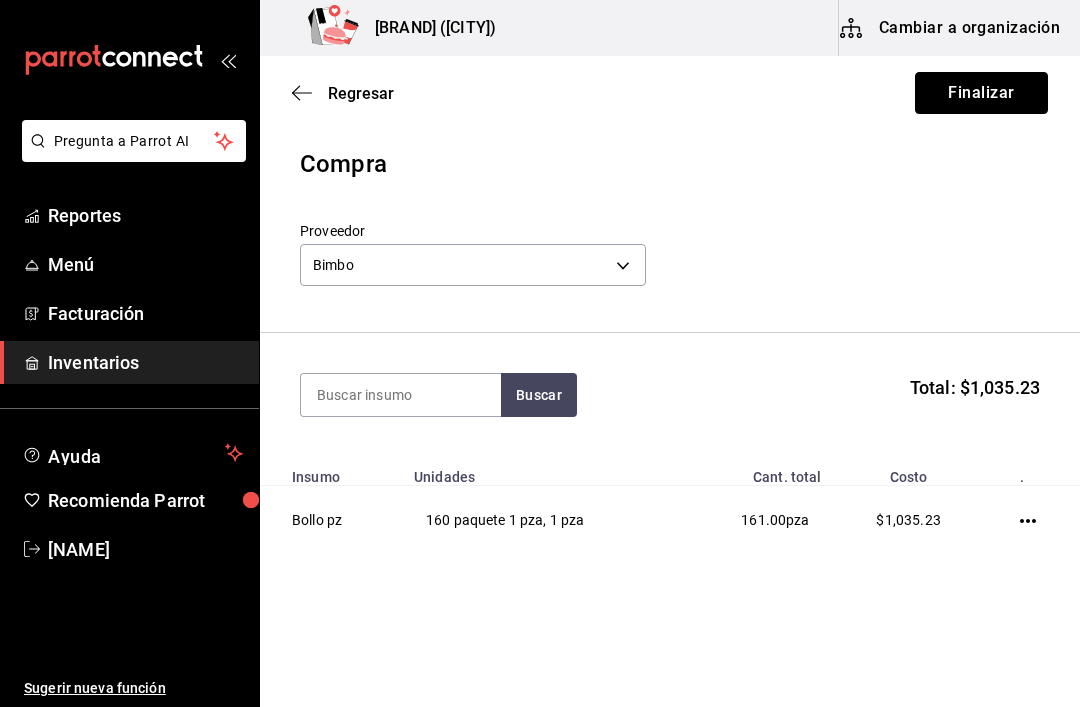 click on "Finalizar" at bounding box center [981, 93] 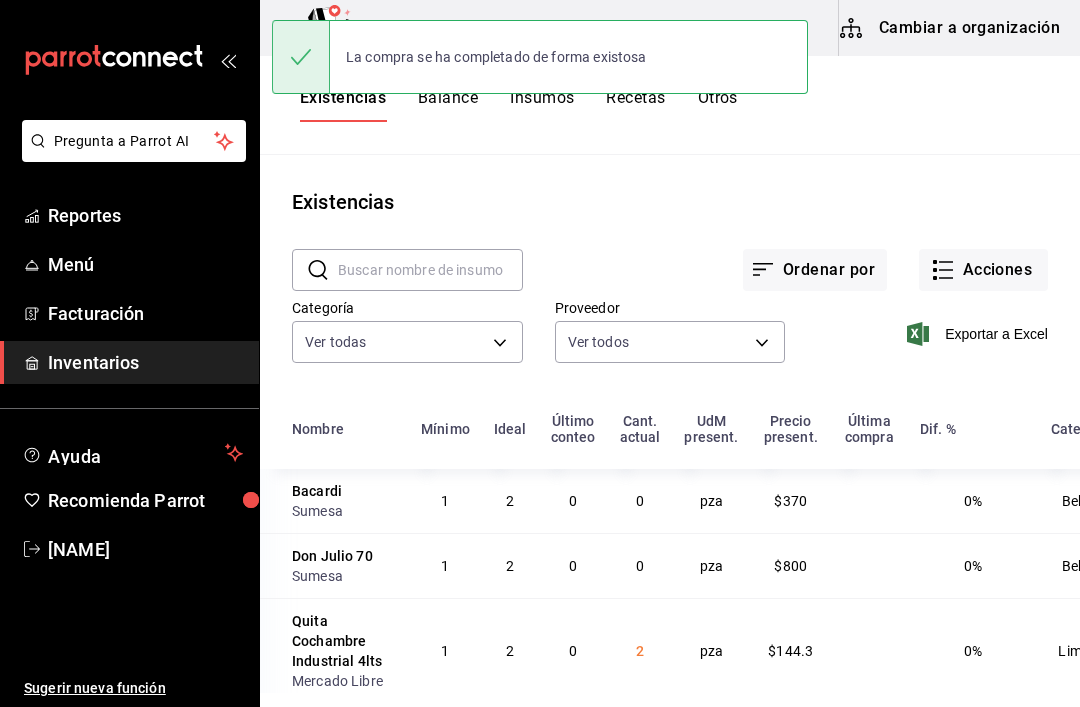 click on "Inventarios" at bounding box center (145, 362) 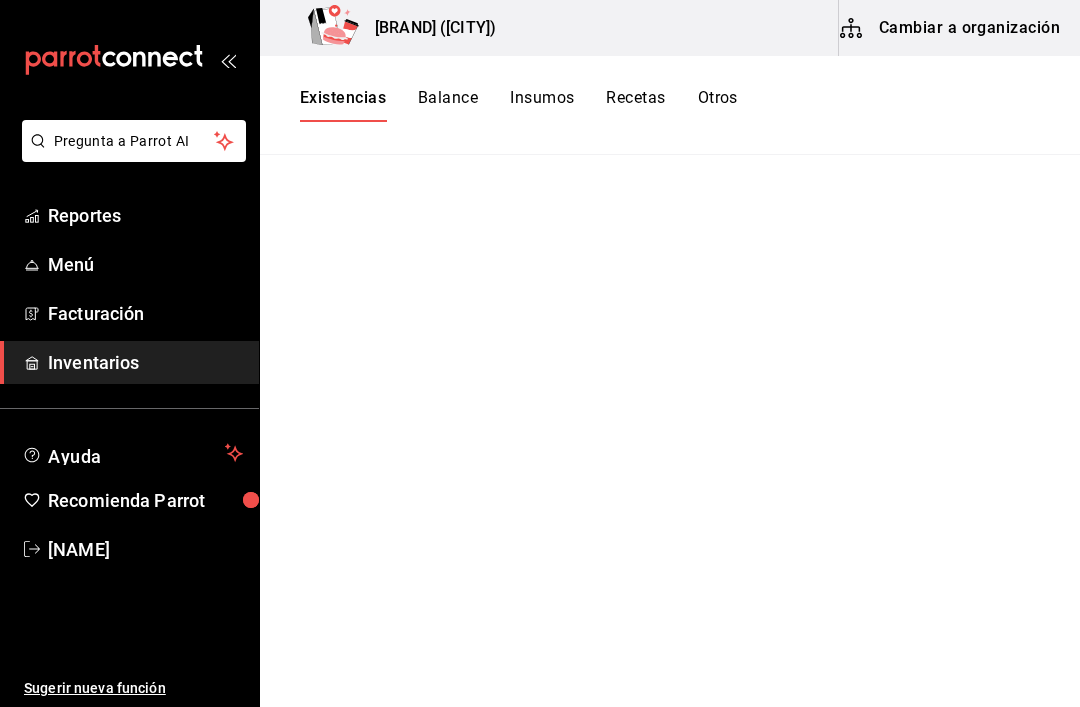 click on "Inventarios" at bounding box center [145, 362] 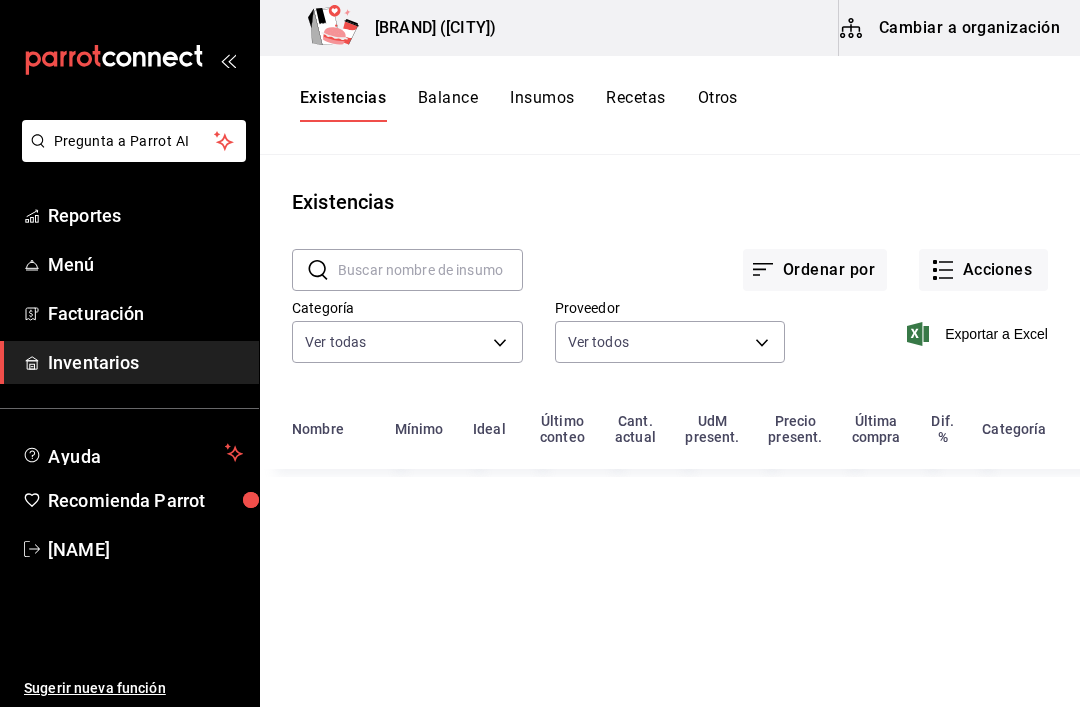 click on "Insumos" at bounding box center [542, 105] 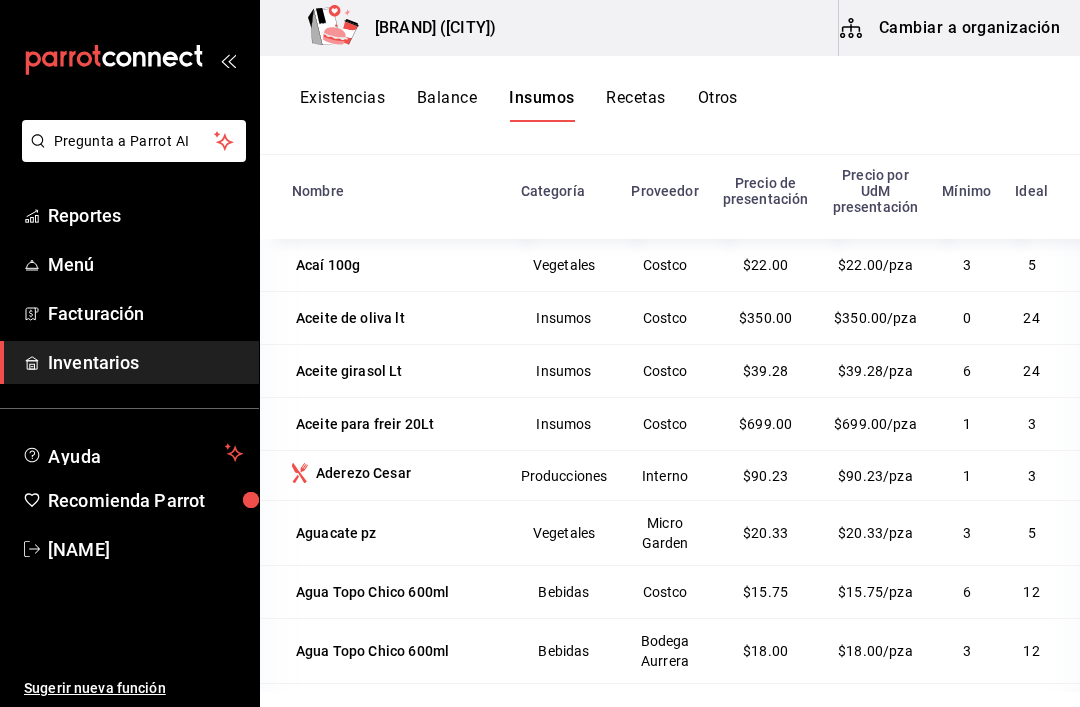 scroll, scrollTop: 246, scrollLeft: 0, axis: vertical 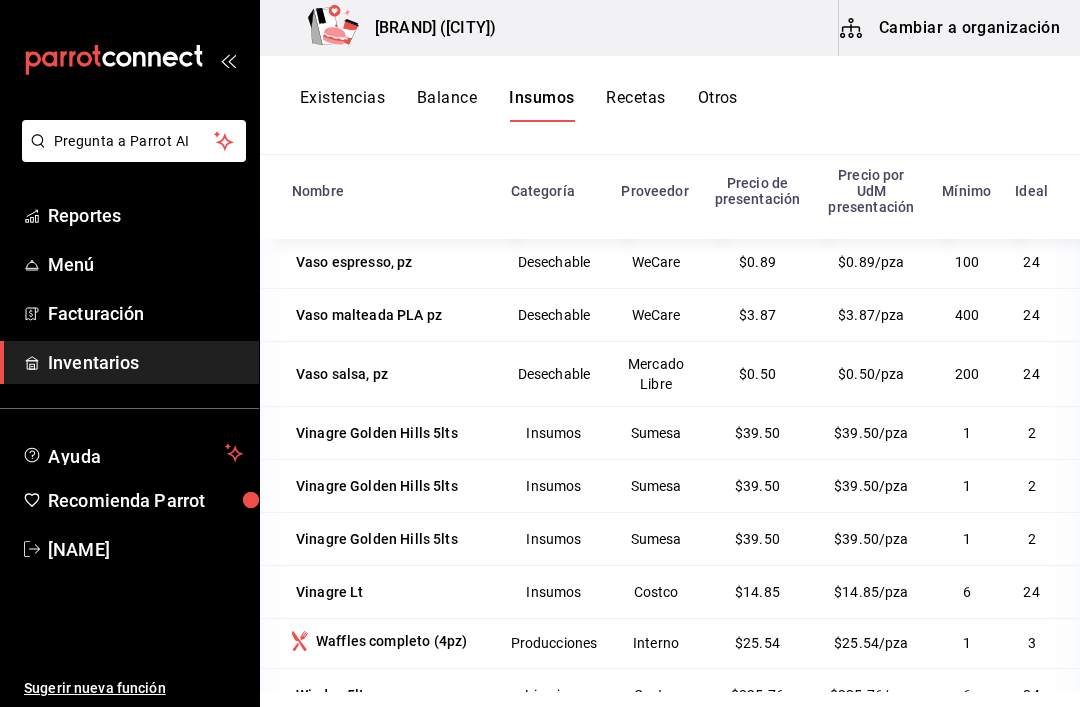 click on "Inventarios" at bounding box center [145, 362] 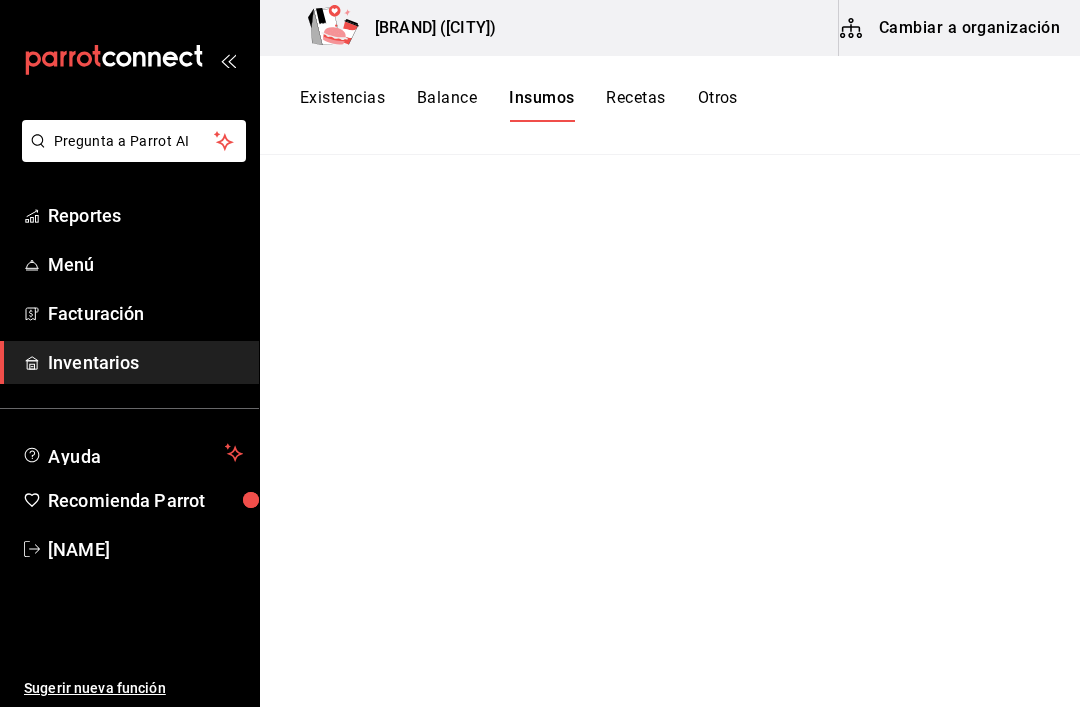 scroll, scrollTop: 0, scrollLeft: 0, axis: both 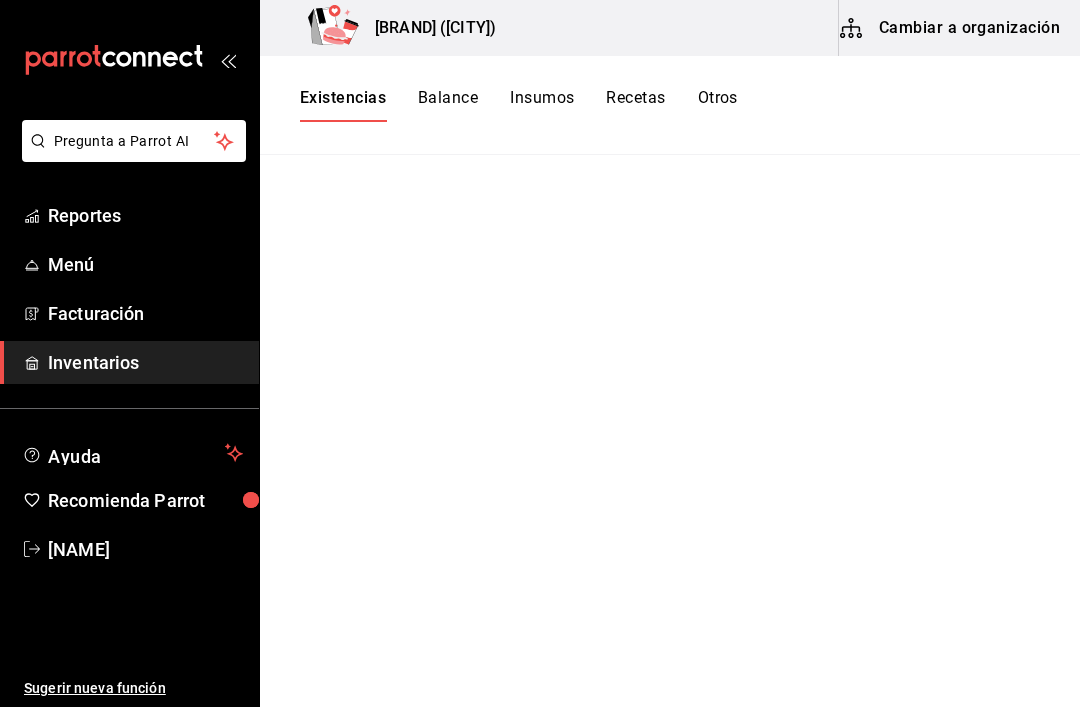 click at bounding box center [129, 60] 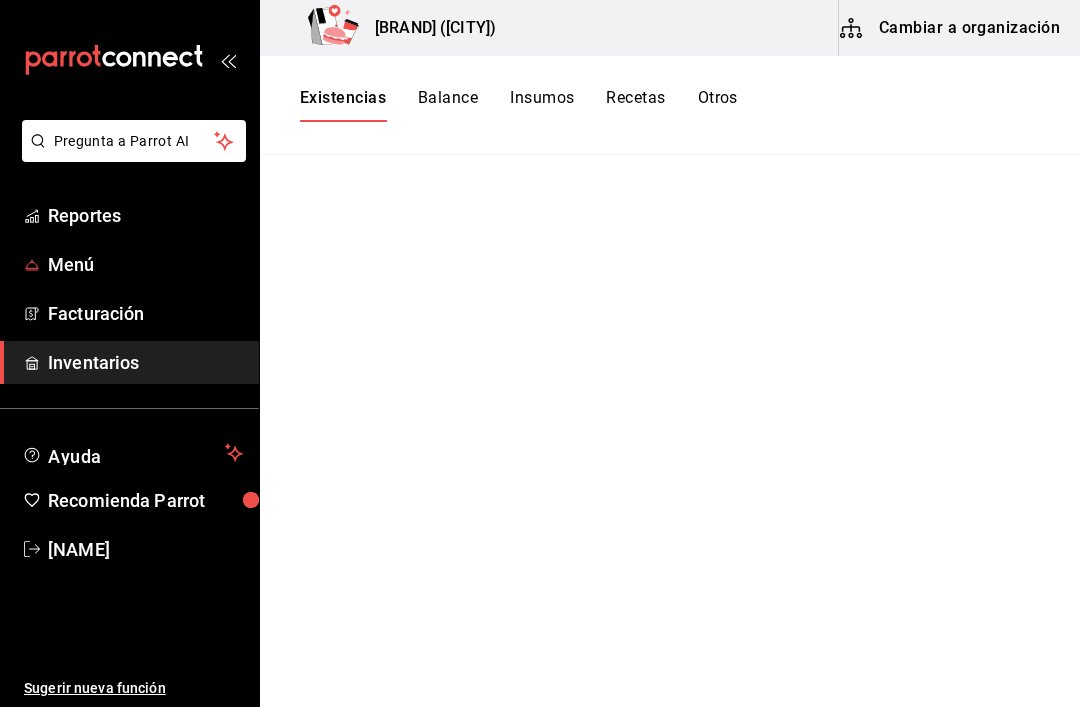 click on "Menú" at bounding box center (145, 264) 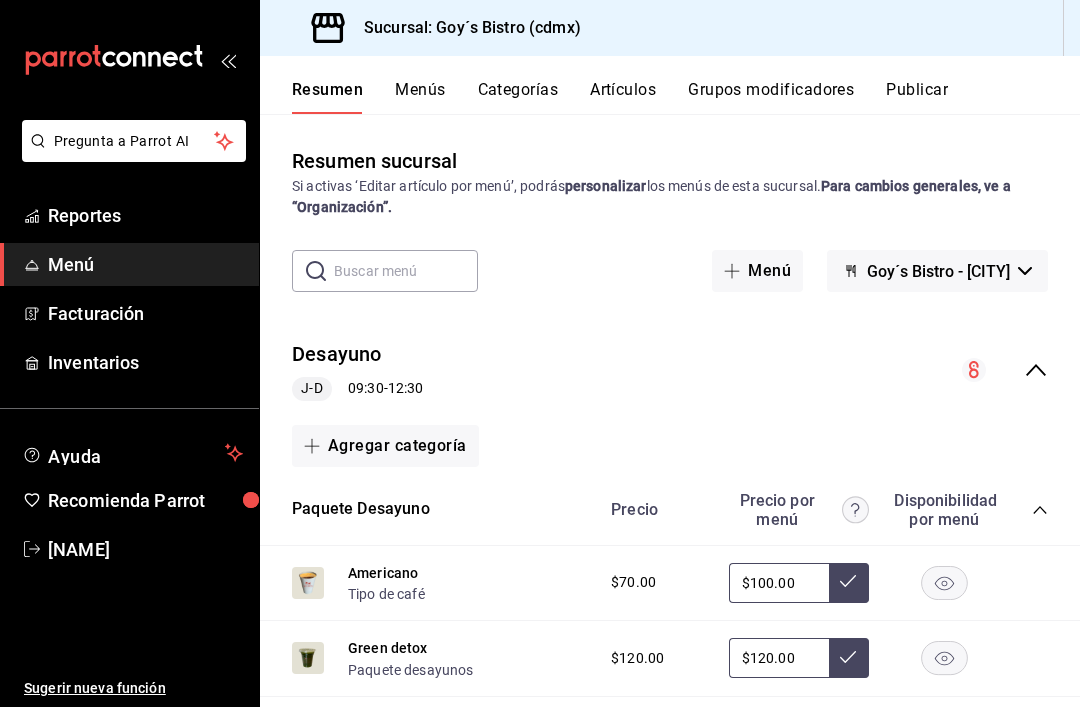 click on "Reportes" at bounding box center [145, 215] 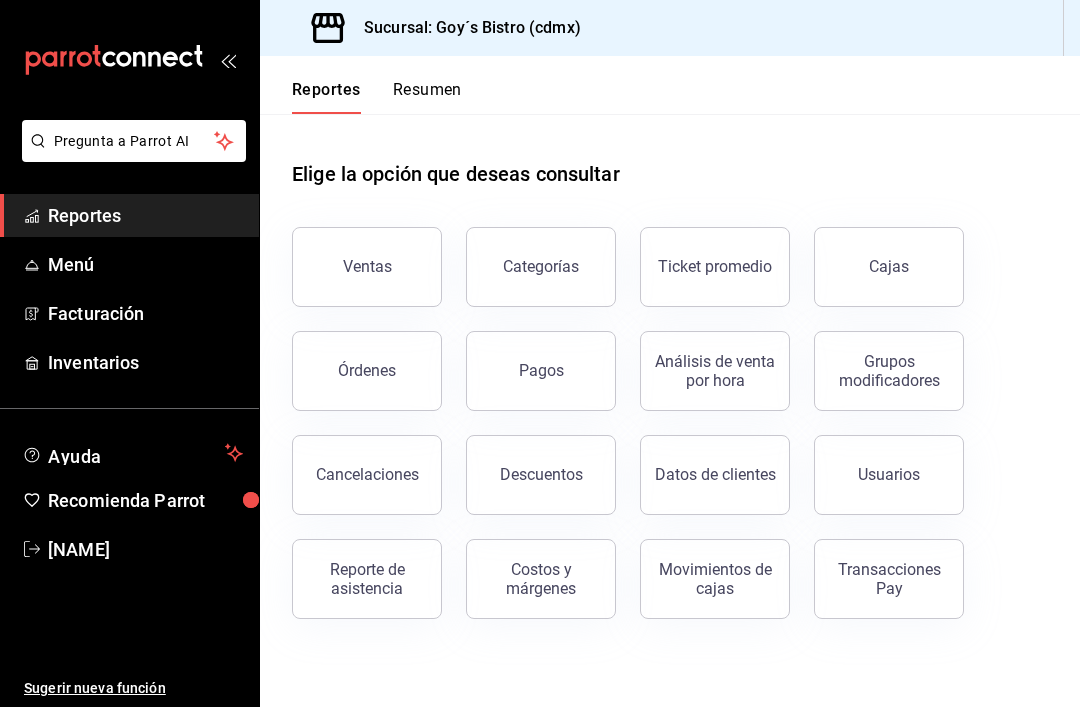 click on "Inventarios" at bounding box center [145, 362] 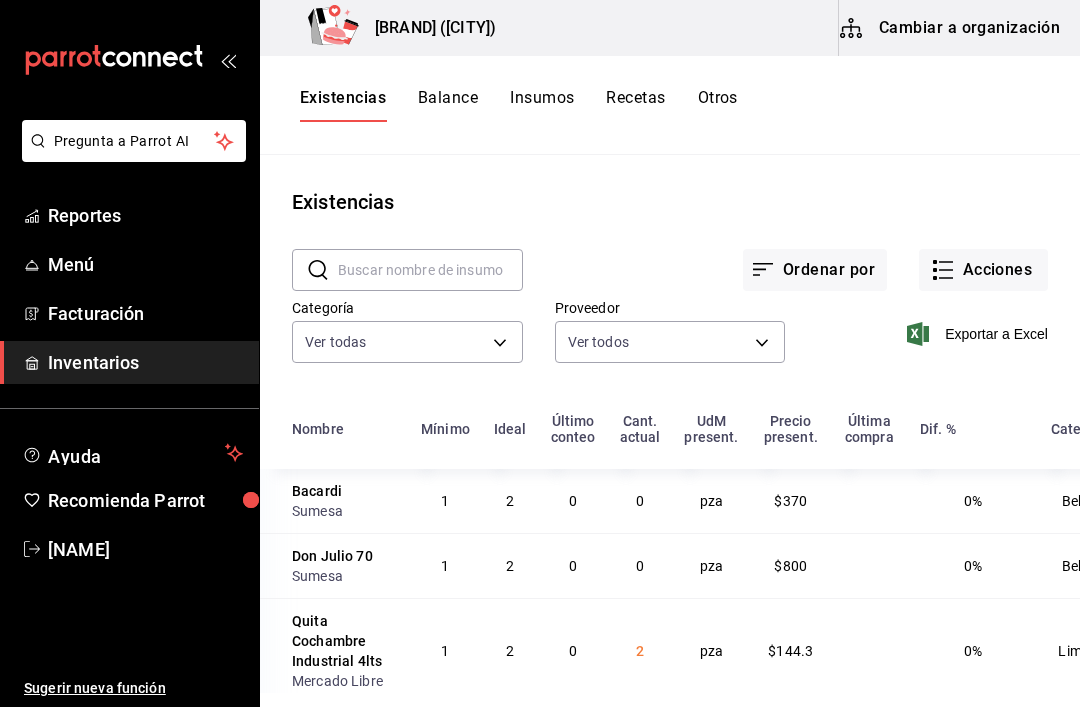 click on "Acciones" at bounding box center [983, 270] 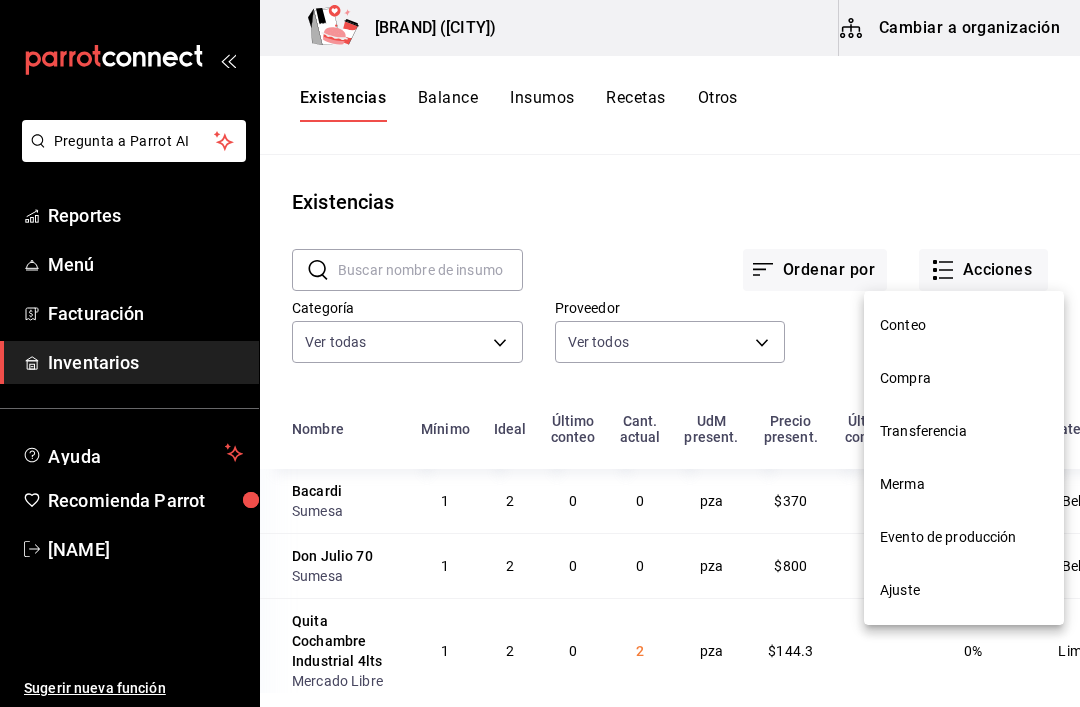 click on "Compra" at bounding box center (964, 378) 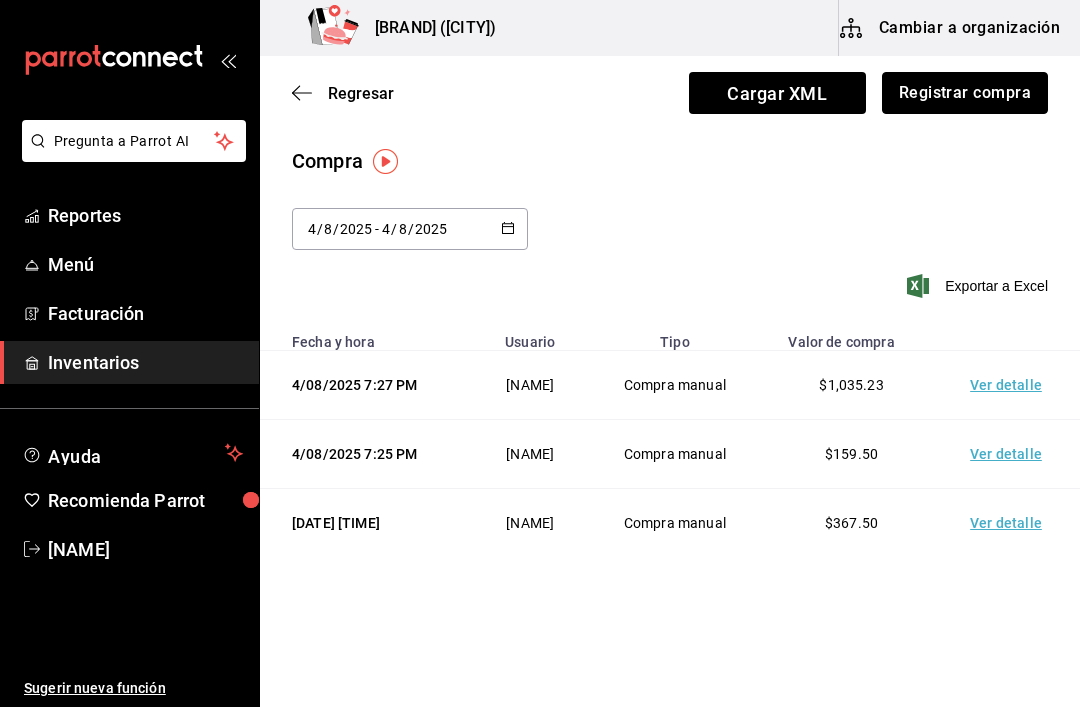 click on "Registrar compra" at bounding box center [965, 93] 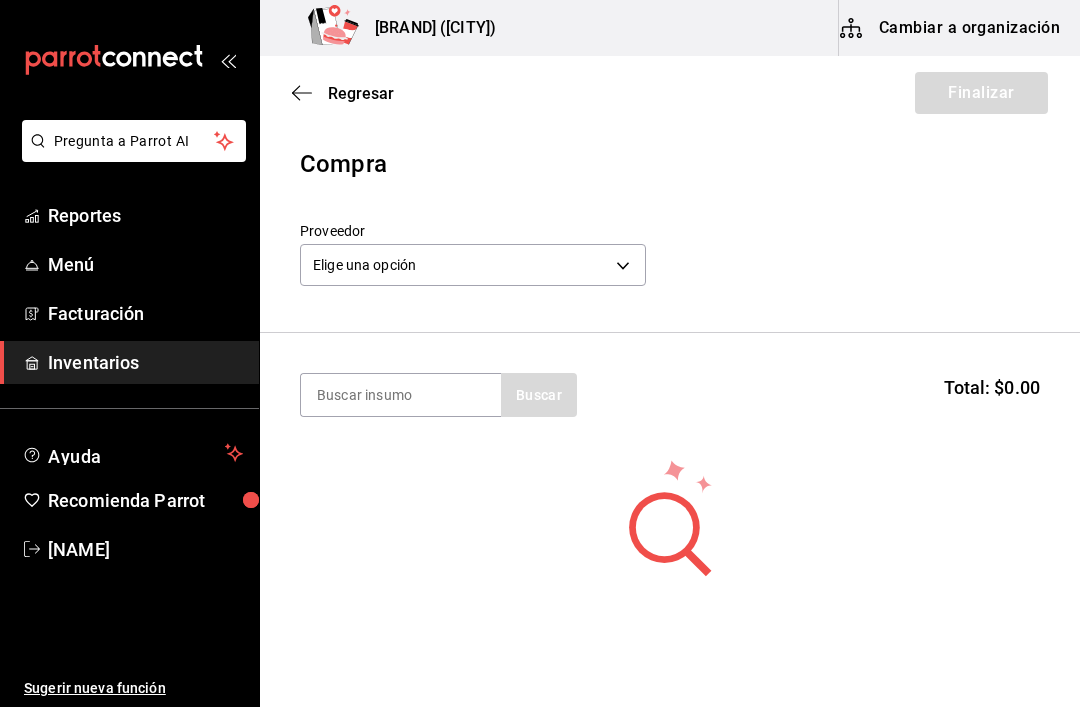 click on "Pregunta a Parrot AI Reportes   Menú   Facturación   Inventarios   Ayuda Recomienda Parrot   [FIRST] [LAST]   Sugerir nueva función   Goy´s Bistro (cdmx) Cambiar a organización Regresar Finalizar Compra Proveedor Elige una opción default Buscar Total: $0.00 No hay insumos a mostrar. Busca un insumo para agregarlo a la lista GANA 1 MES GRATIS EN TU SUSCRIPCIÓN AQUÍ ¿Recuerdas cómo empezó tu restaurante?
Hoy puedes ayudar a un colega a tener el mismo cambio que tú viviste.
Recomienda Parrot directamente desde tu Portal Administrador.
Es fácil y rápido.
🎁 Por cada restaurante que se una, ganas 1 mes gratis. Ver video tutorial Ir a video Pregunta a Parrot AI Reportes   Menú   Facturación   Inventarios   Ayuda Recomienda Parrot   [FIRST] [LAST]   Sugerir nueva función   Editar Eliminar Visitar centro de ayuda (XX) XXXX-XXXX soporte@parrotsoftware.io Visitar centro de ayuda (XX) XXXX-XXXX soporte@parrotsoftware.io" at bounding box center [540, 297] 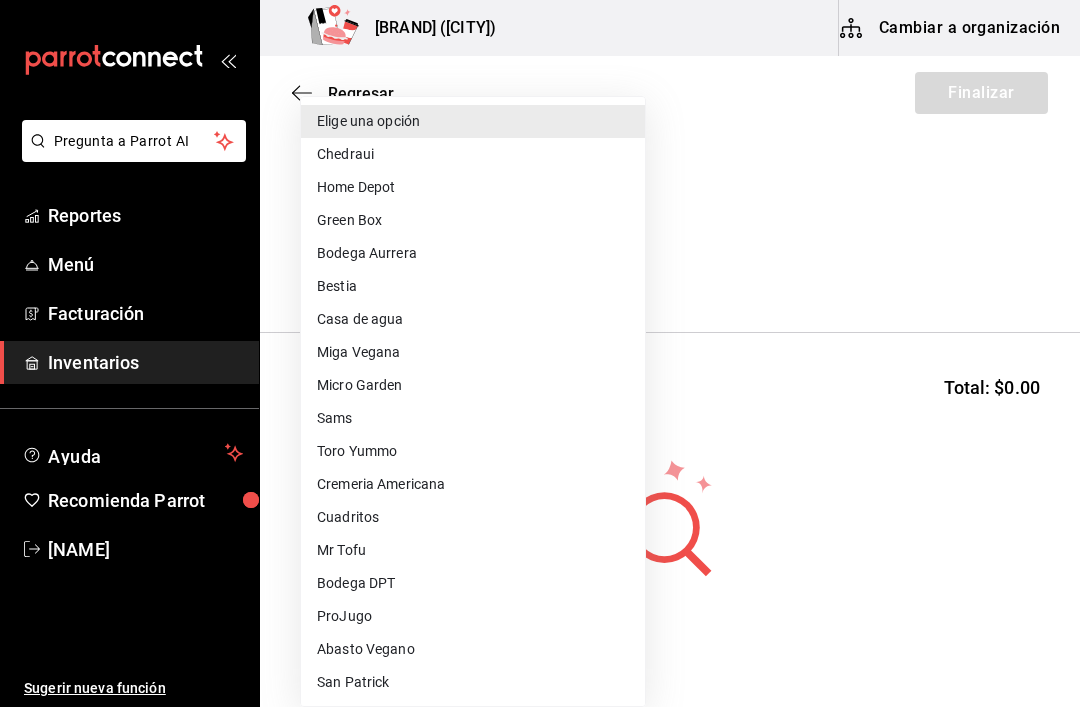 click on "Micro Garden" at bounding box center (473, 385) 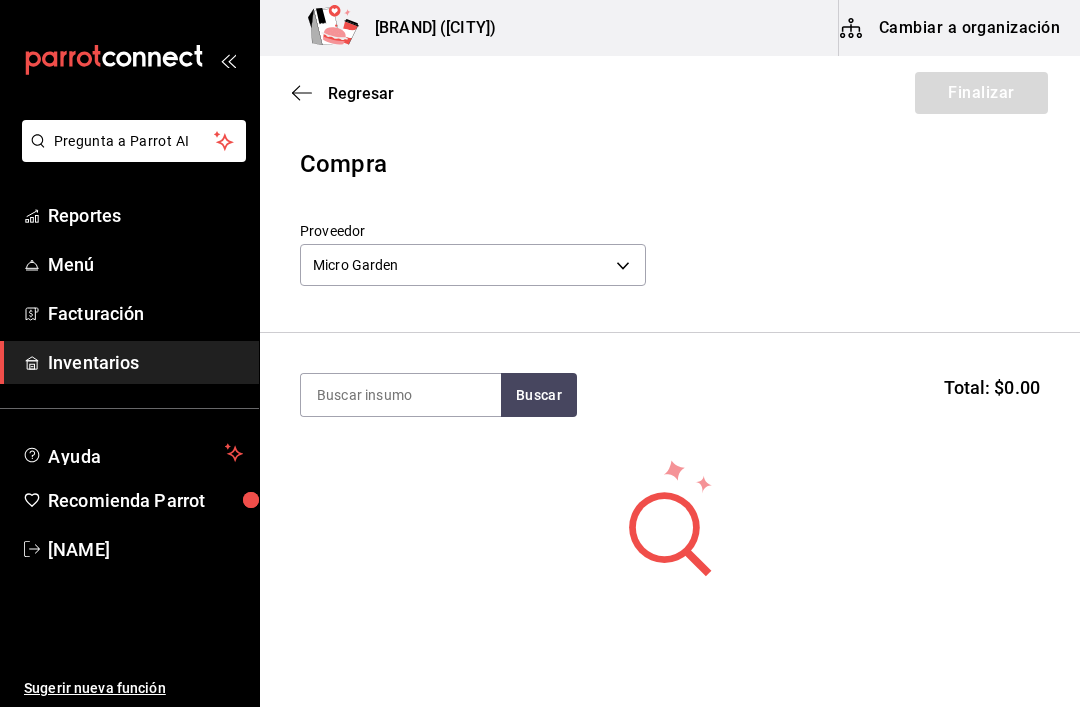 click at bounding box center [401, 395] 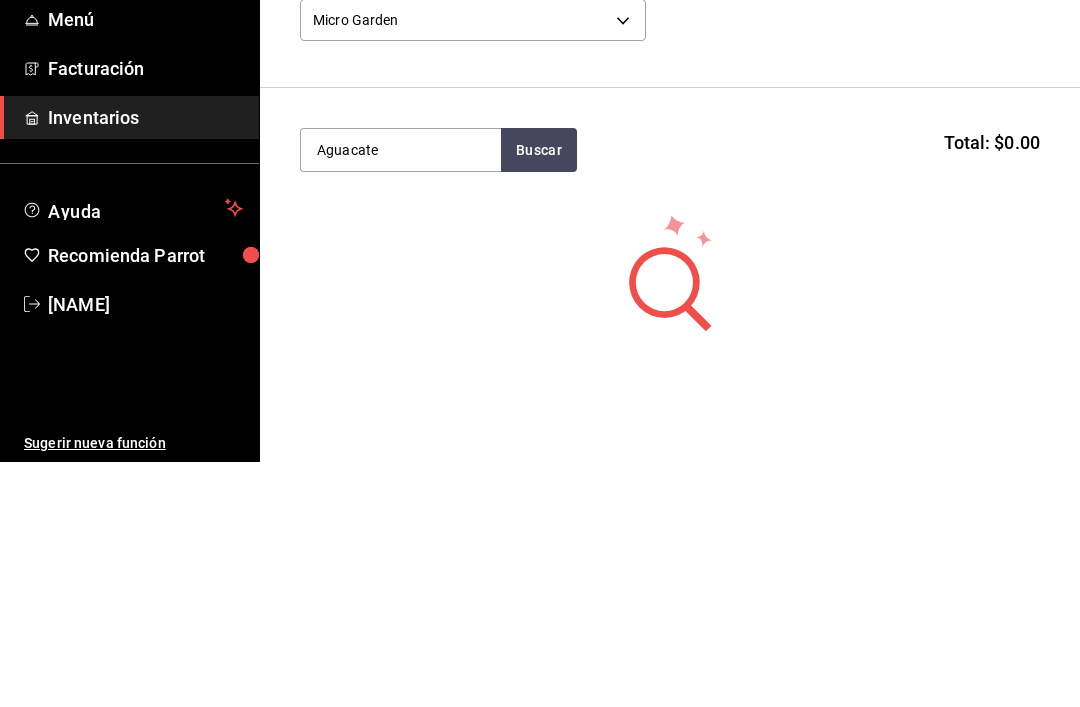 type on "Aguacate" 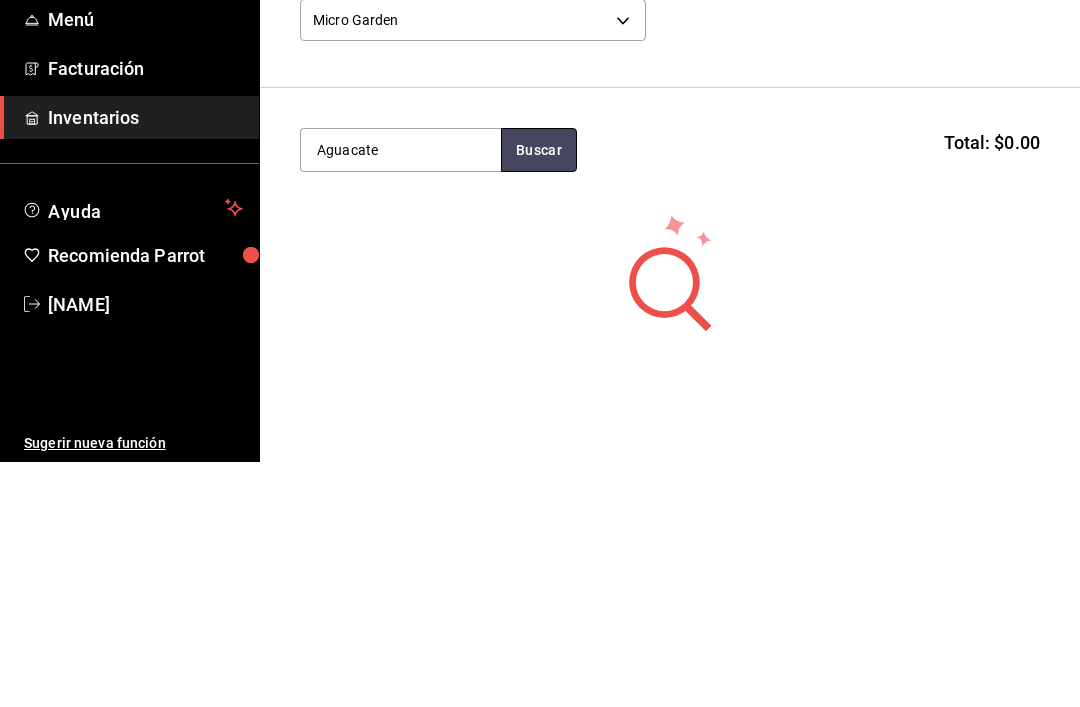 click on "Buscar" at bounding box center (539, 395) 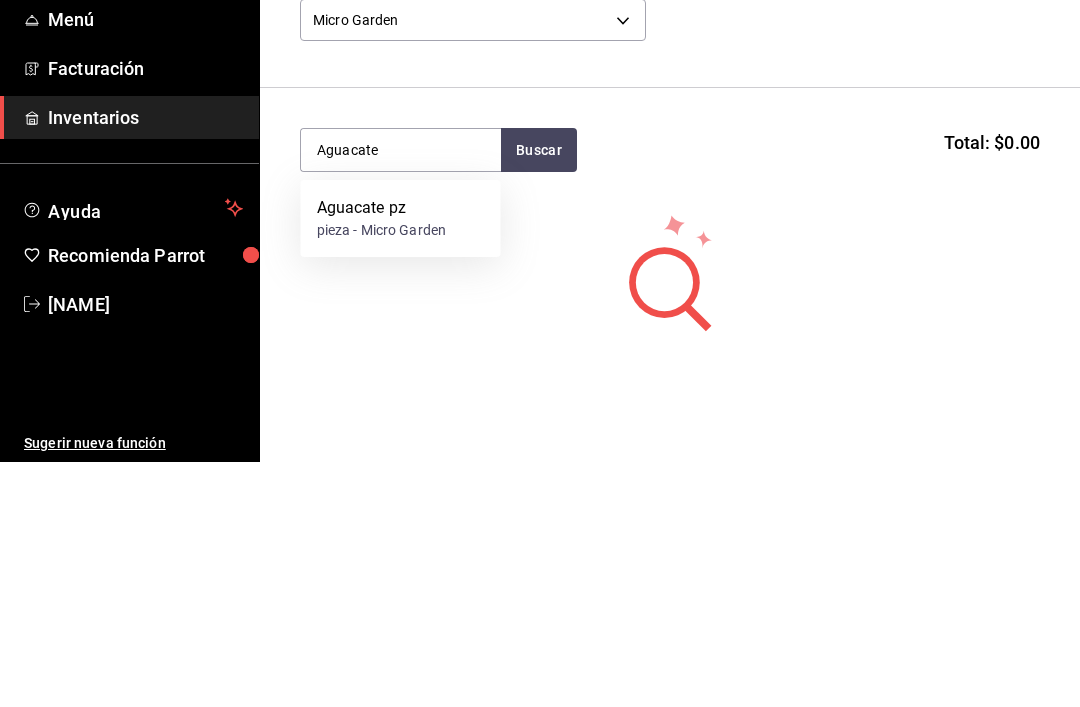 click on "Aguacate pz" at bounding box center [382, 453] 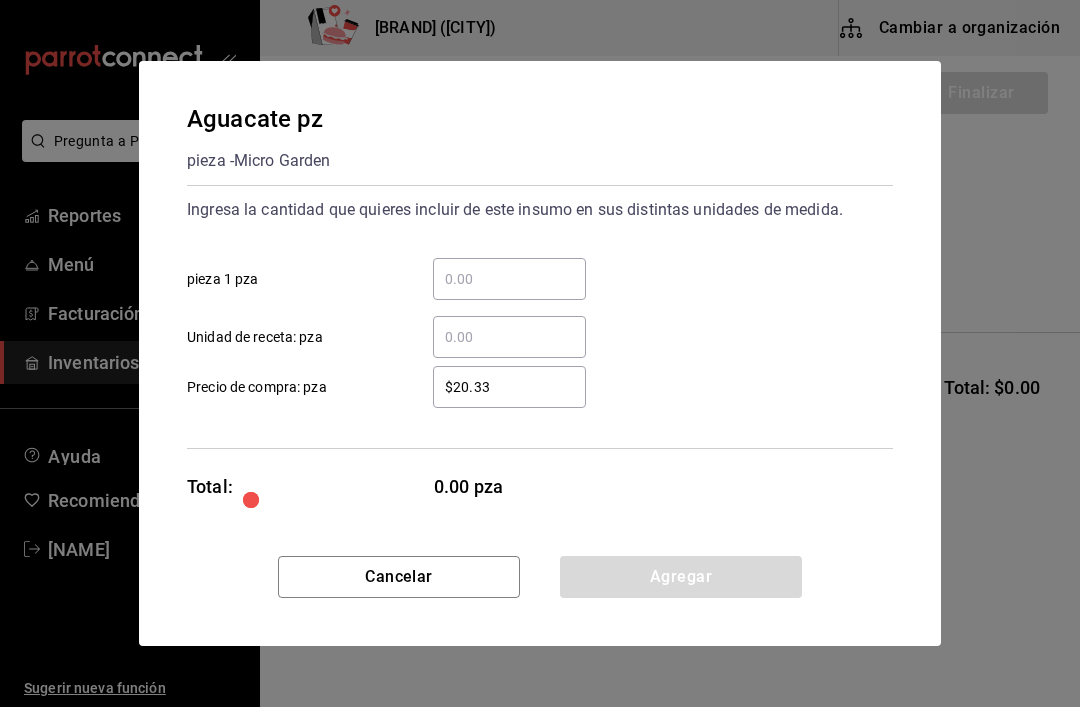 click on "​ pieza 1 pza" at bounding box center [509, 279] 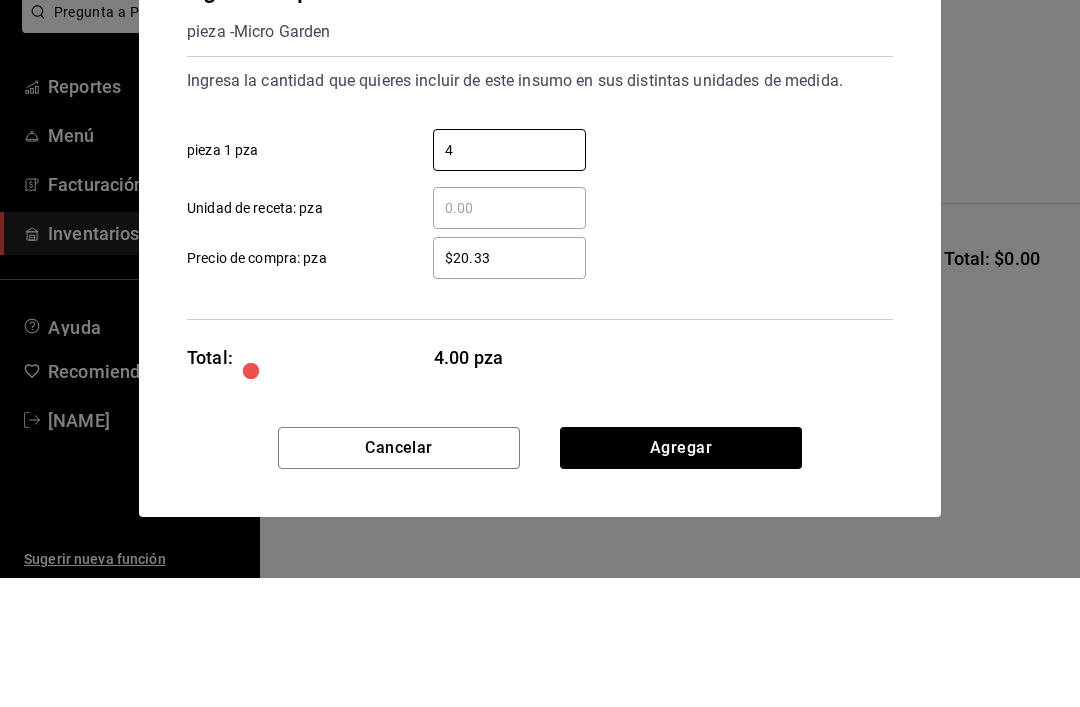 type on "4" 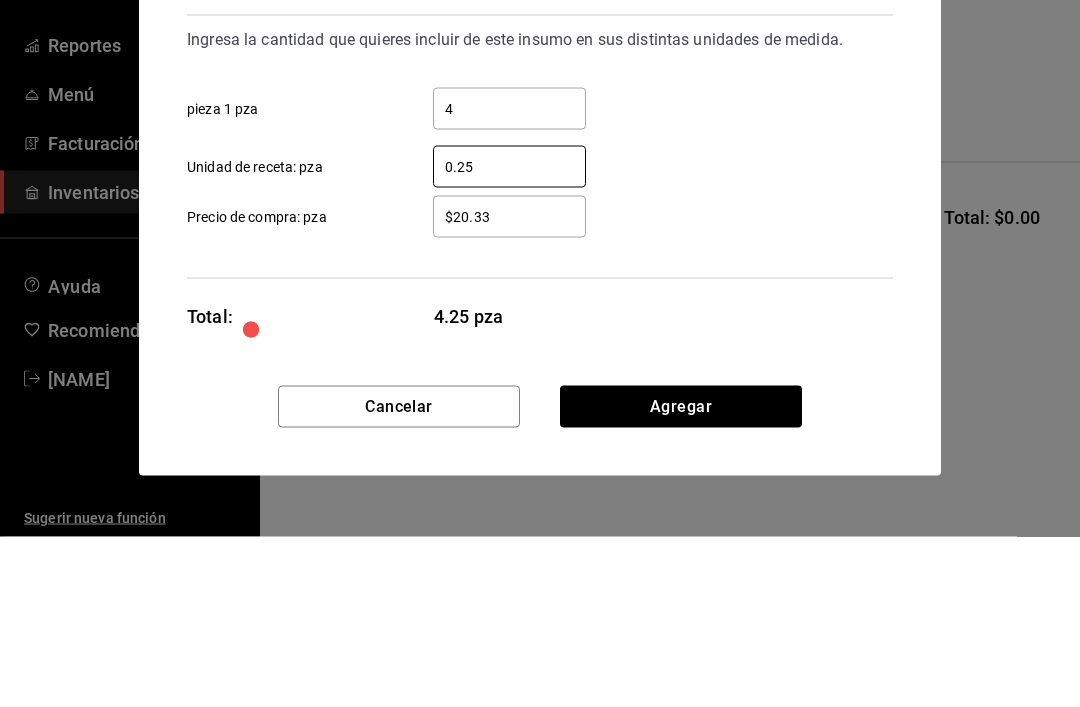 type on "0.25" 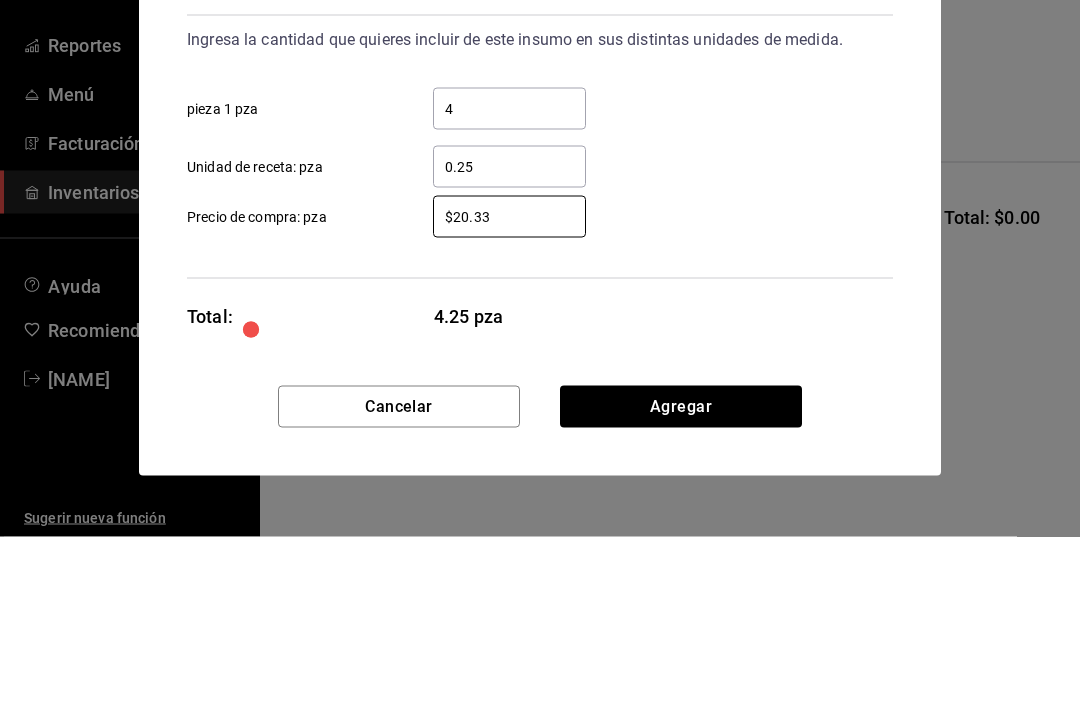 click on "$20.33" at bounding box center [509, 387] 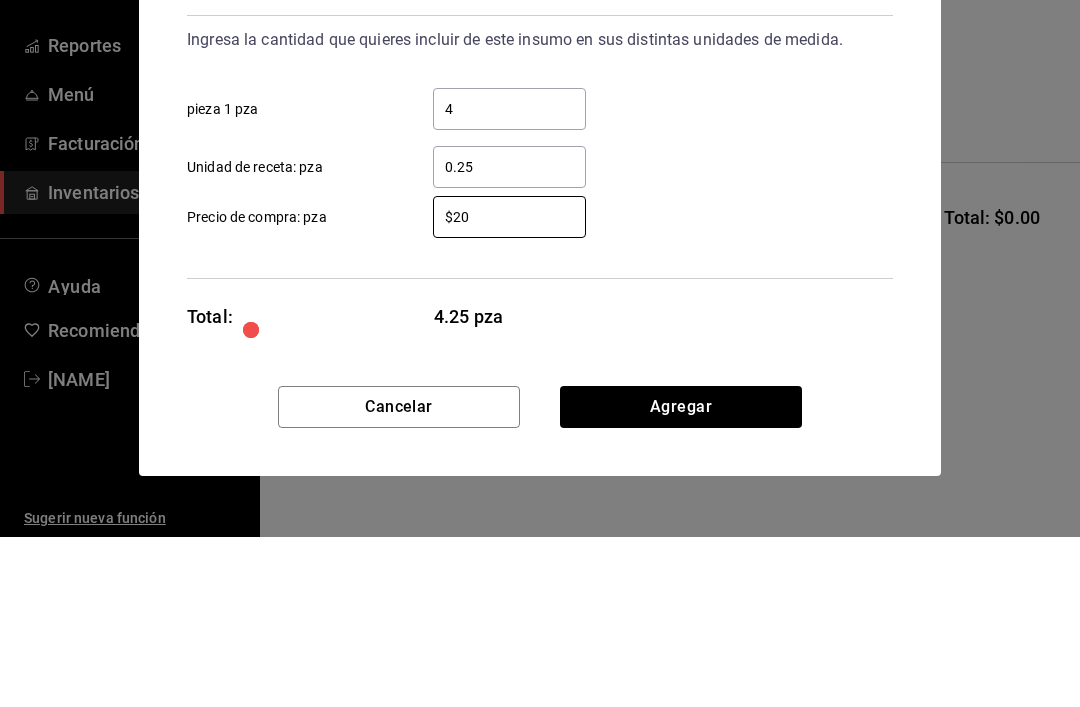 type on "$2" 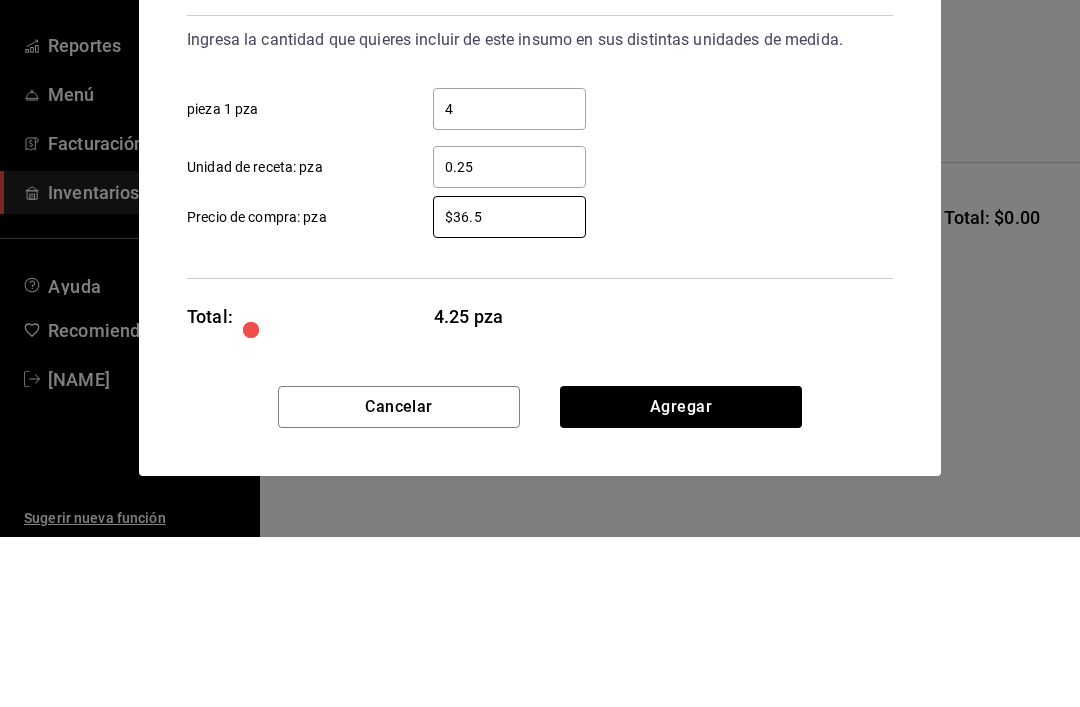 type on "$36.56" 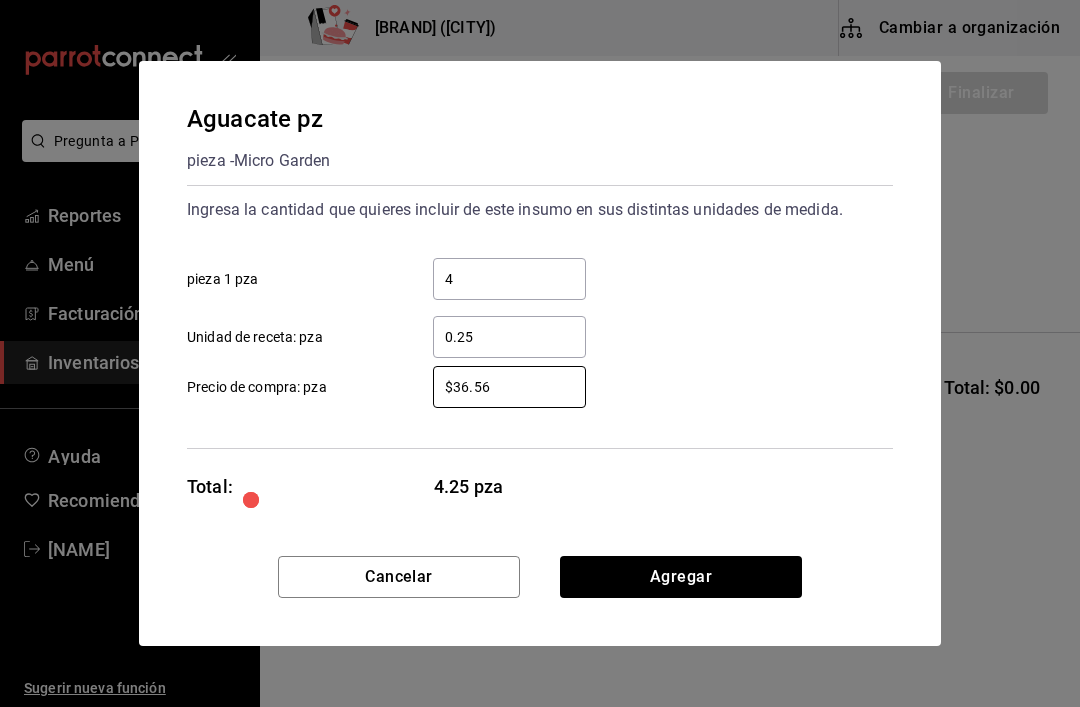 click on "Agregar" at bounding box center (681, 577) 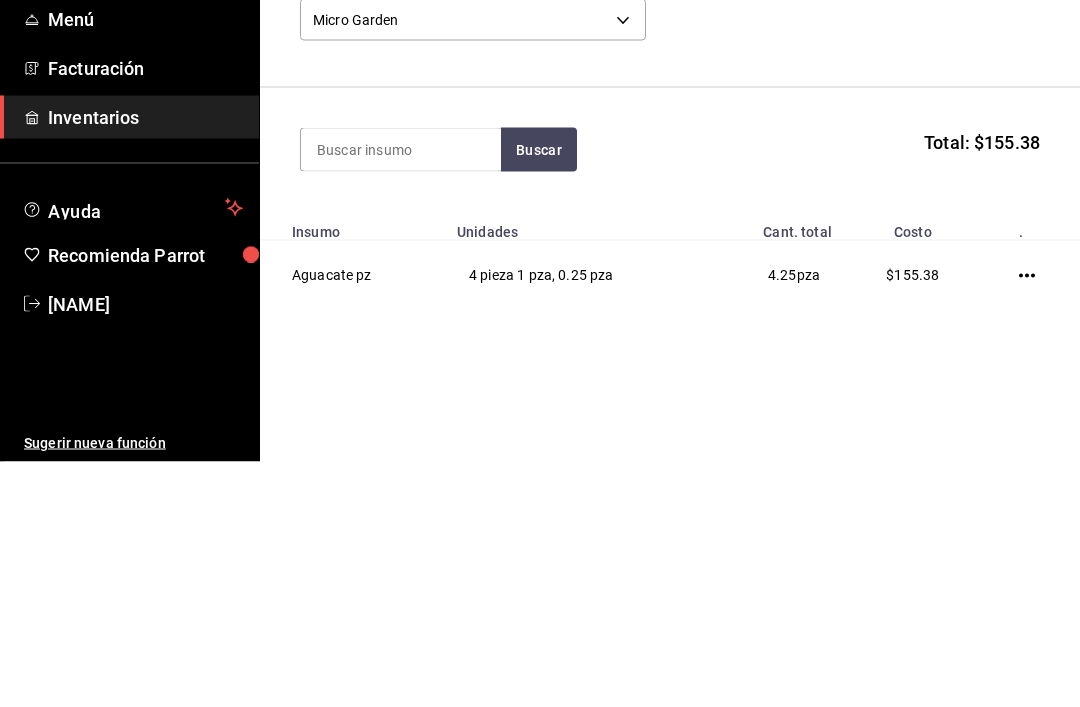 click 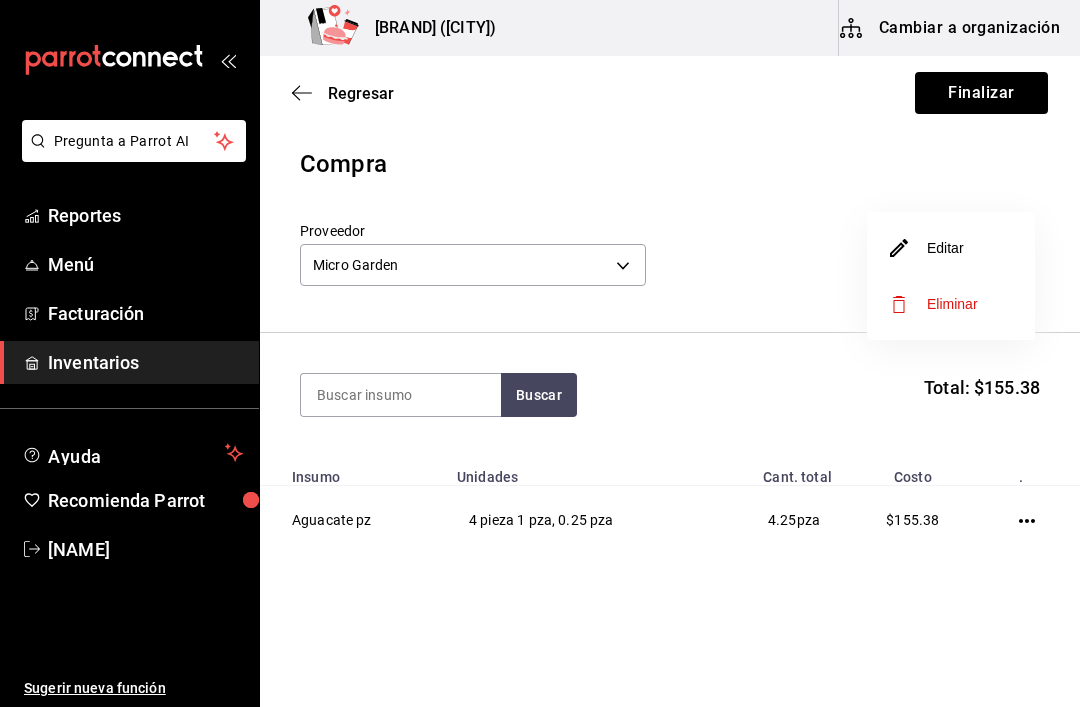 click at bounding box center (540, 353) 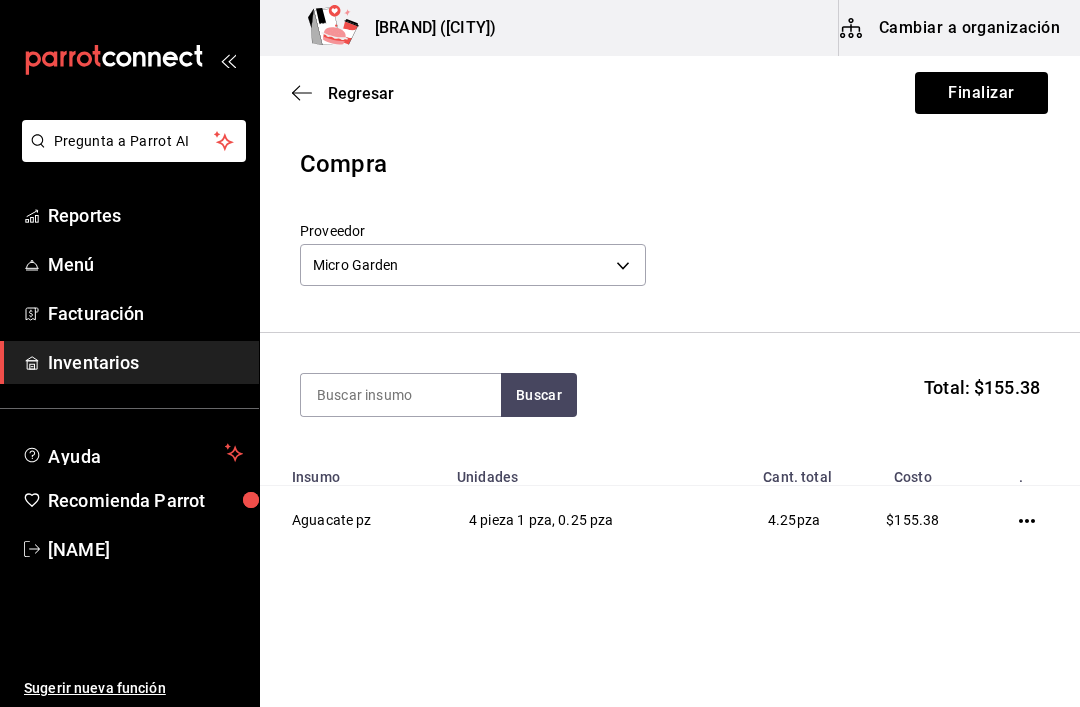 click at bounding box center (1031, 520) 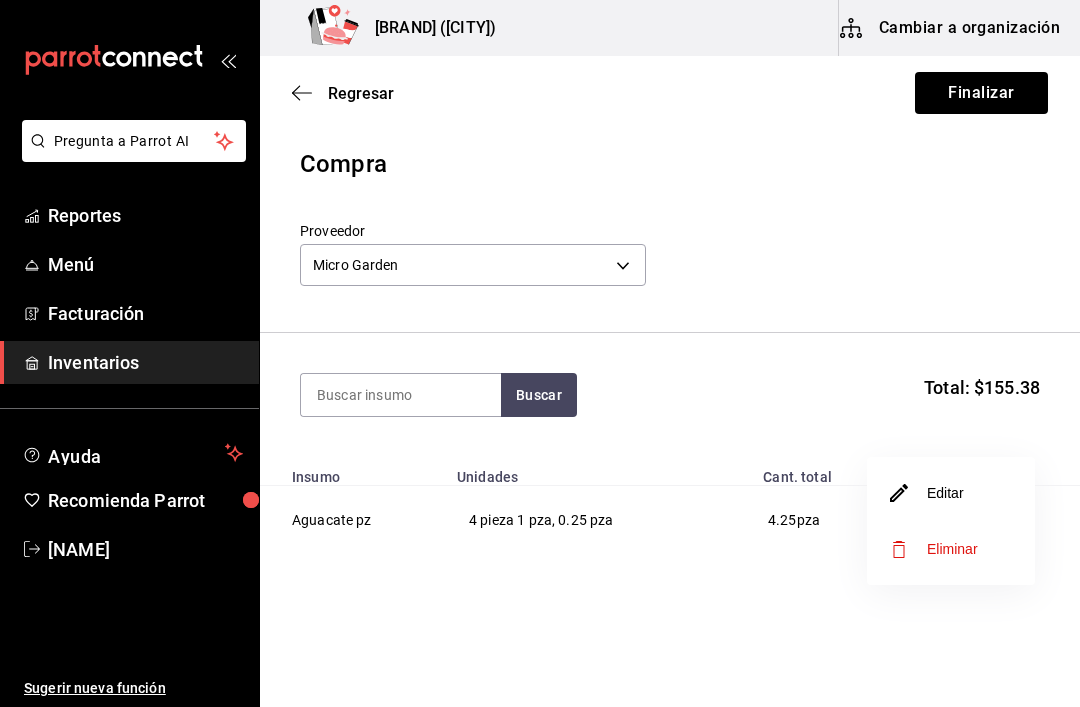 click on "Editar" at bounding box center [927, 493] 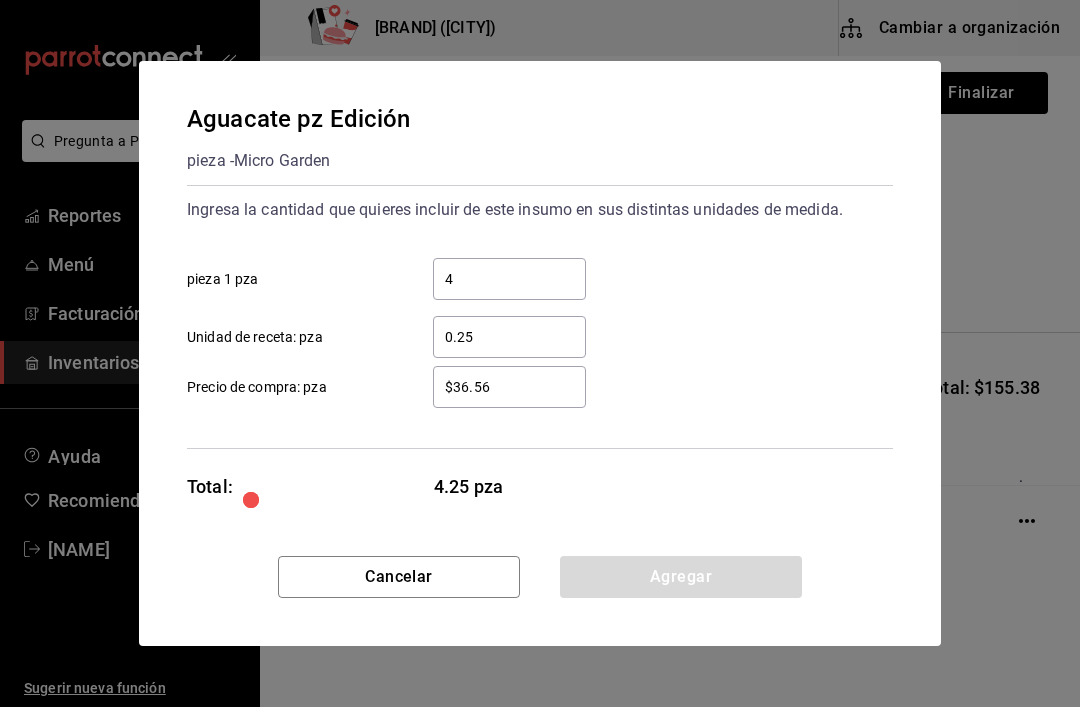 click on "$36.56" at bounding box center [509, 387] 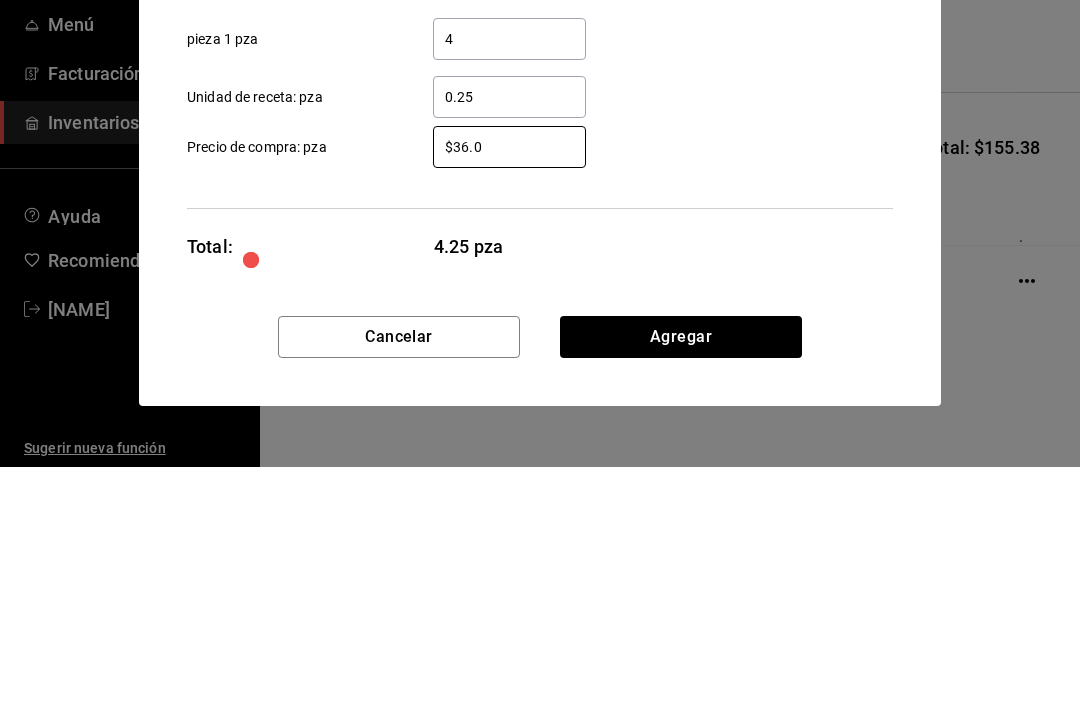 type on "$36.00" 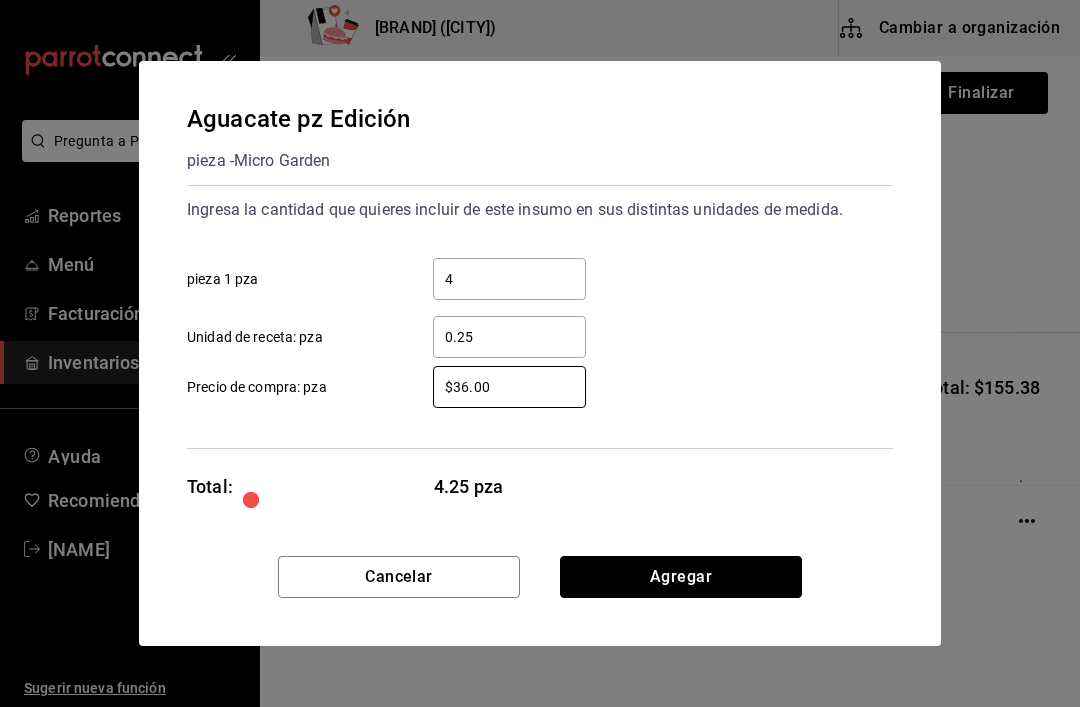 click on "Agregar" at bounding box center (681, 577) 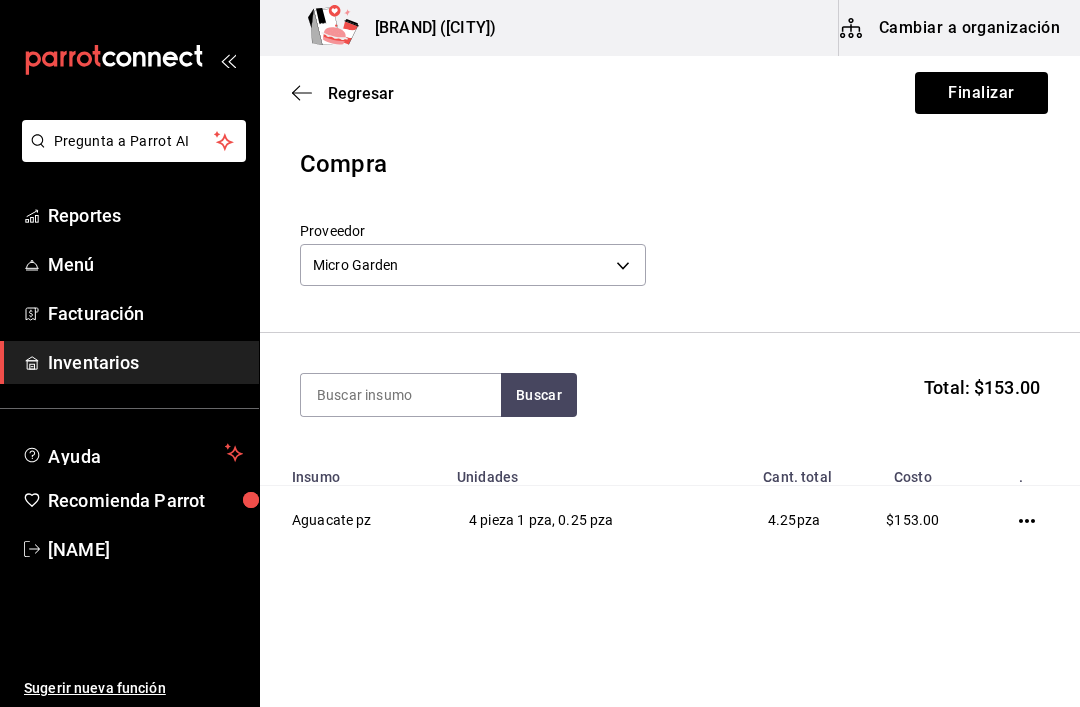 click 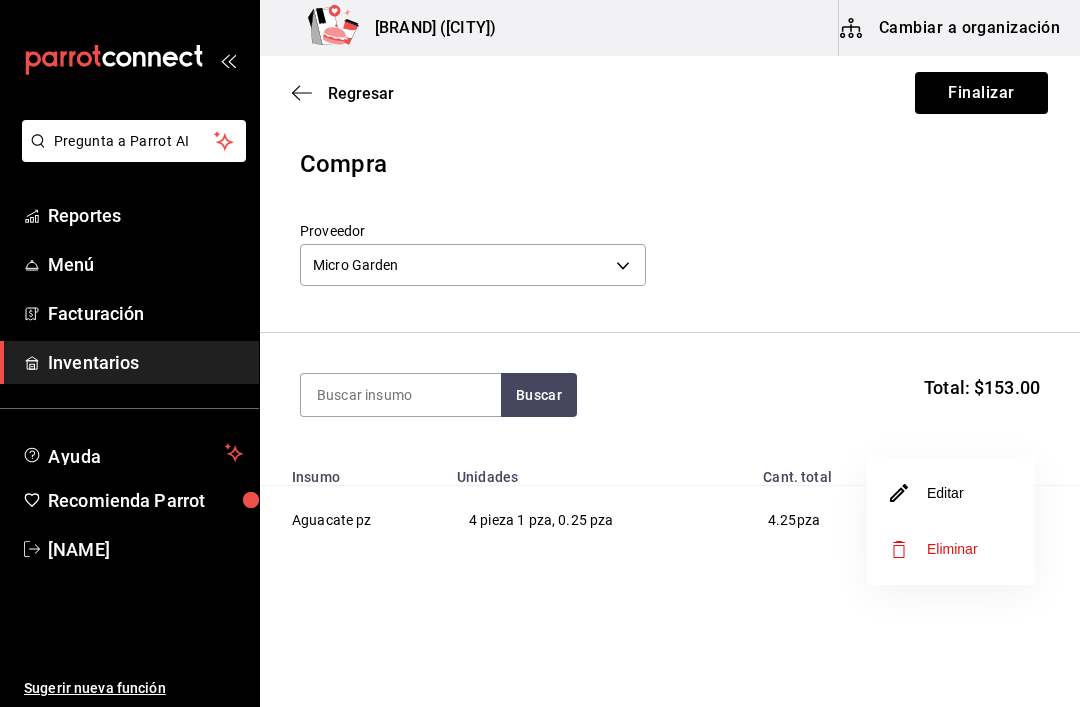 click on "Editar" at bounding box center (927, 493) 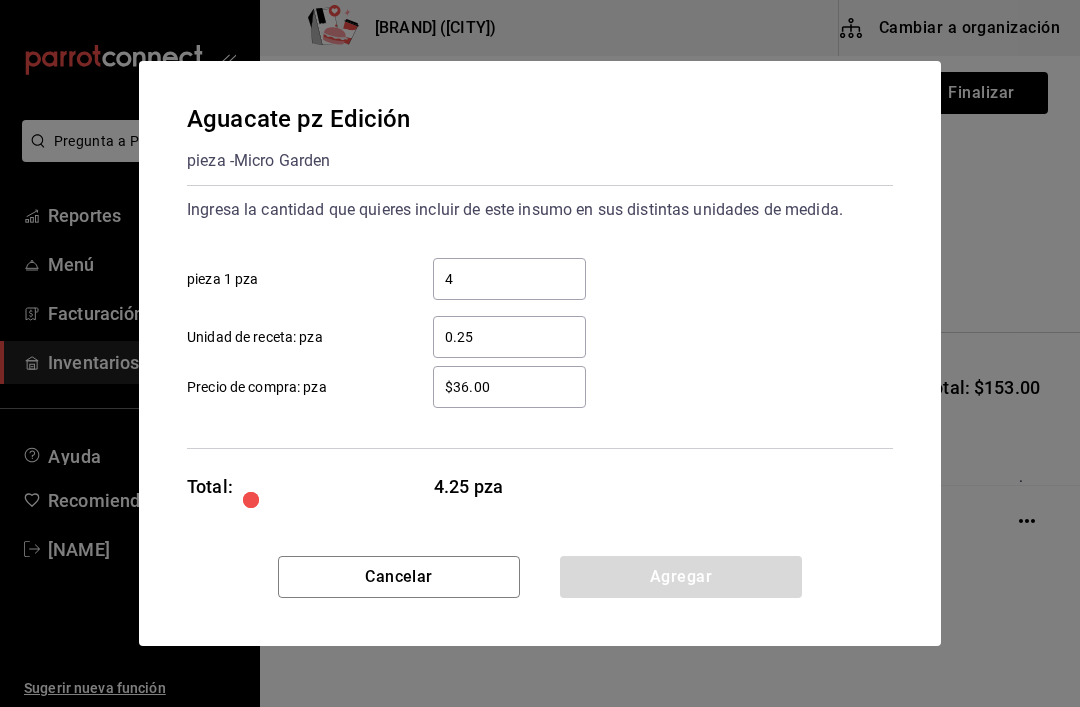 click on "$36.00" at bounding box center (509, 387) 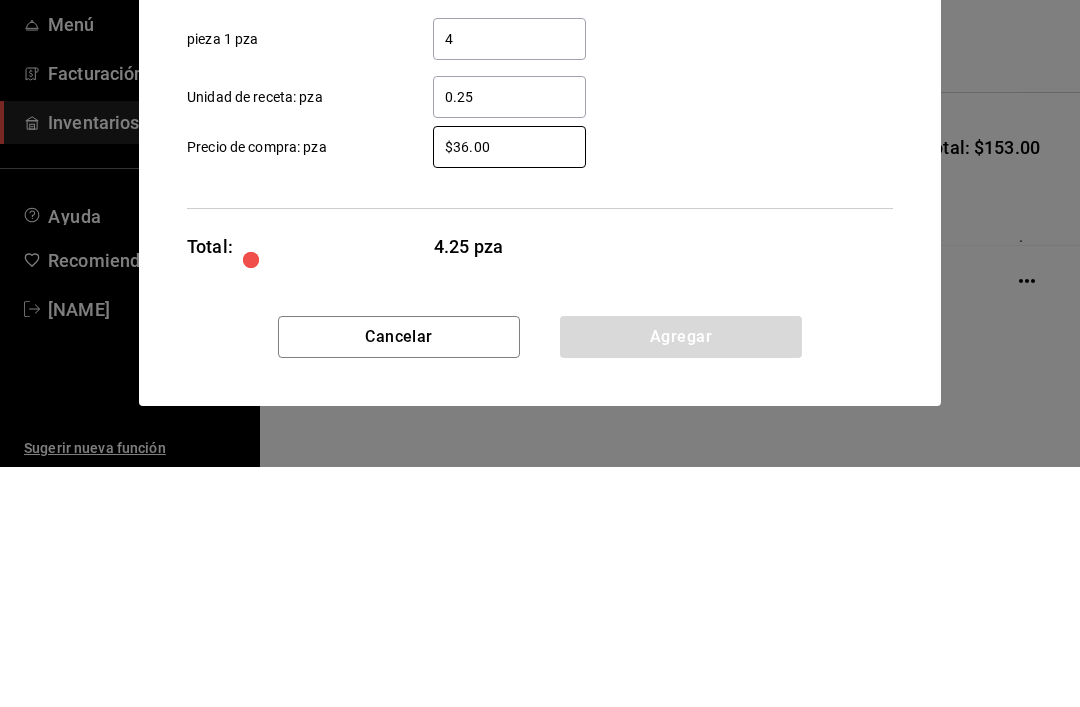 click on "$36.00" at bounding box center [509, 387] 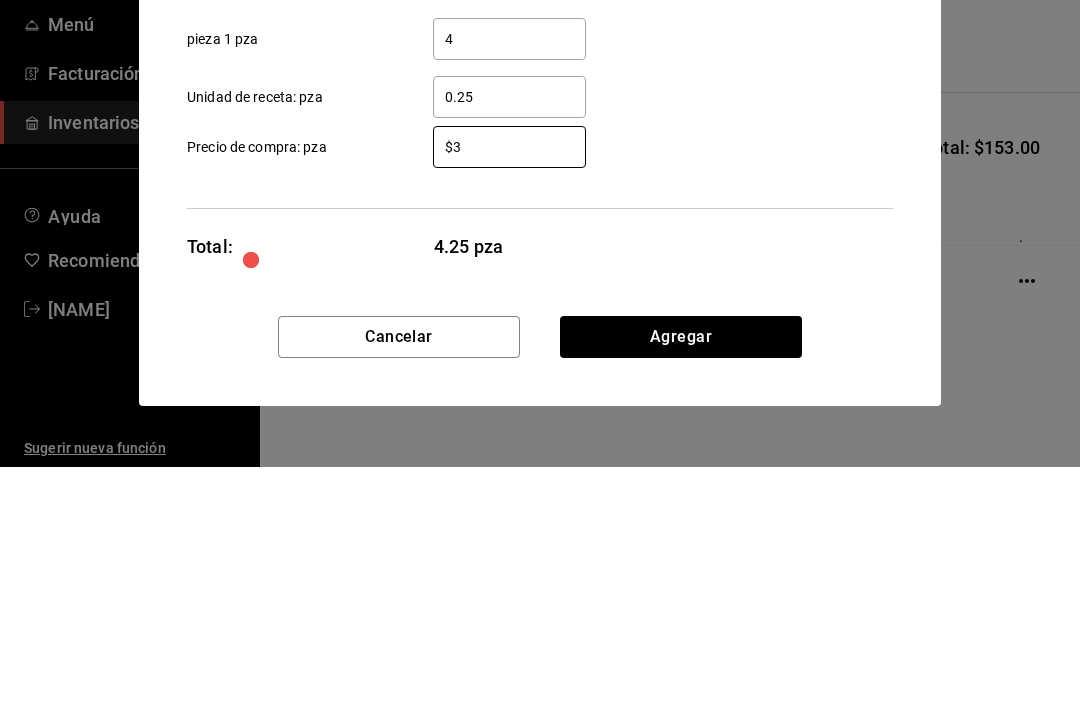 type on "$35" 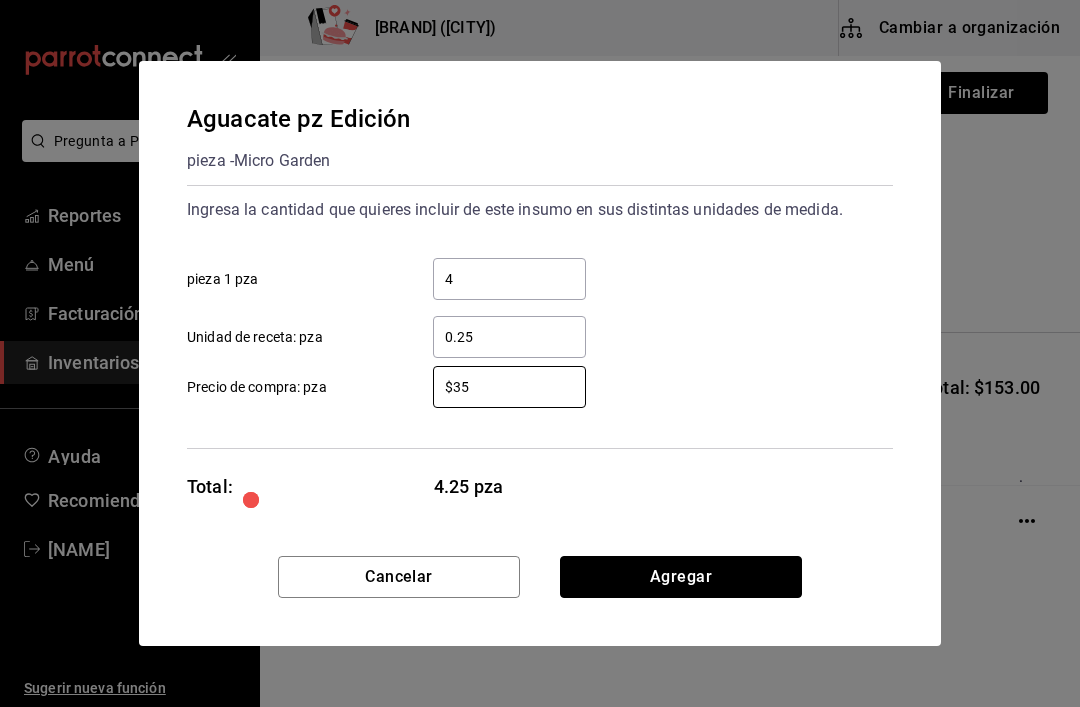 click on "Agregar" at bounding box center [681, 577] 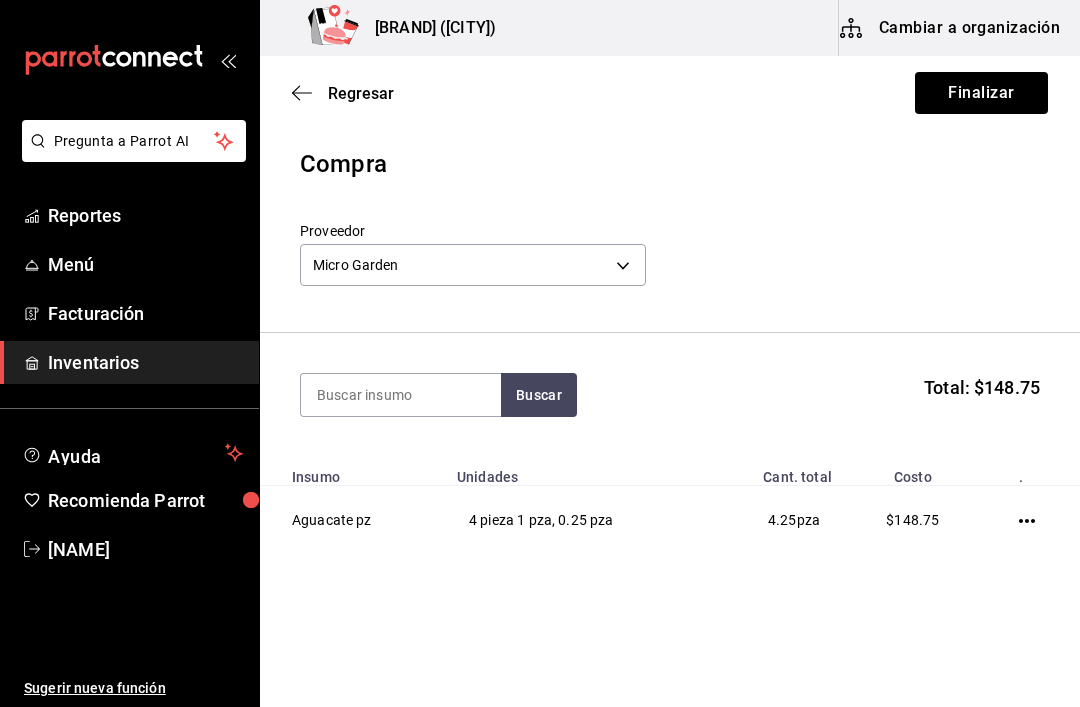 click at bounding box center [1031, 520] 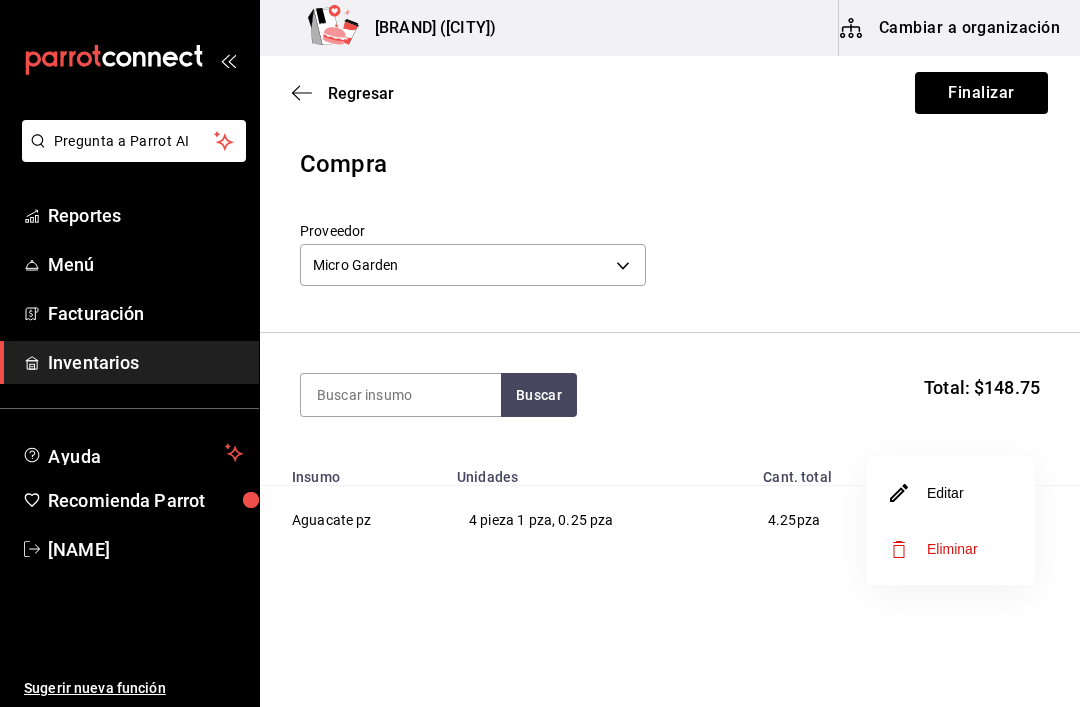 click on "Editar" at bounding box center (927, 493) 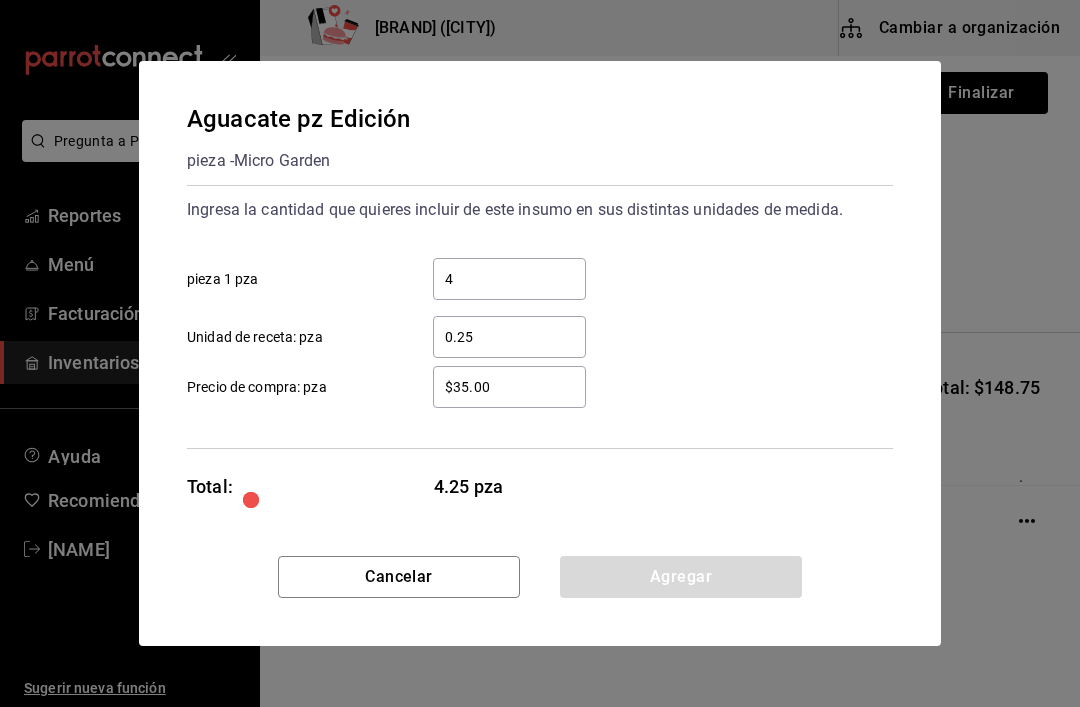 click on "$35.00" at bounding box center (509, 387) 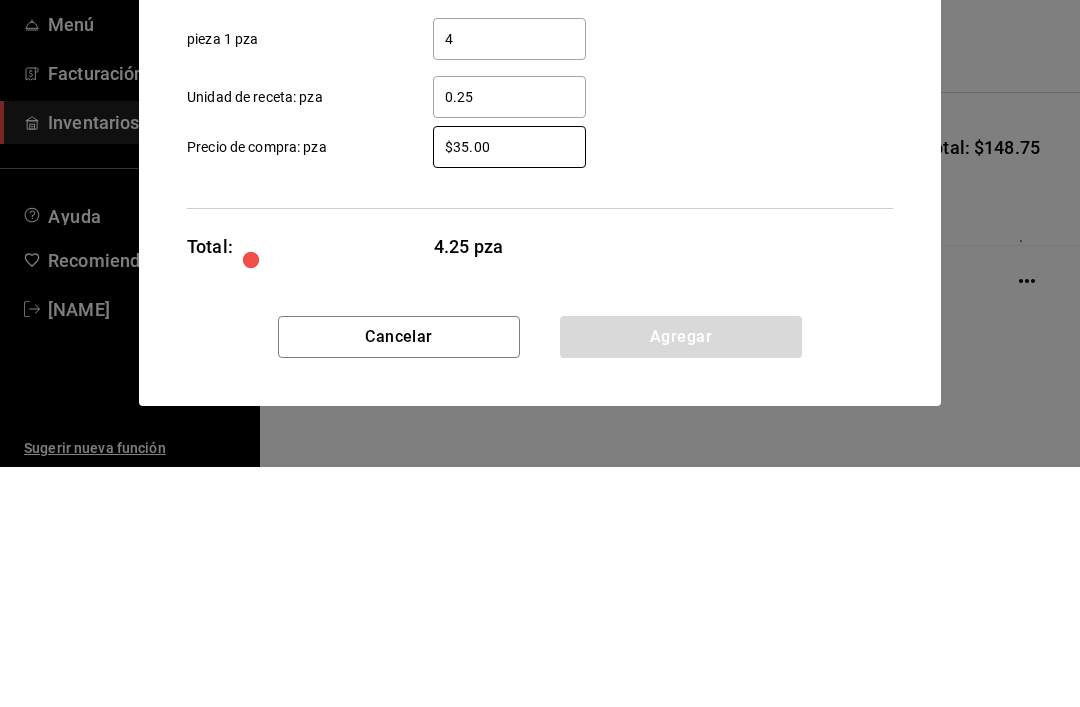 click on "$35.00" at bounding box center [509, 387] 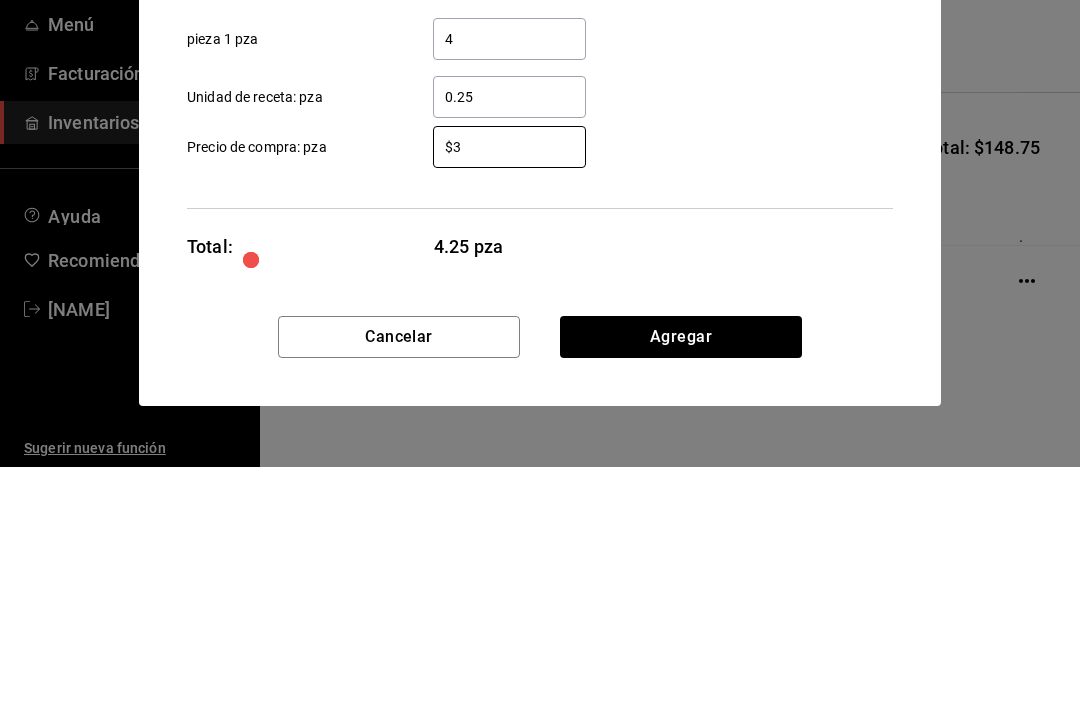 type on "$34" 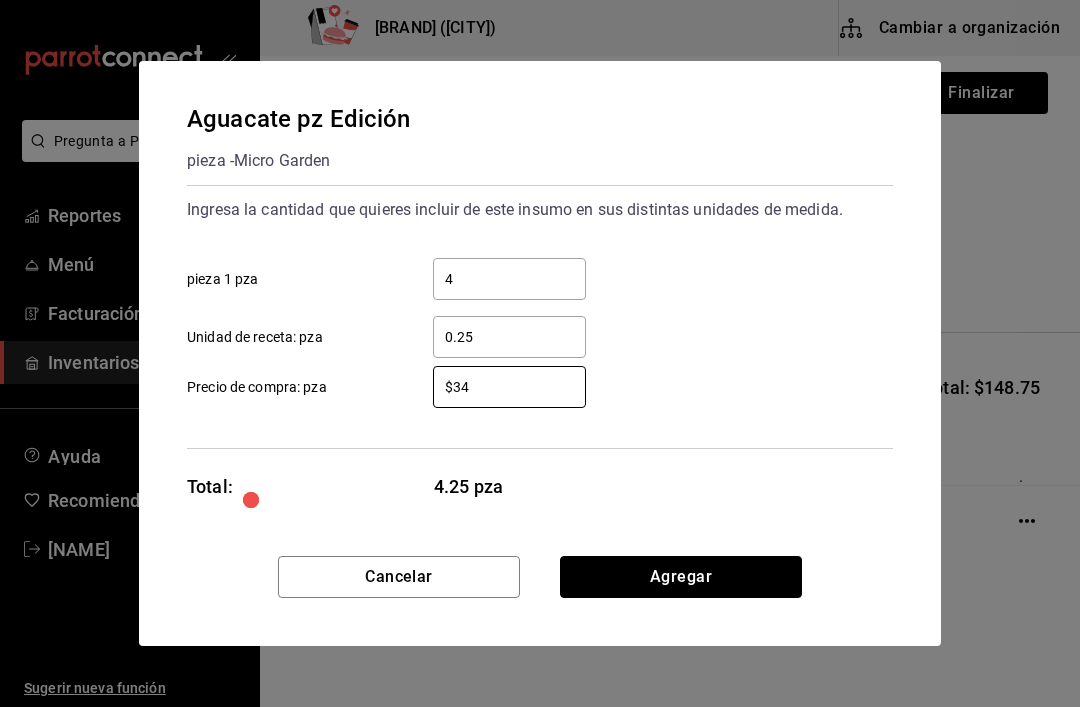 click on "Agregar" at bounding box center [681, 577] 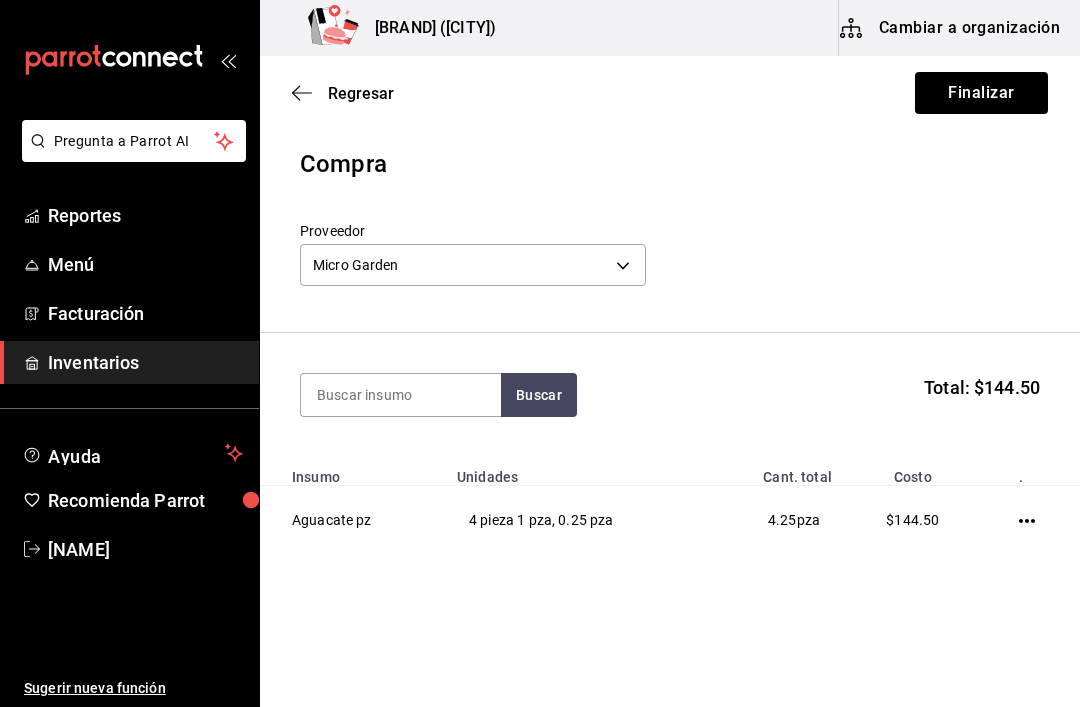 click 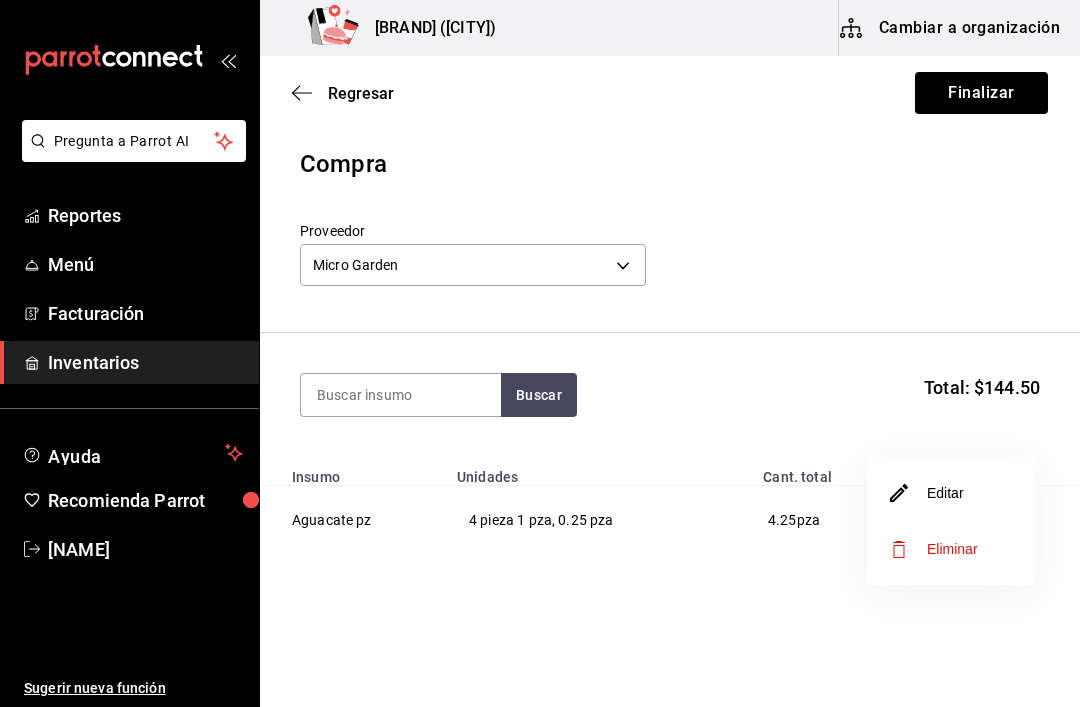 click on "Editar" at bounding box center (927, 493) 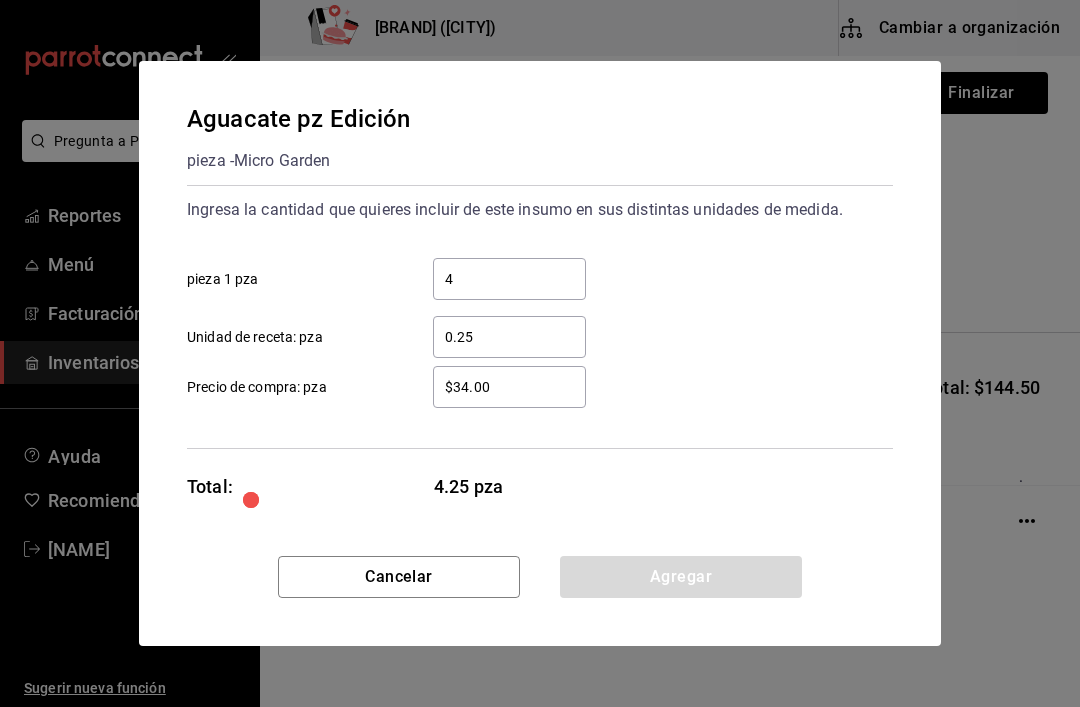 click on "$34.00" at bounding box center [509, 387] 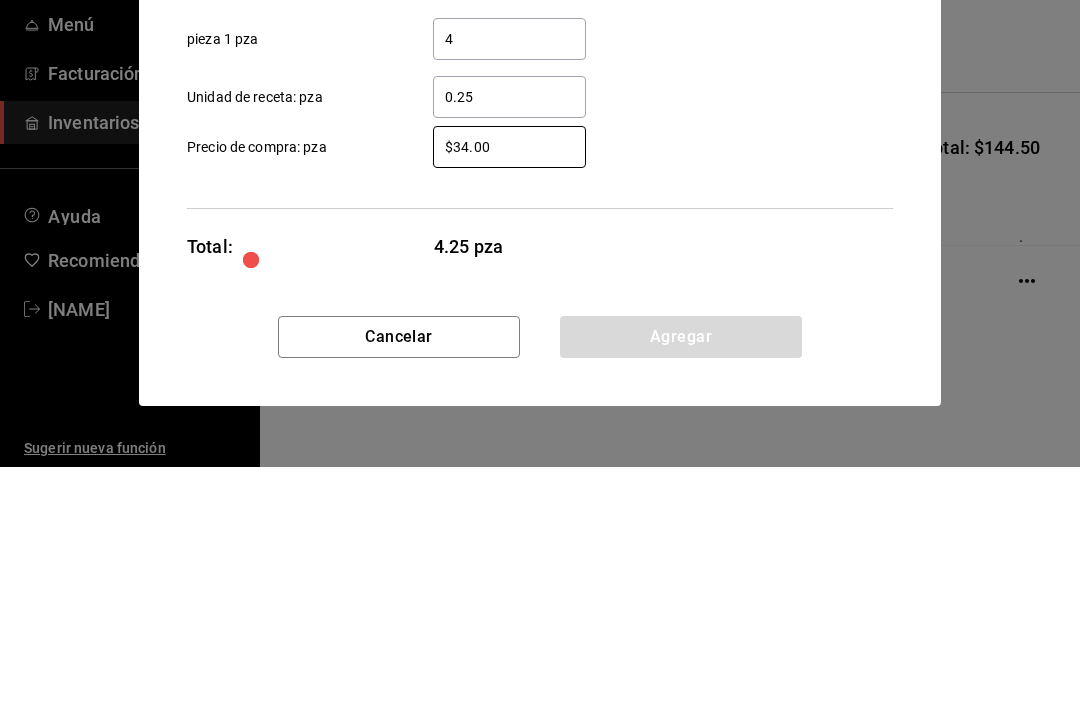 click on "$34.00" at bounding box center [509, 387] 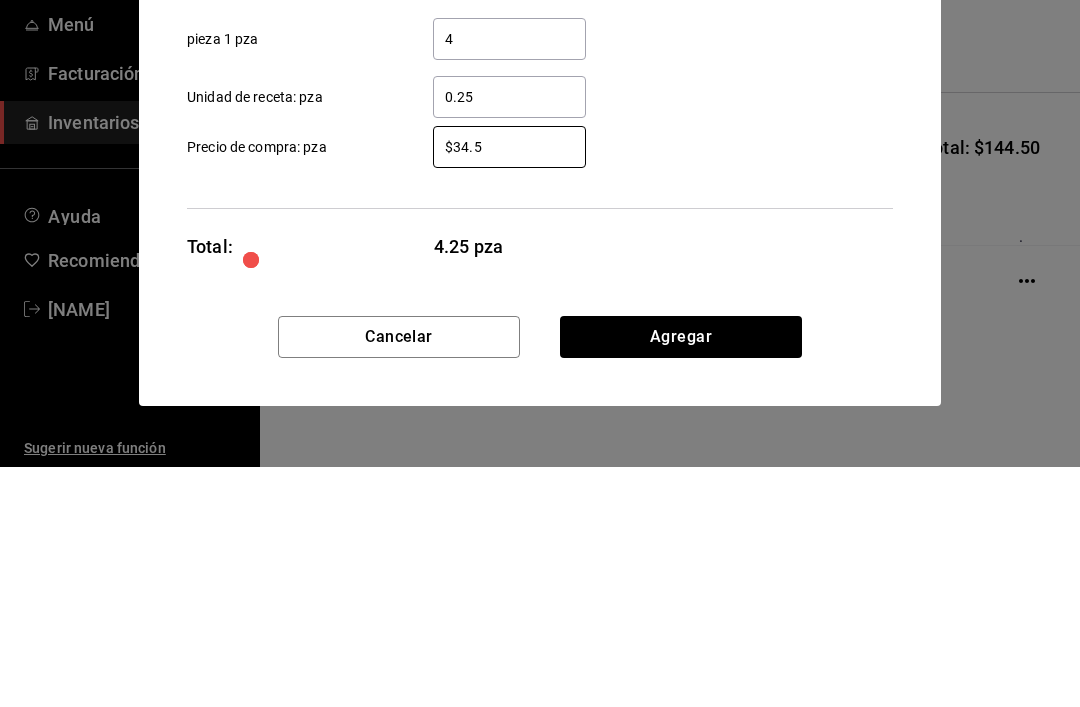type on "$34.50" 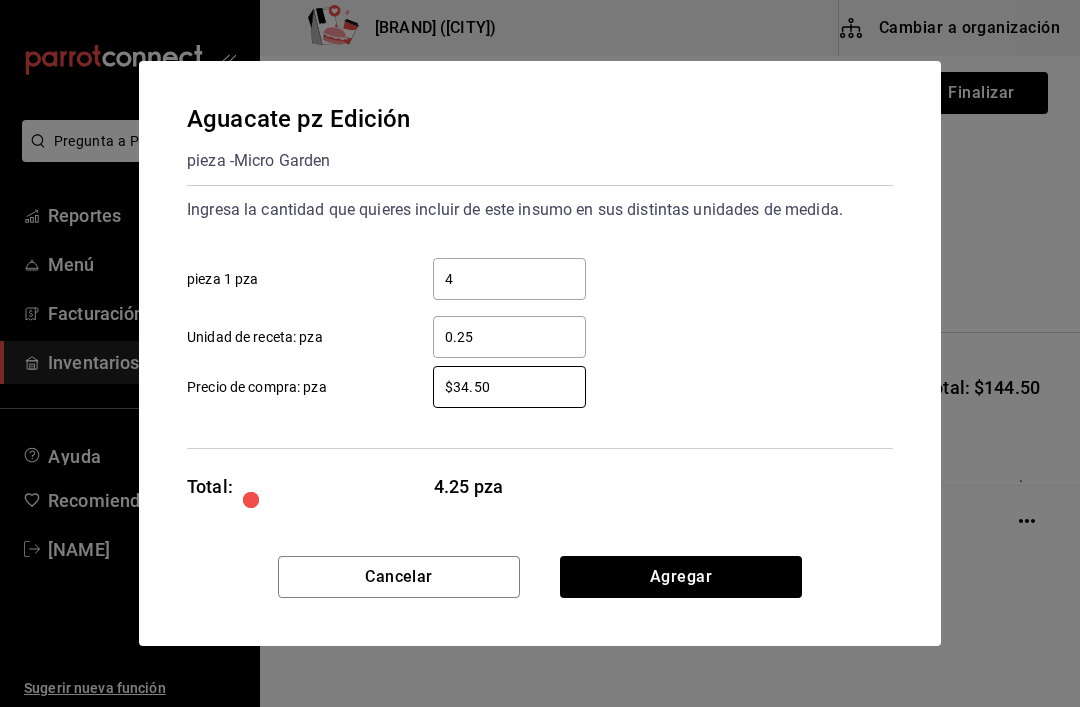 click on "Agregar" at bounding box center (681, 577) 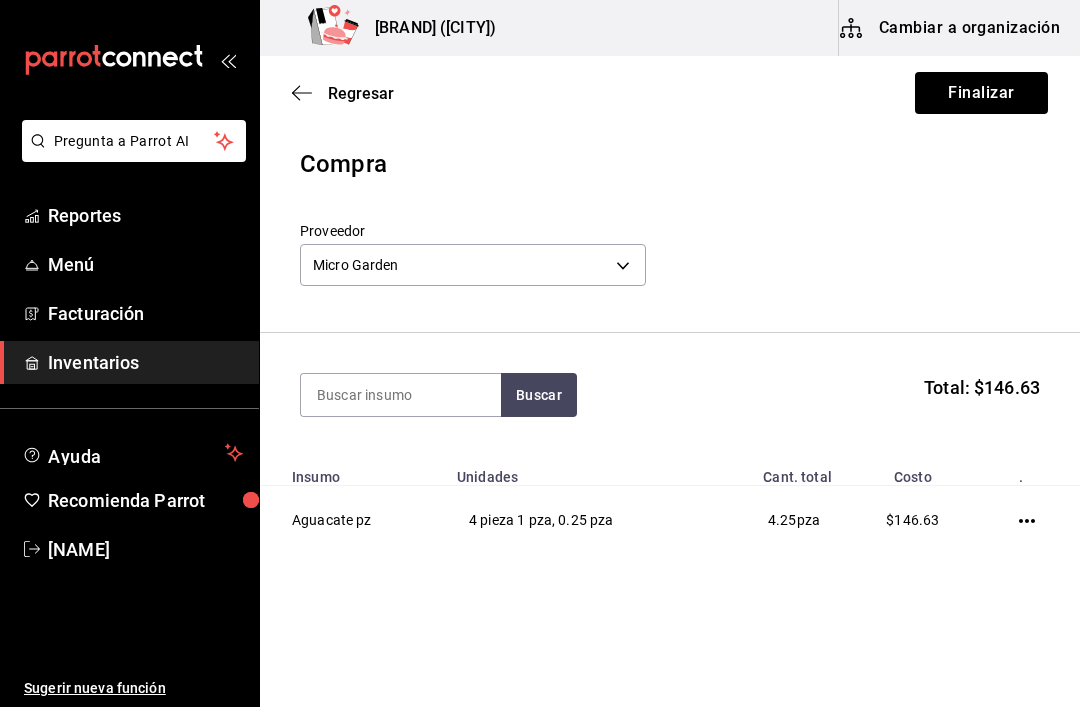 click 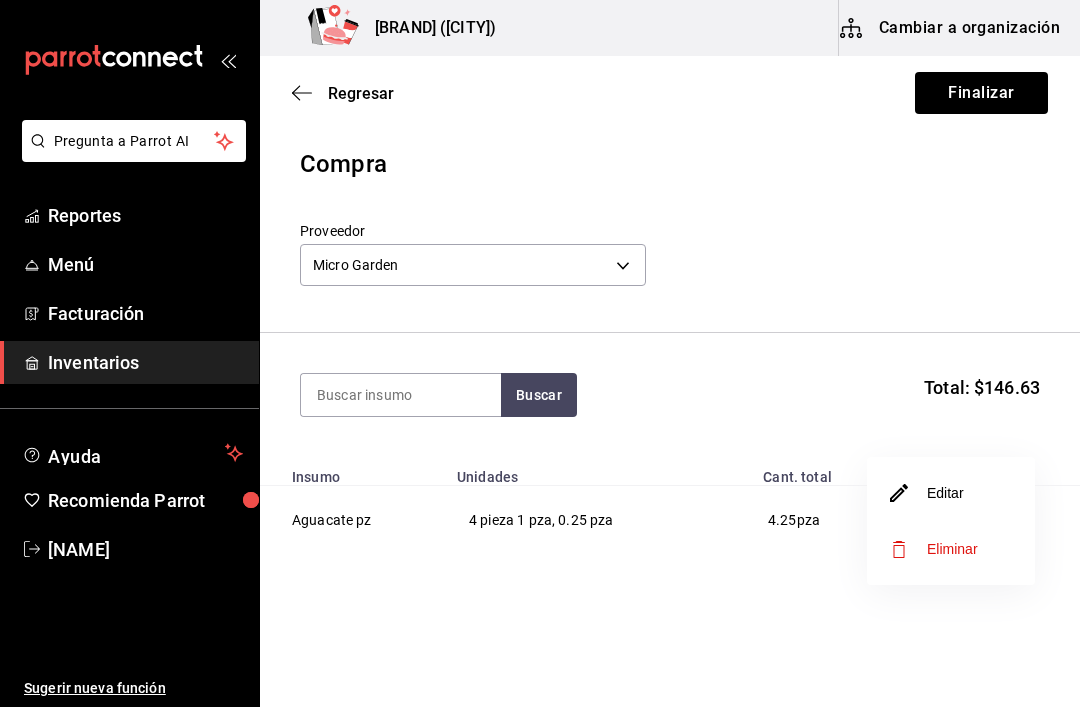 click on "Editar" at bounding box center (951, 493) 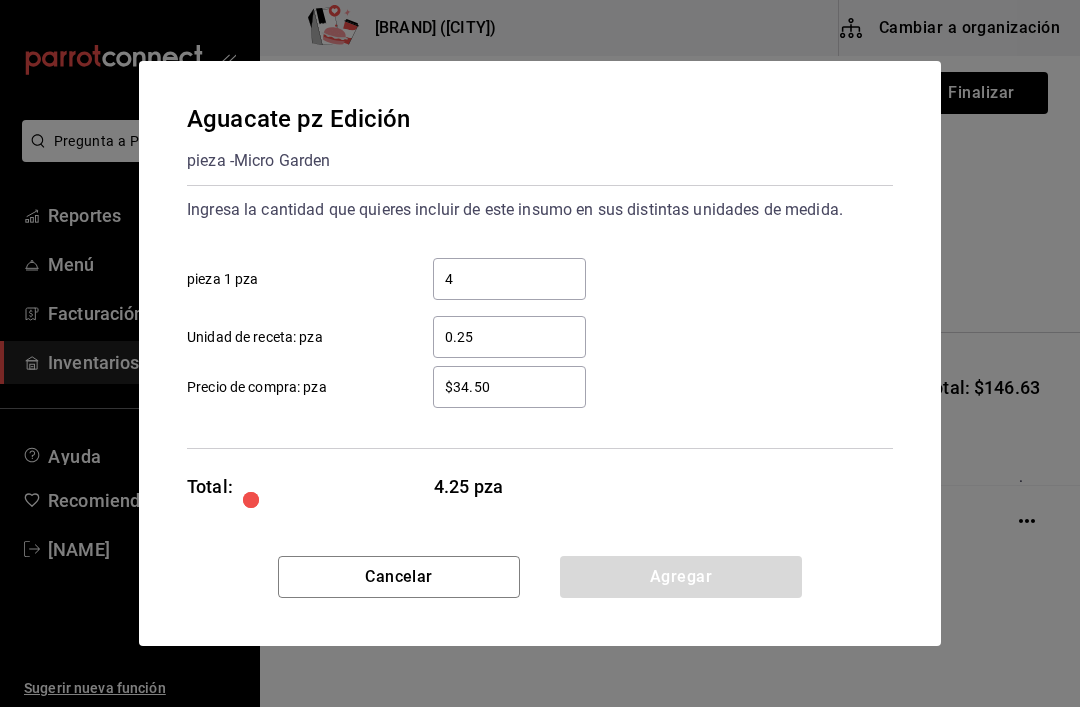 click on "$34.50" at bounding box center (509, 387) 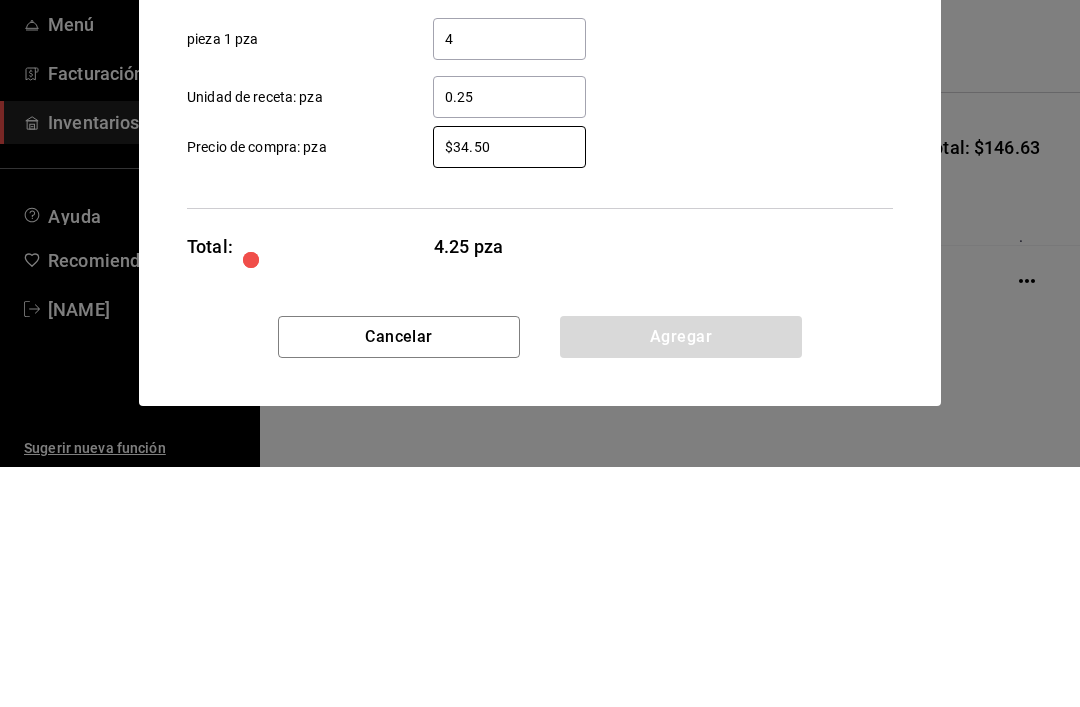click on "$34.50" at bounding box center [509, 387] 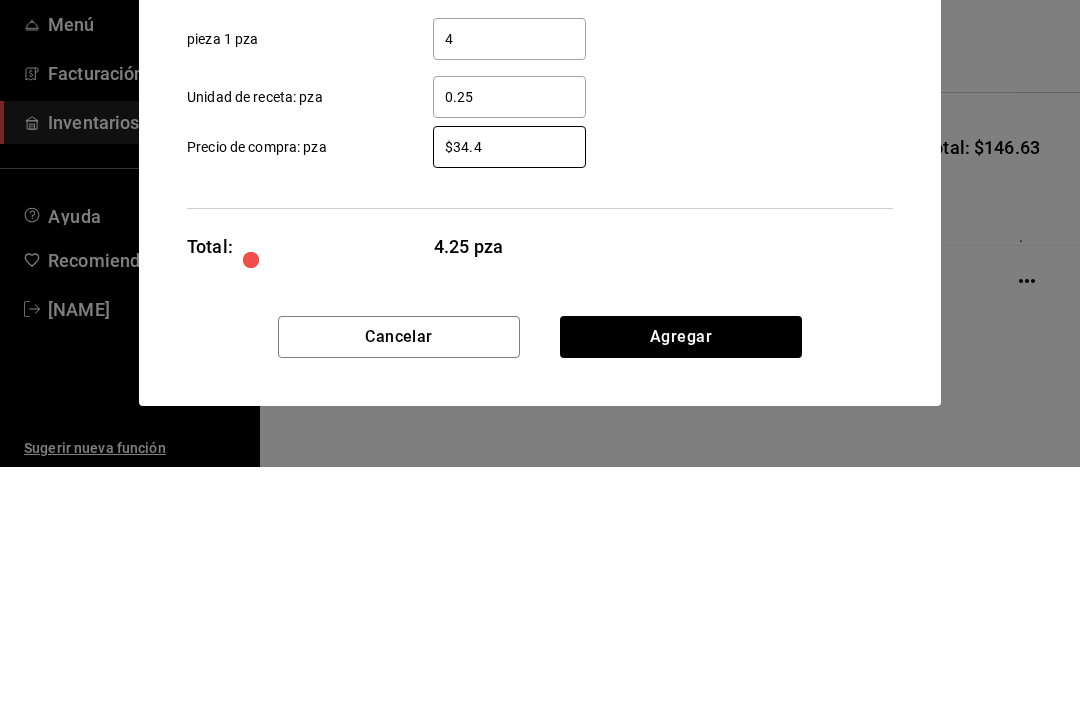 type on "$34.45" 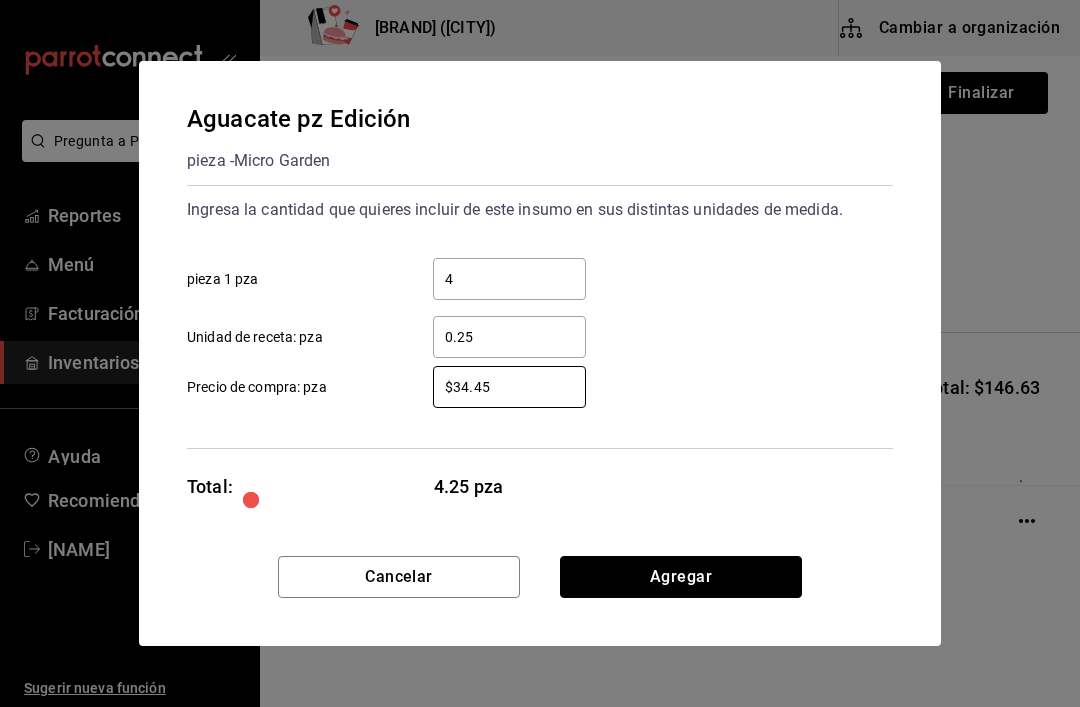 click on "Agregar" at bounding box center (681, 577) 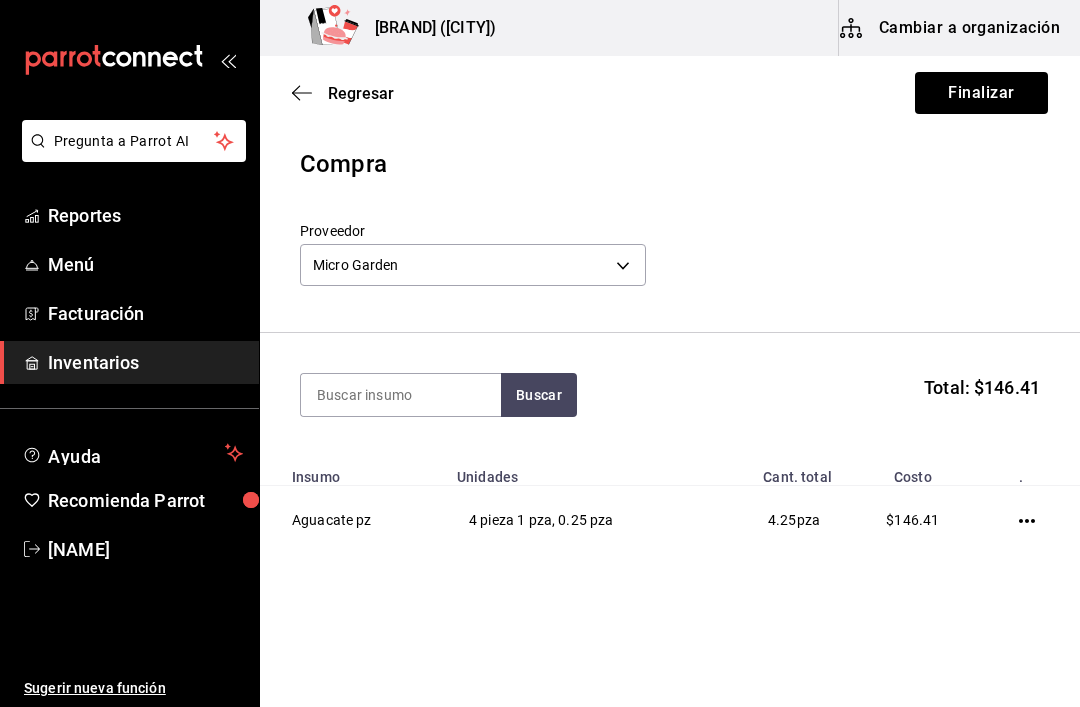 click 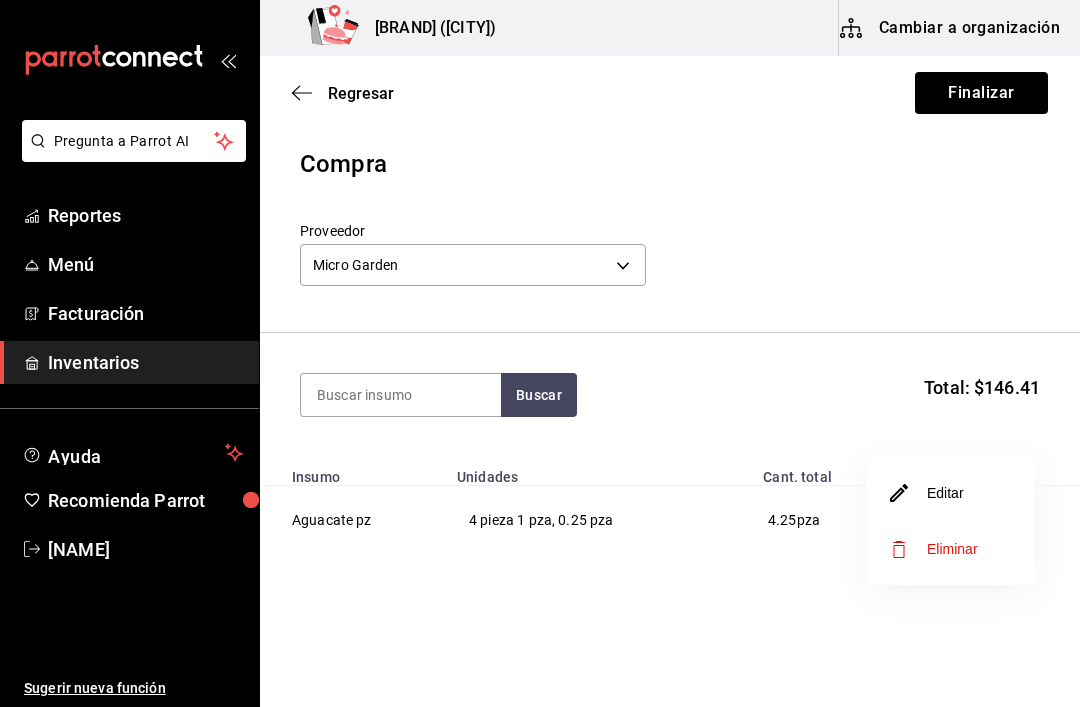 click on "Editar" at bounding box center (927, 493) 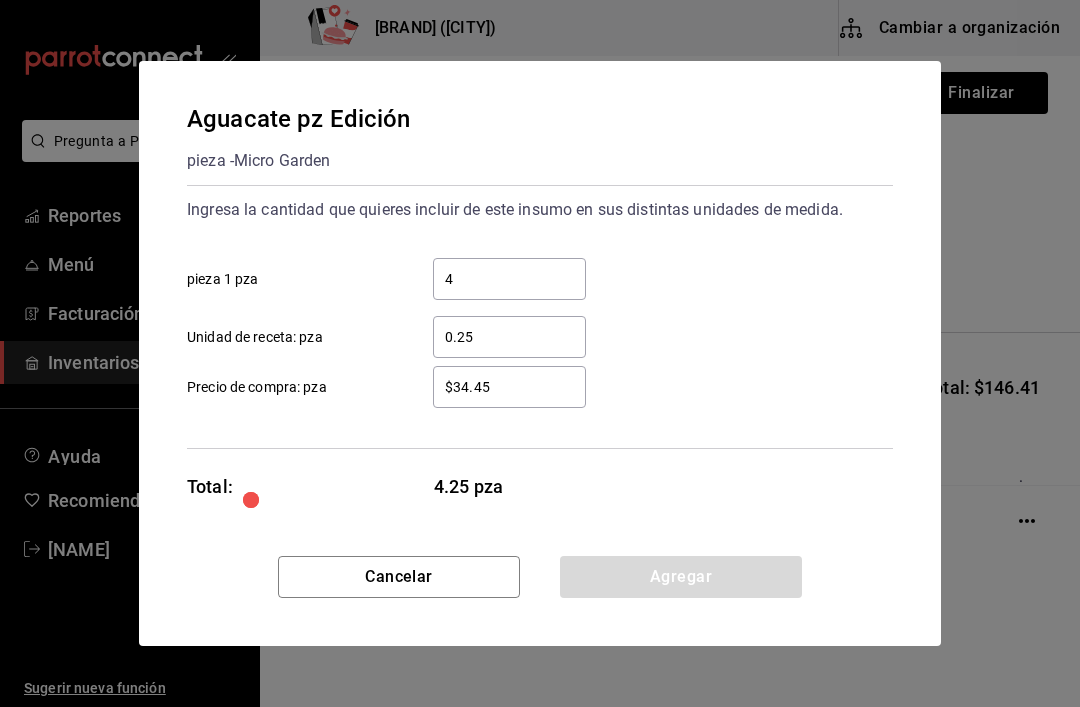click on "$34.45" at bounding box center (509, 387) 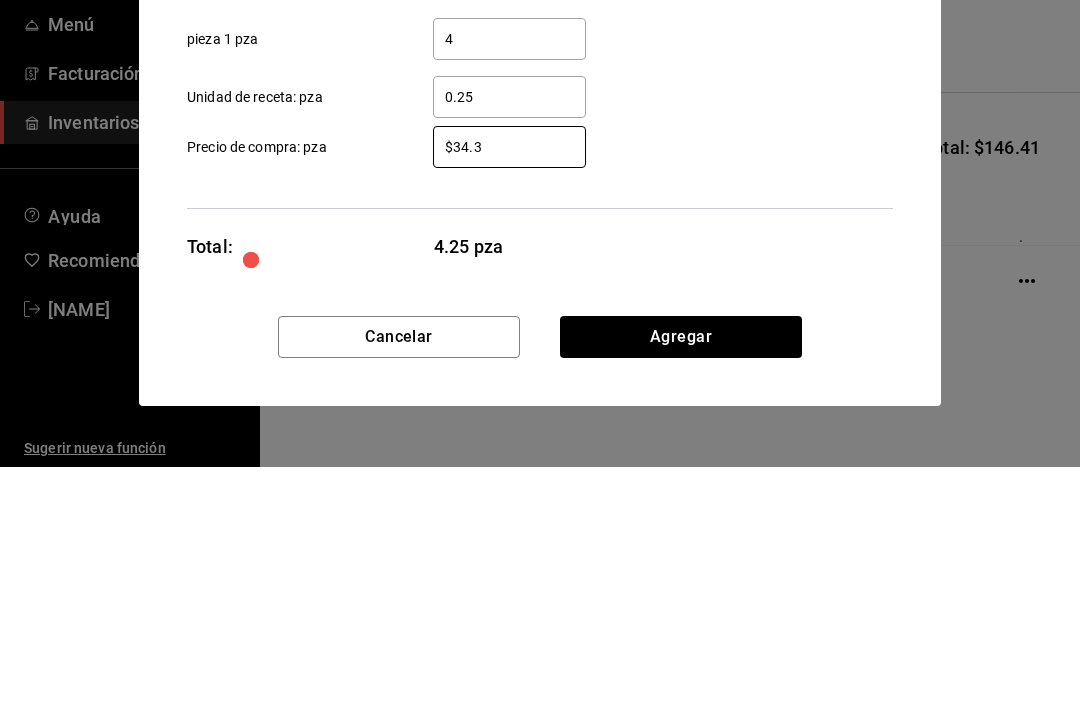 type on "$34.35" 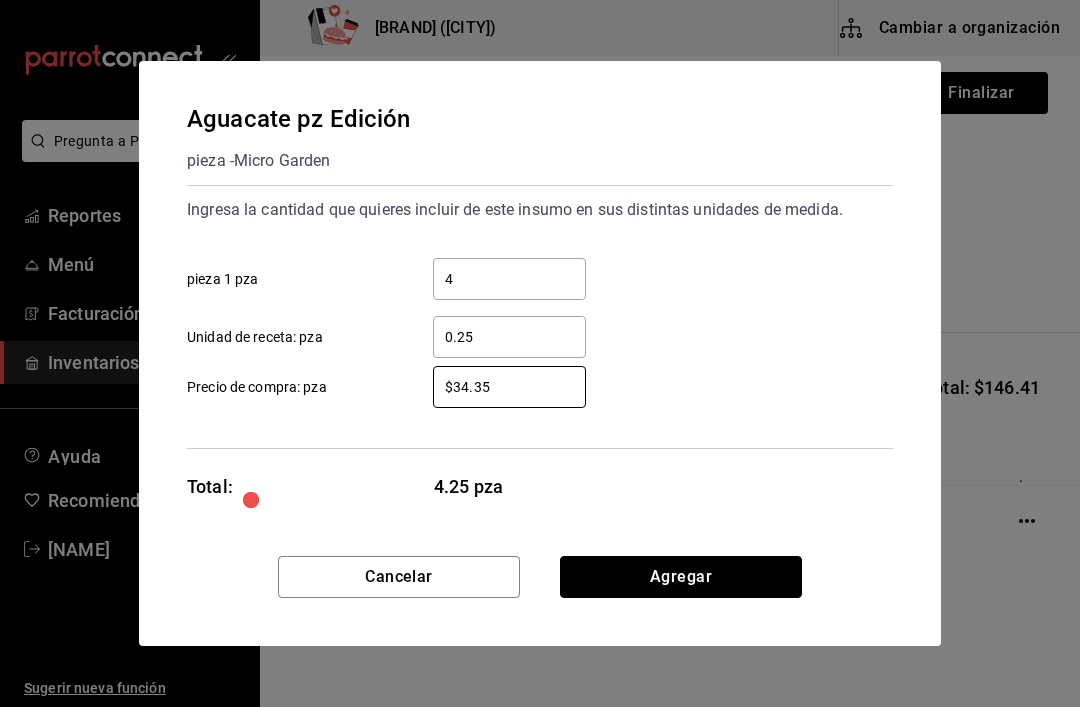 click on "Agregar" at bounding box center (681, 577) 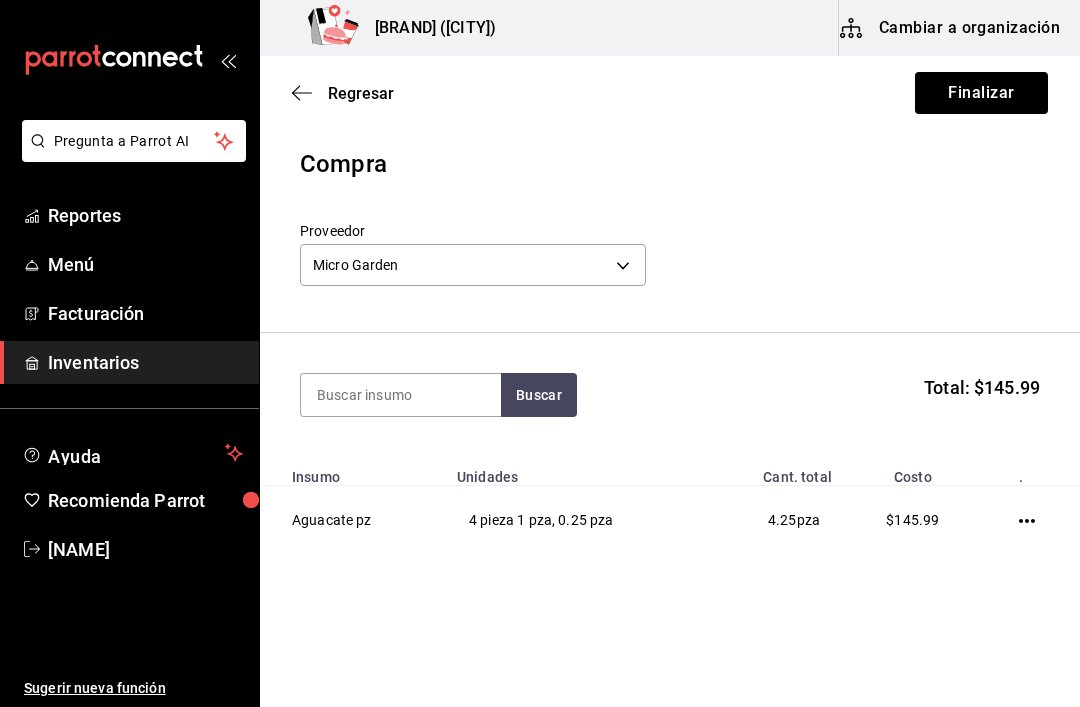 click 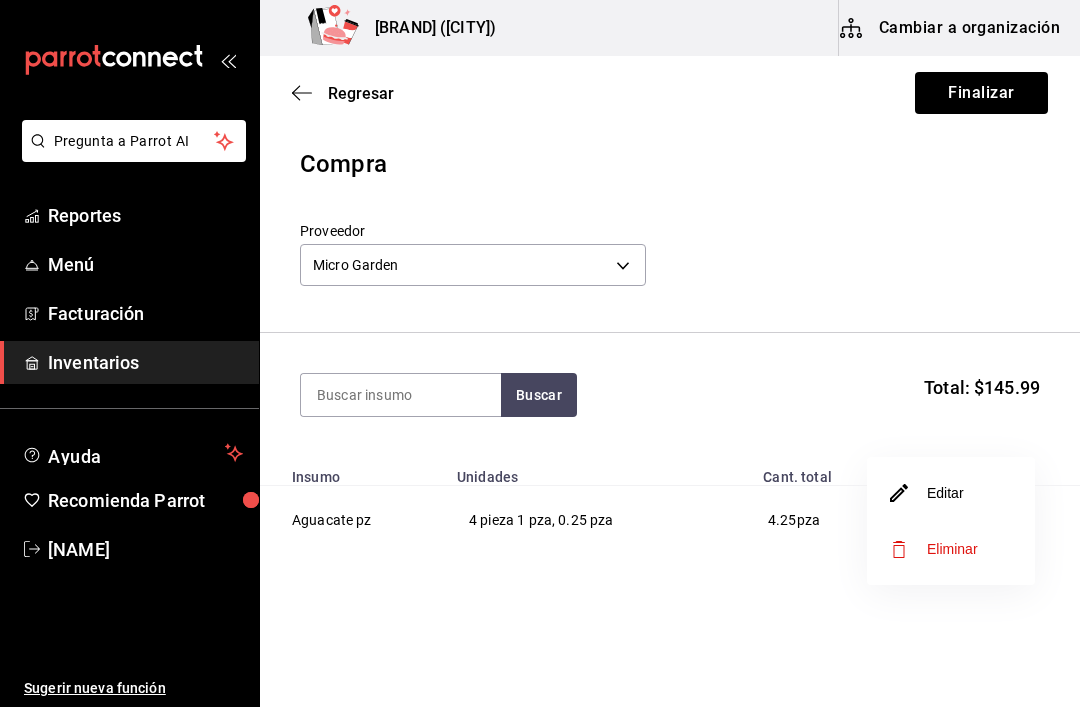 click on "Editar" at bounding box center (927, 493) 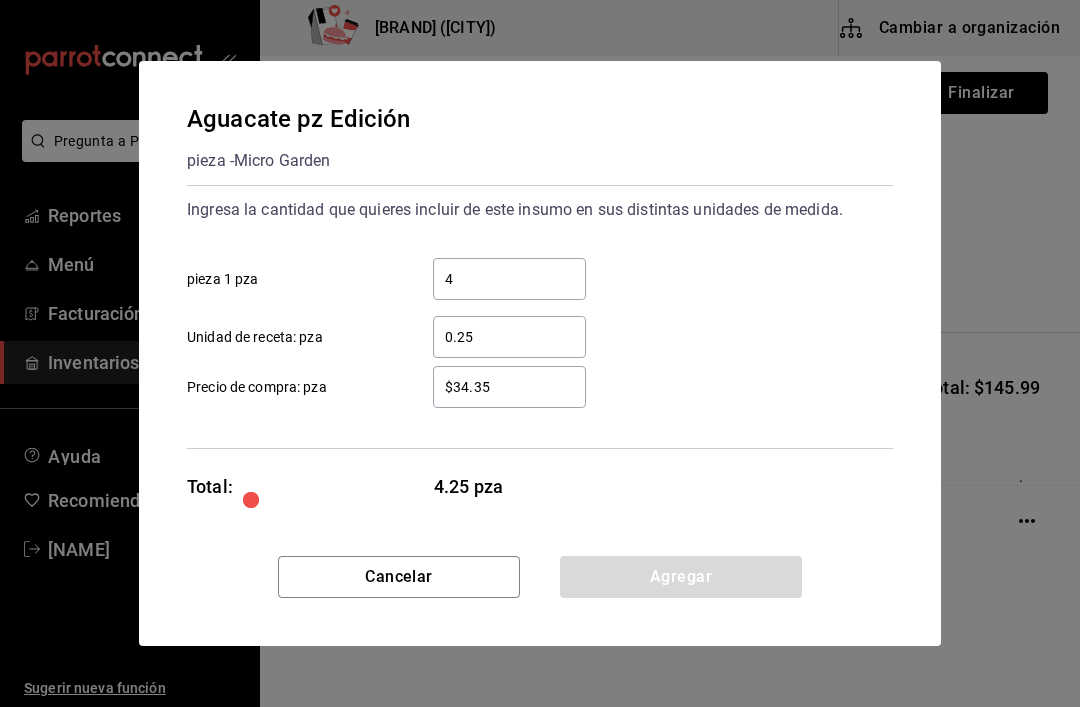 click on "$34.35" at bounding box center [509, 387] 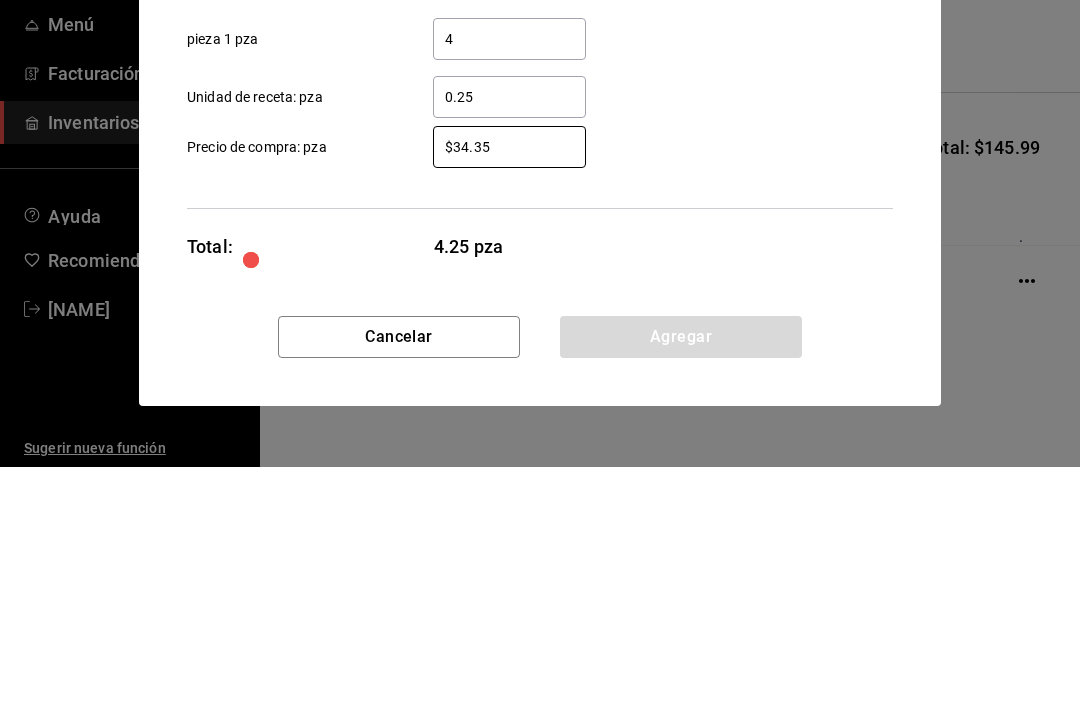click on "$34.35" at bounding box center (509, 387) 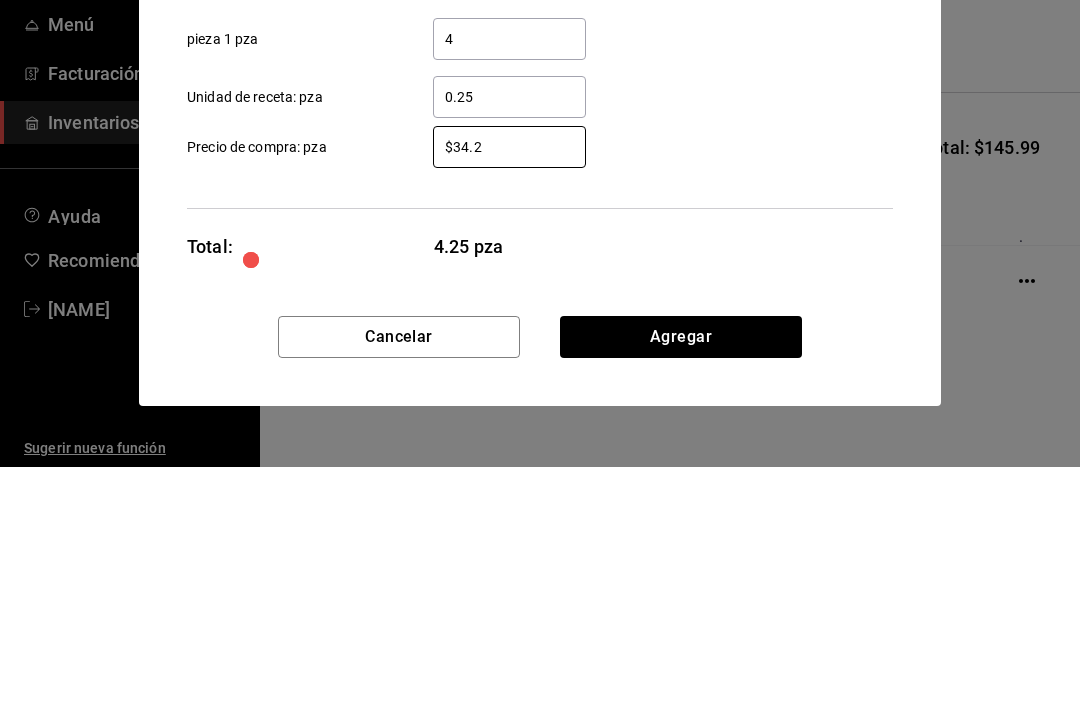 type on "$34.25" 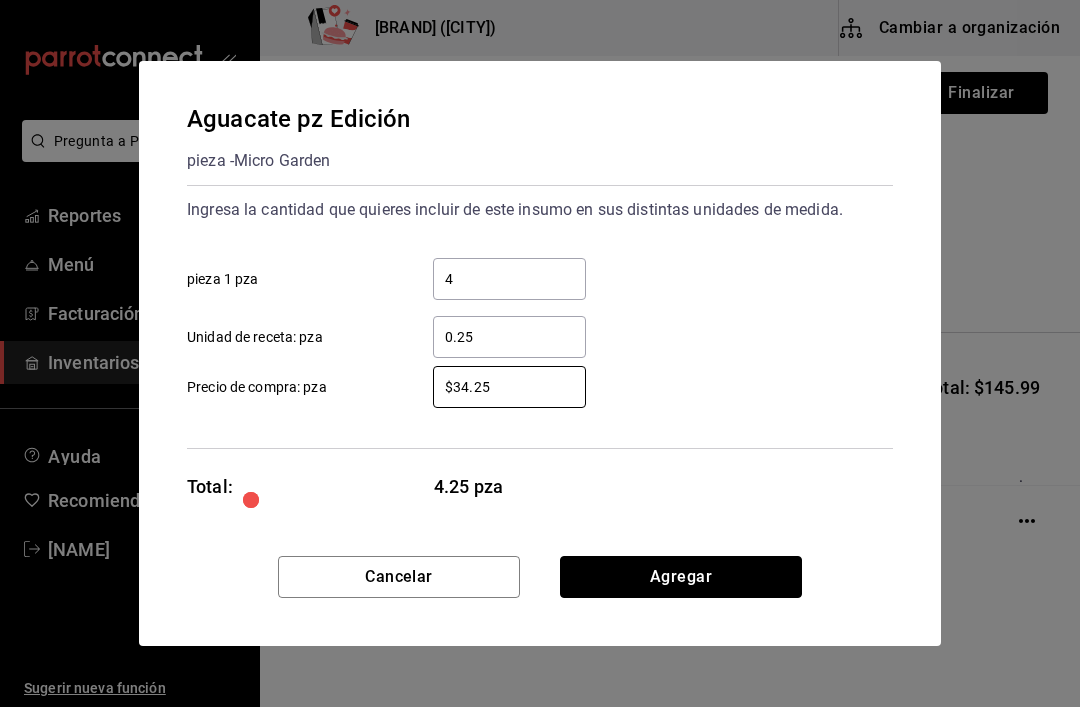 click on "Agregar" at bounding box center [681, 577] 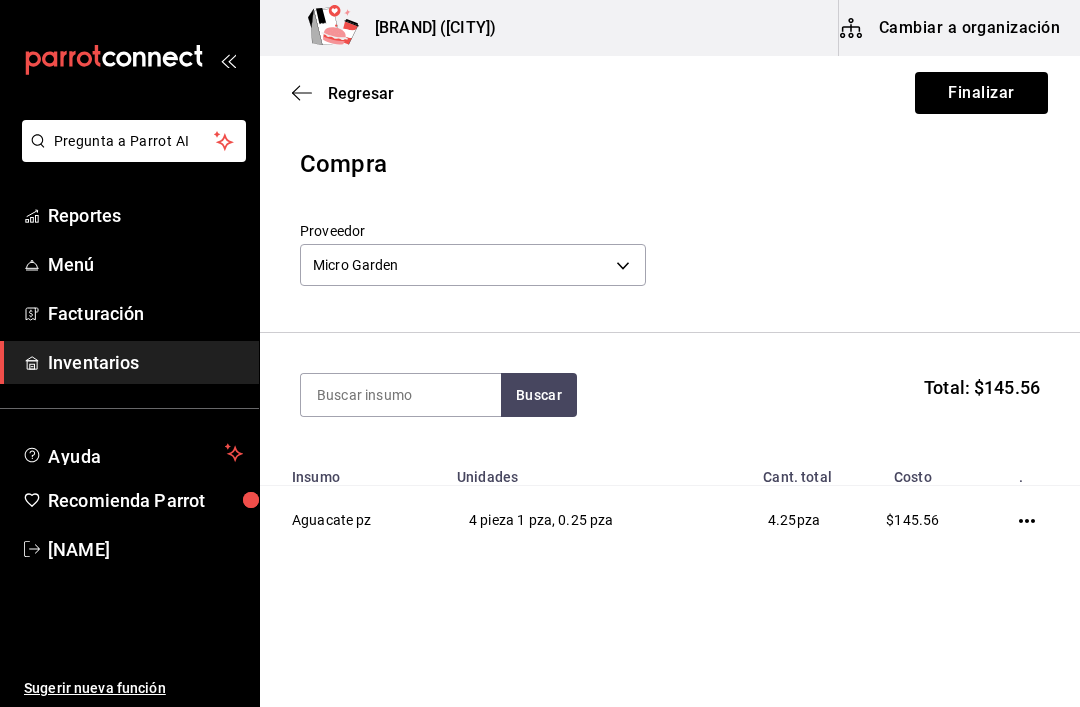 click 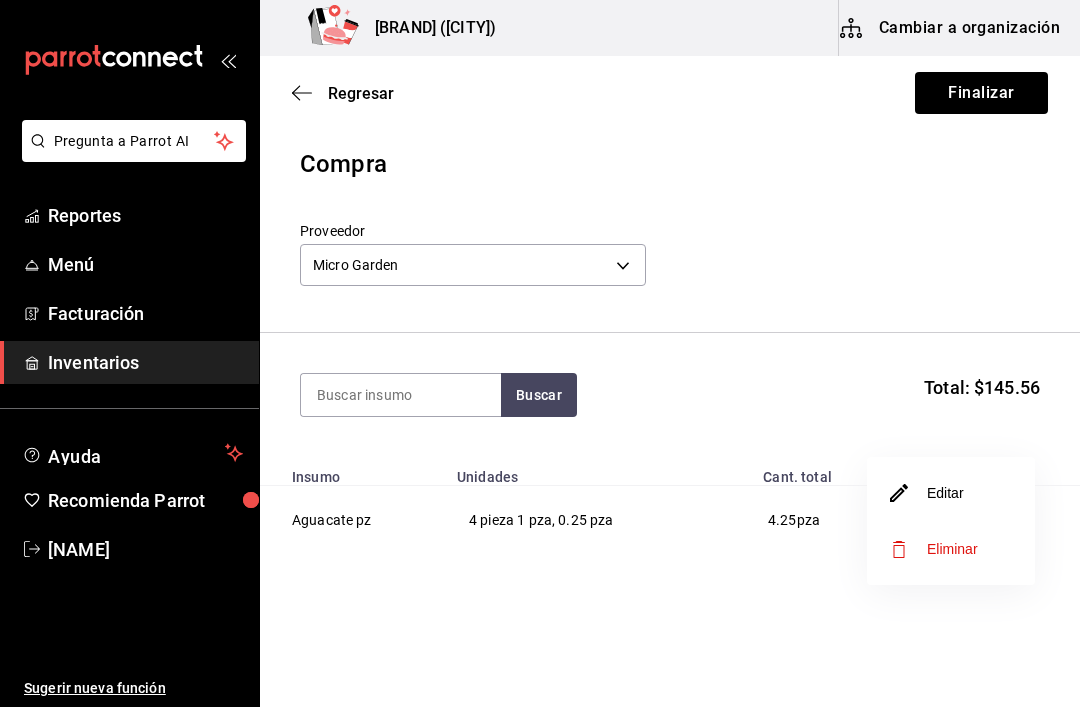 click on "Editar" at bounding box center [927, 493] 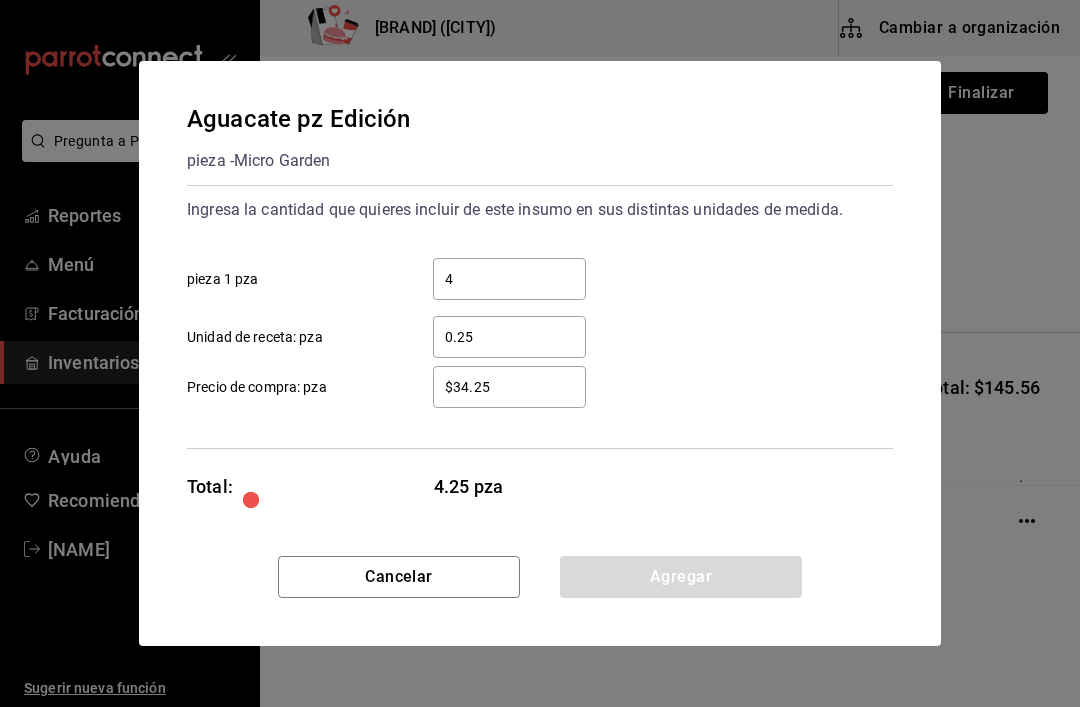 click on "$34.25" at bounding box center [509, 387] 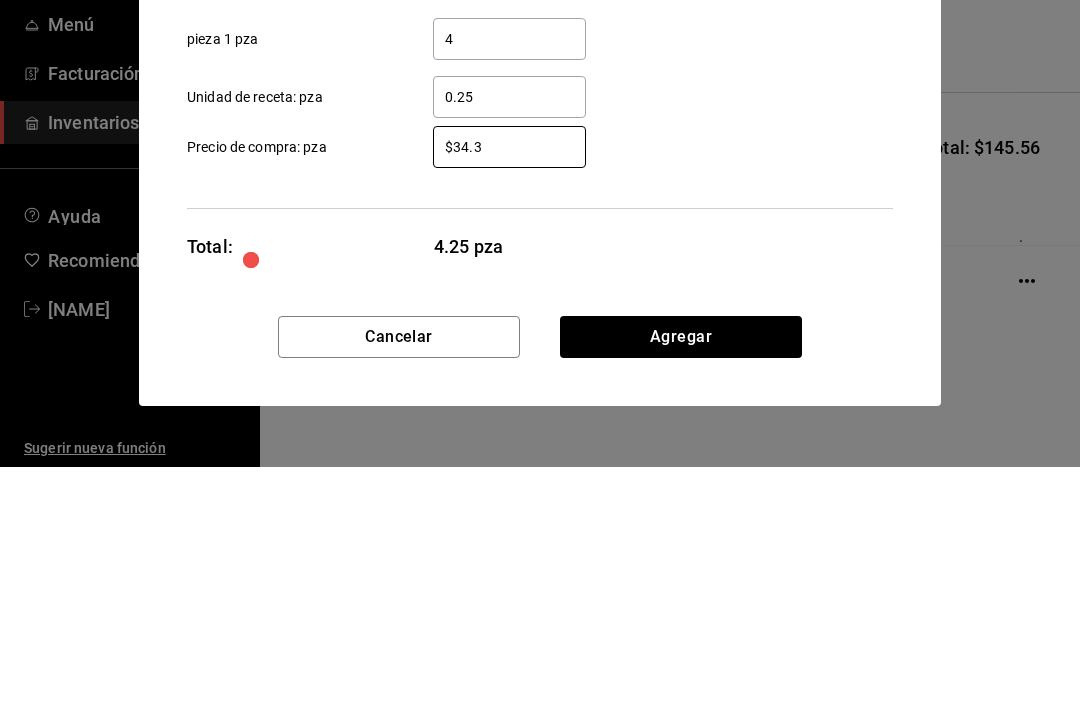 type on "$34.33" 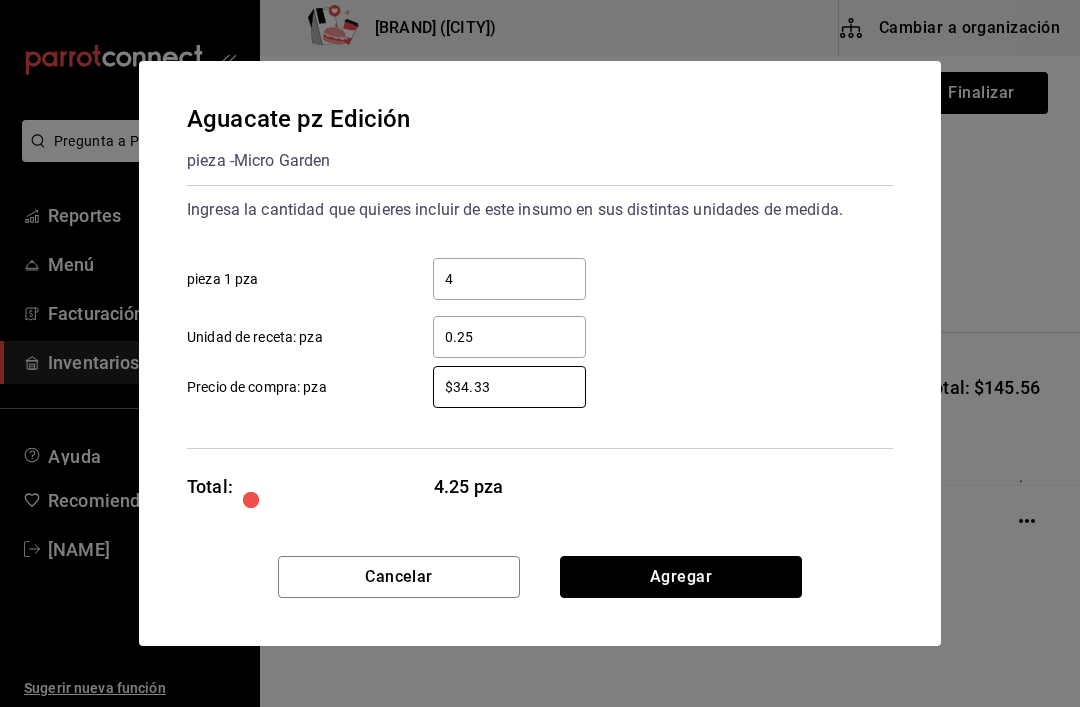 click on "Agregar" at bounding box center [681, 577] 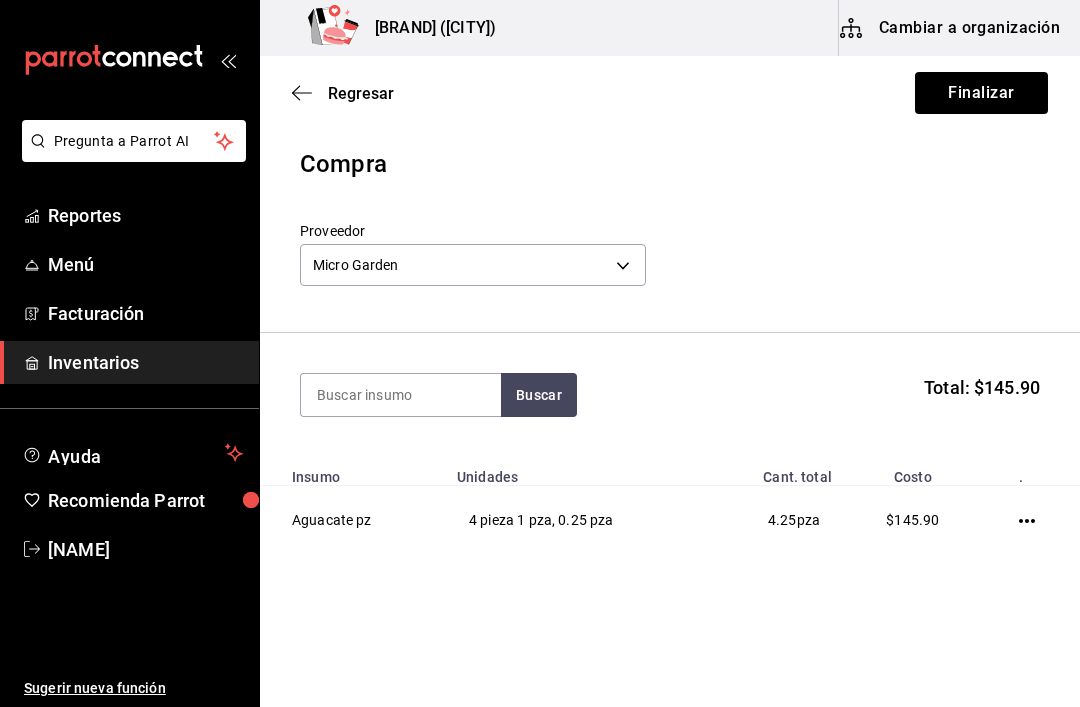 click at bounding box center (1031, 520) 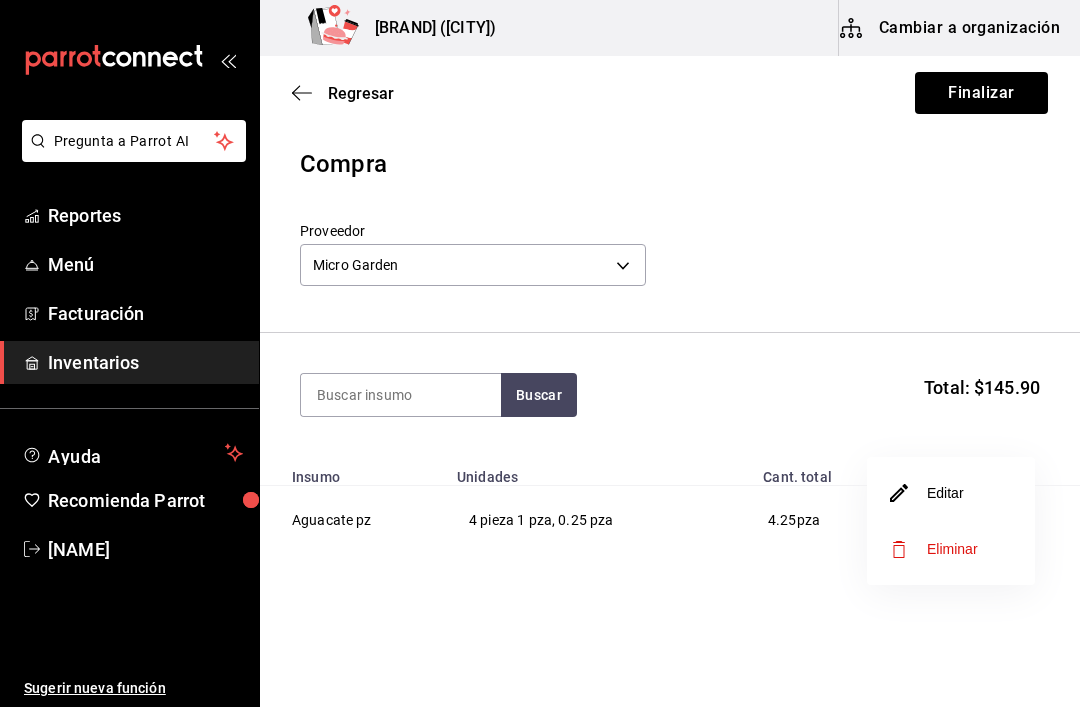 click on "Editar" at bounding box center [927, 493] 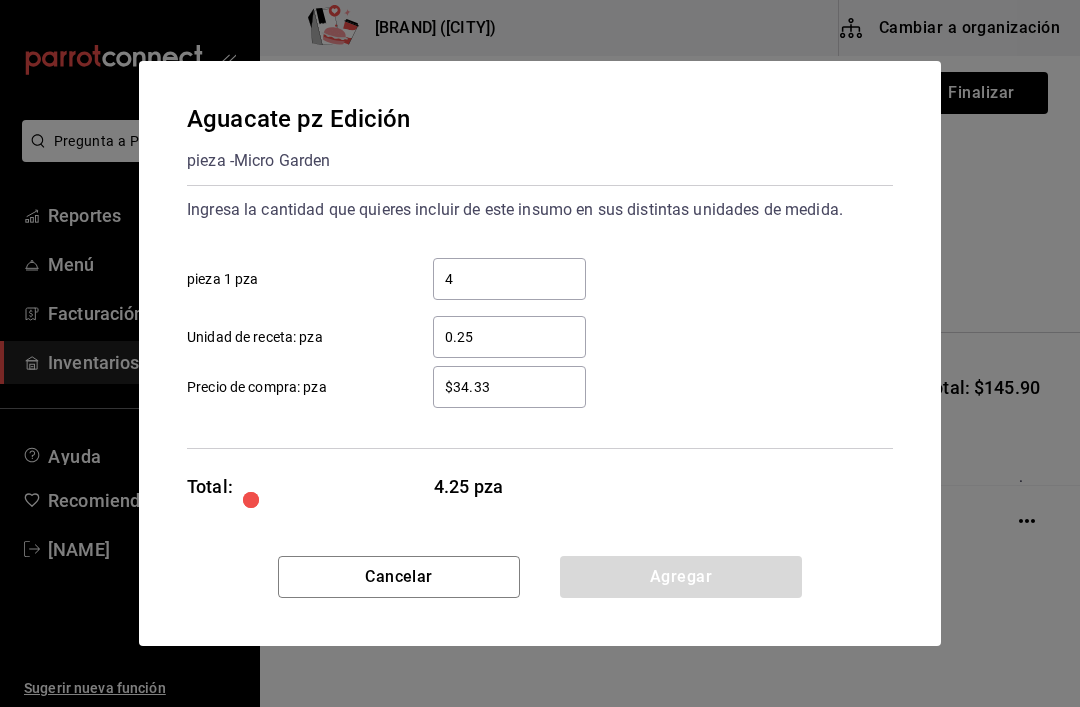 click on "$34.33" at bounding box center [509, 387] 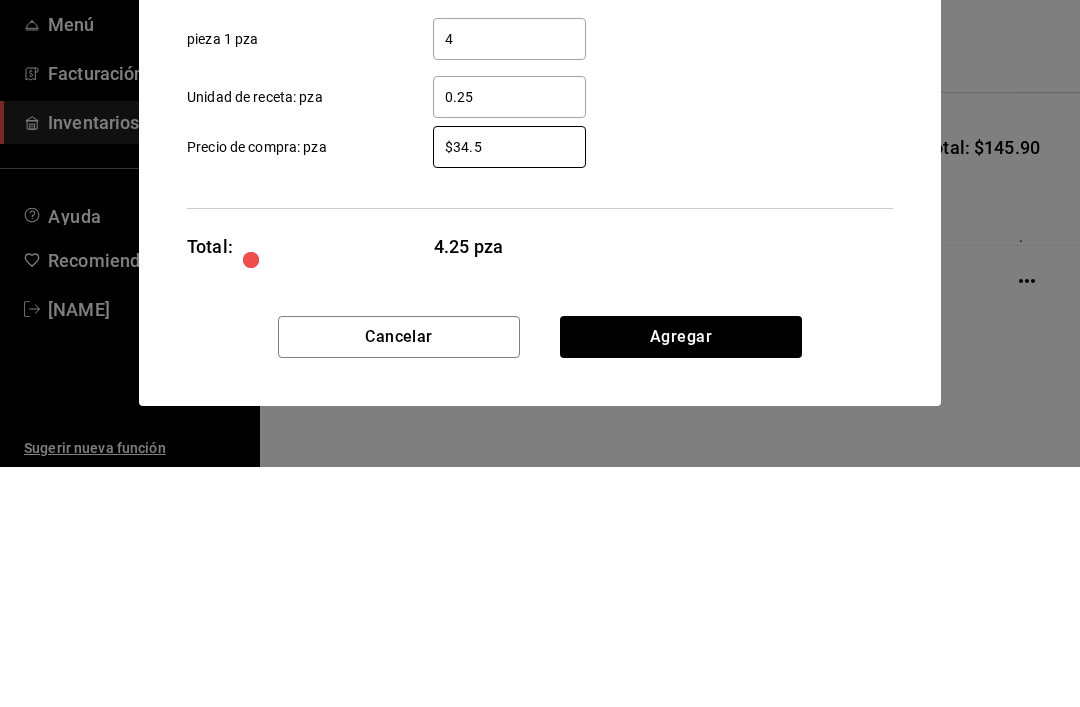 type on "$34.50" 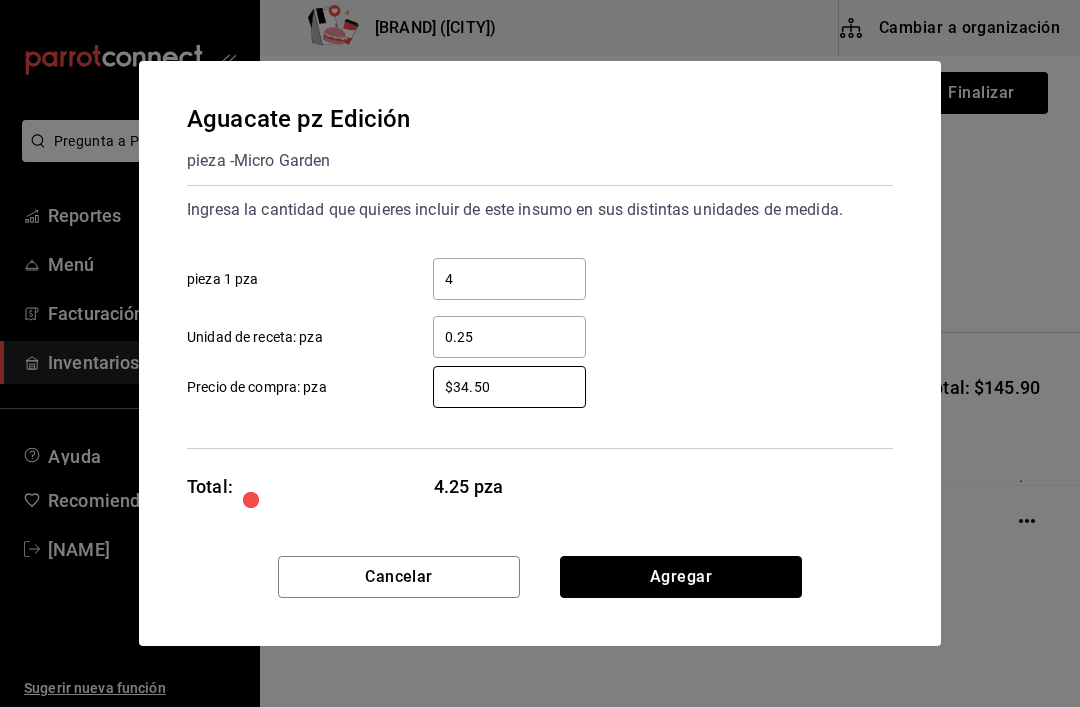 click on "Agregar" at bounding box center [681, 577] 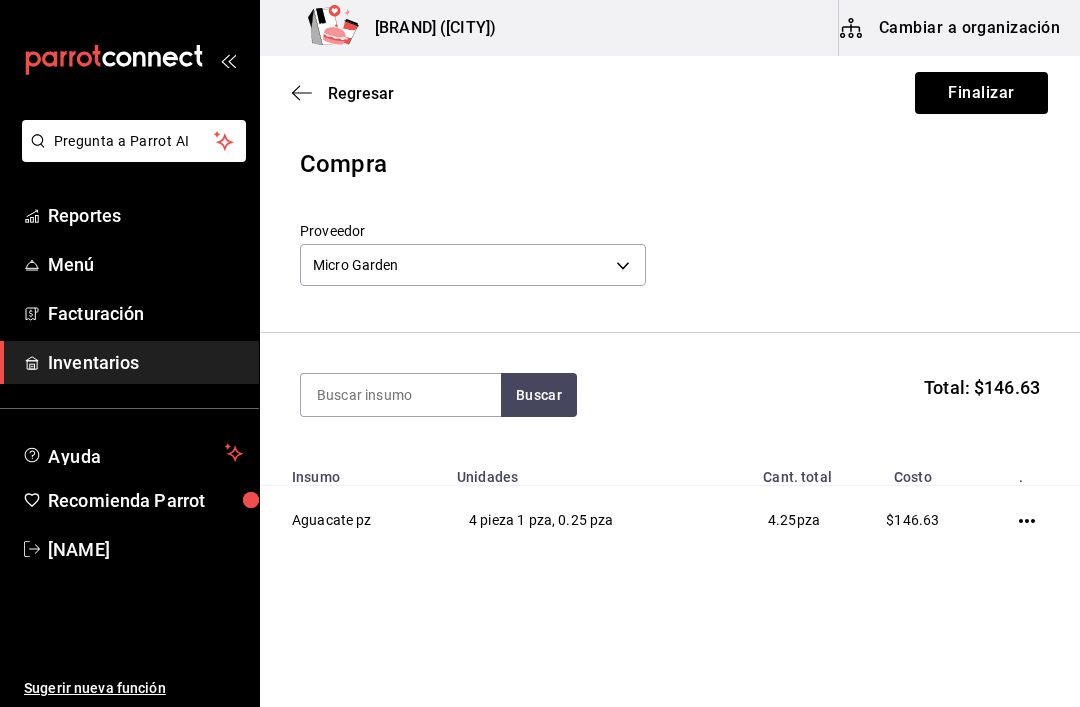 click 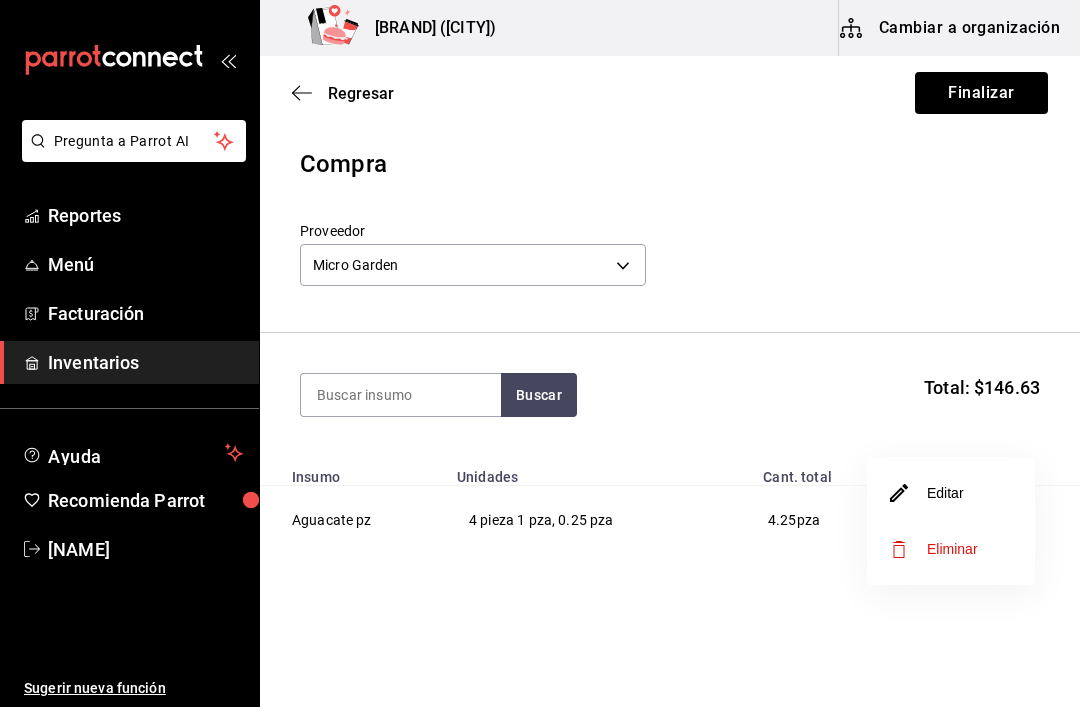 click on "Editar" at bounding box center [927, 493] 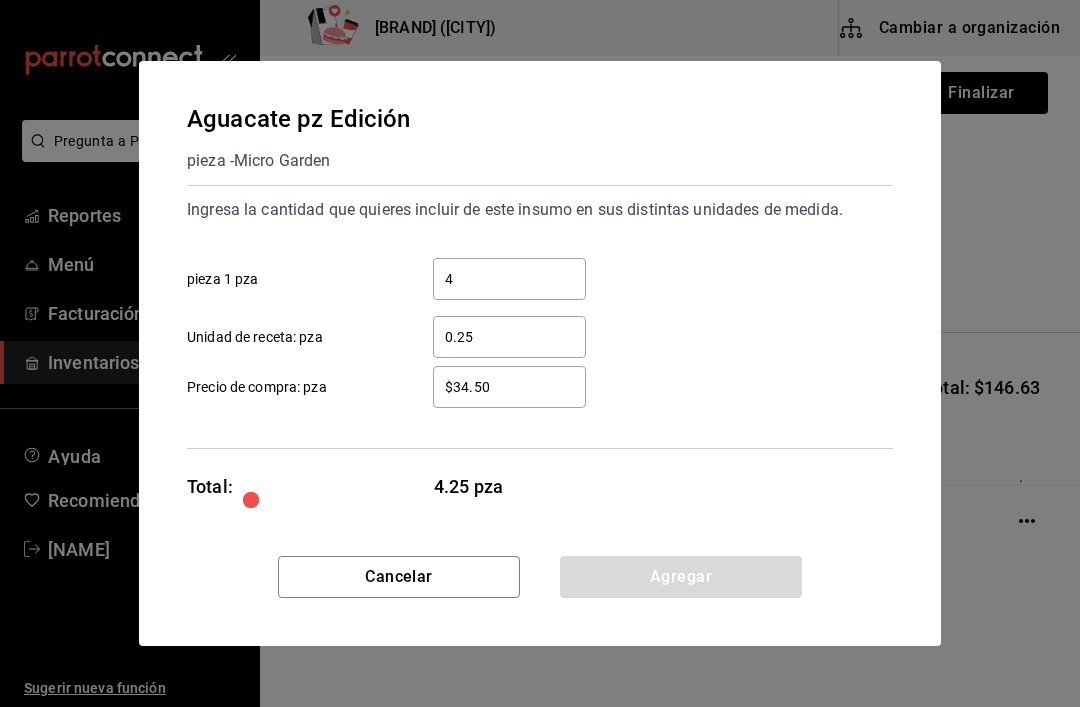 click on "$34.50" at bounding box center (509, 387) 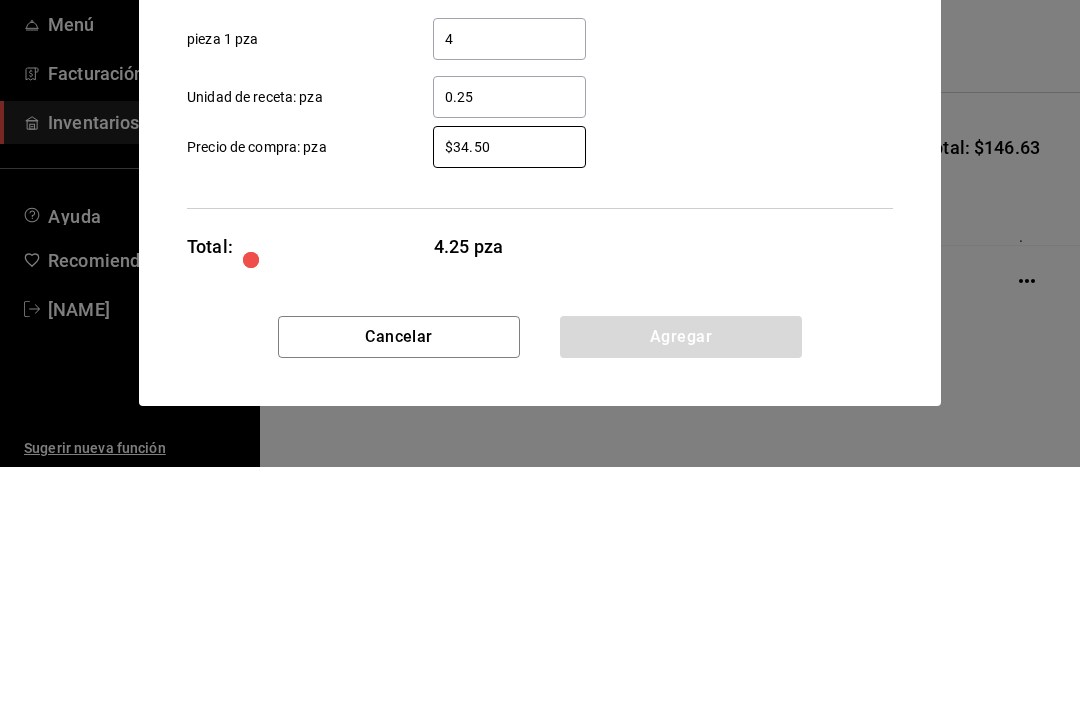 click on "$34.50" at bounding box center (509, 387) 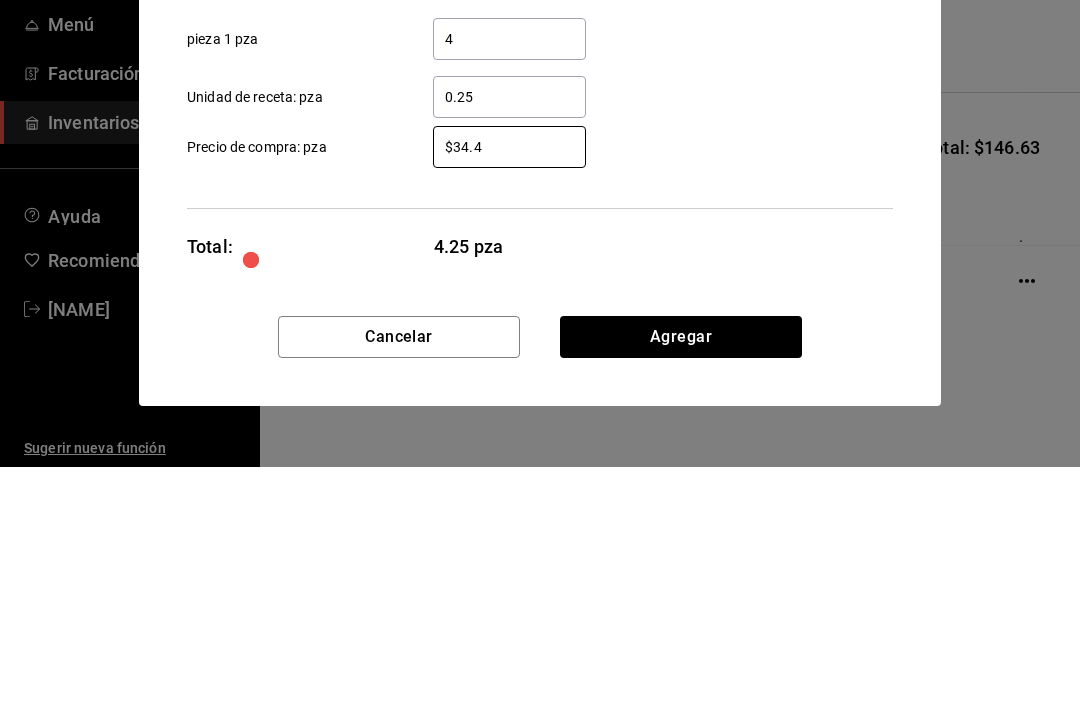 type on "$34.49" 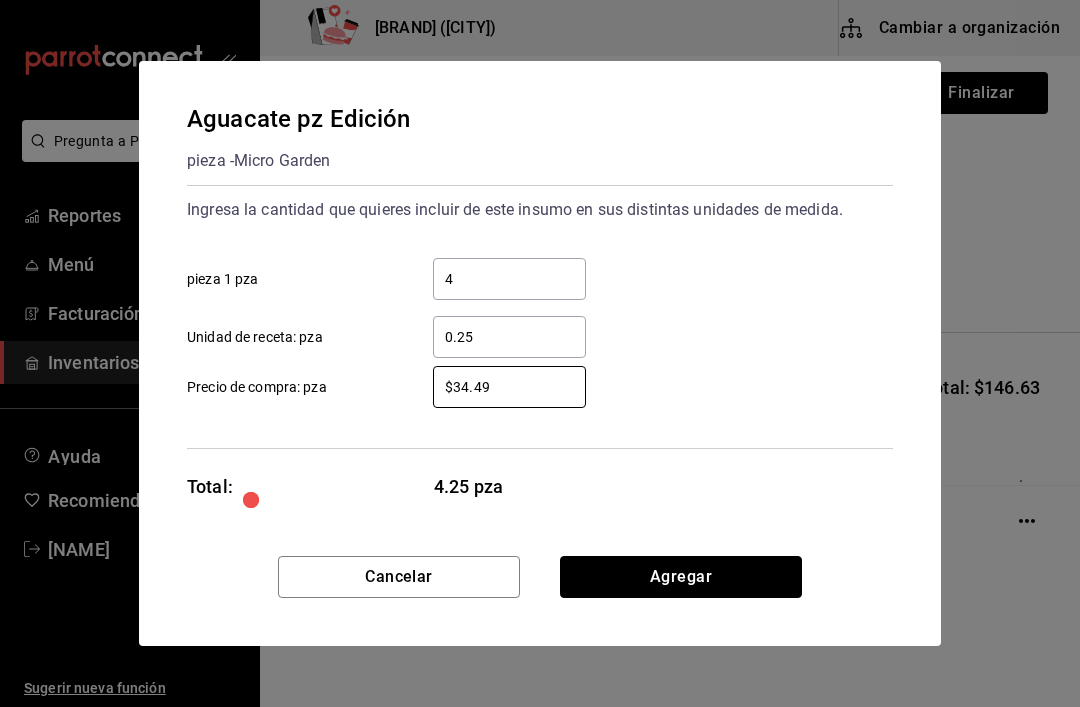 click on "Agregar" at bounding box center (681, 577) 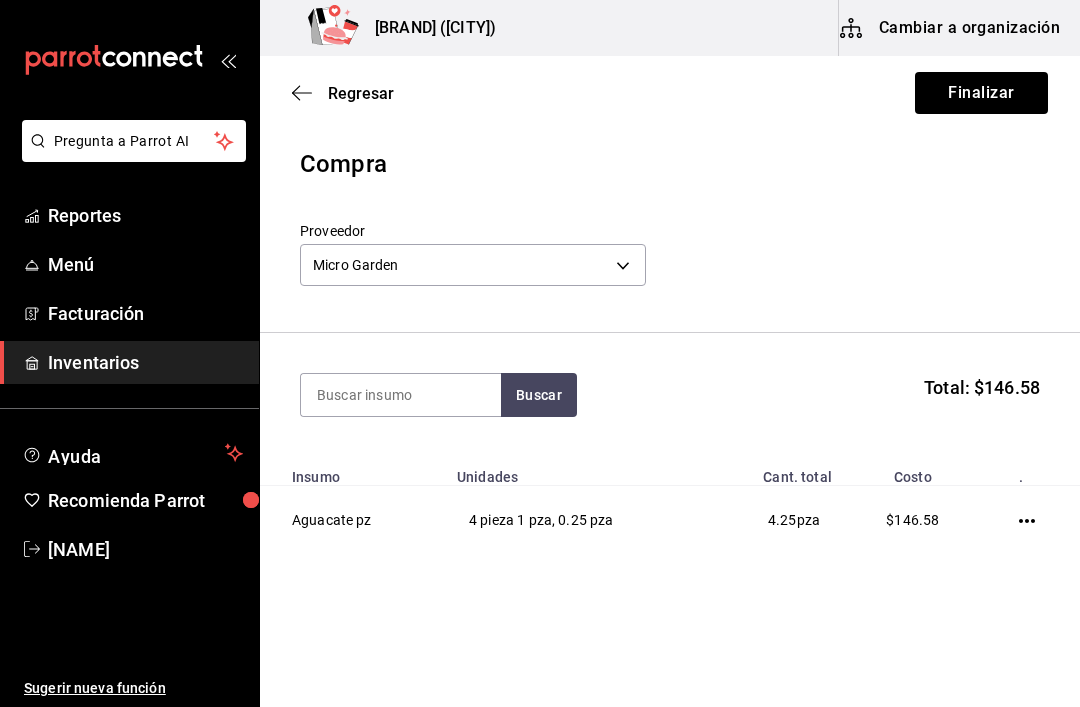 click at bounding box center [1031, 520] 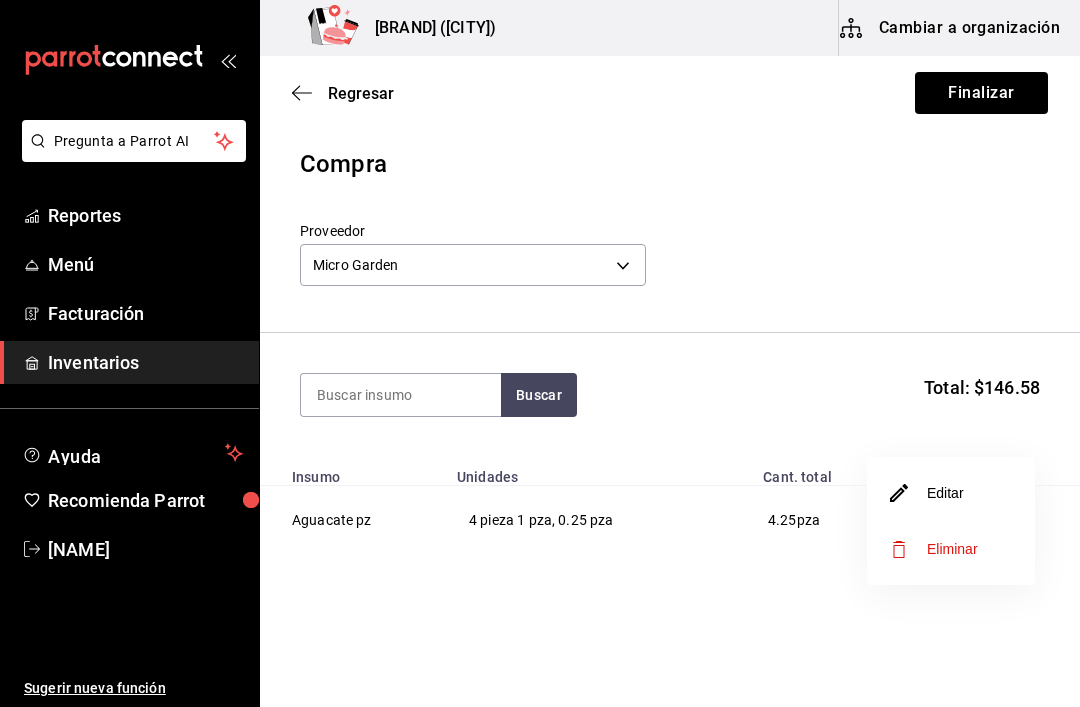 click on "Editar" at bounding box center [927, 493] 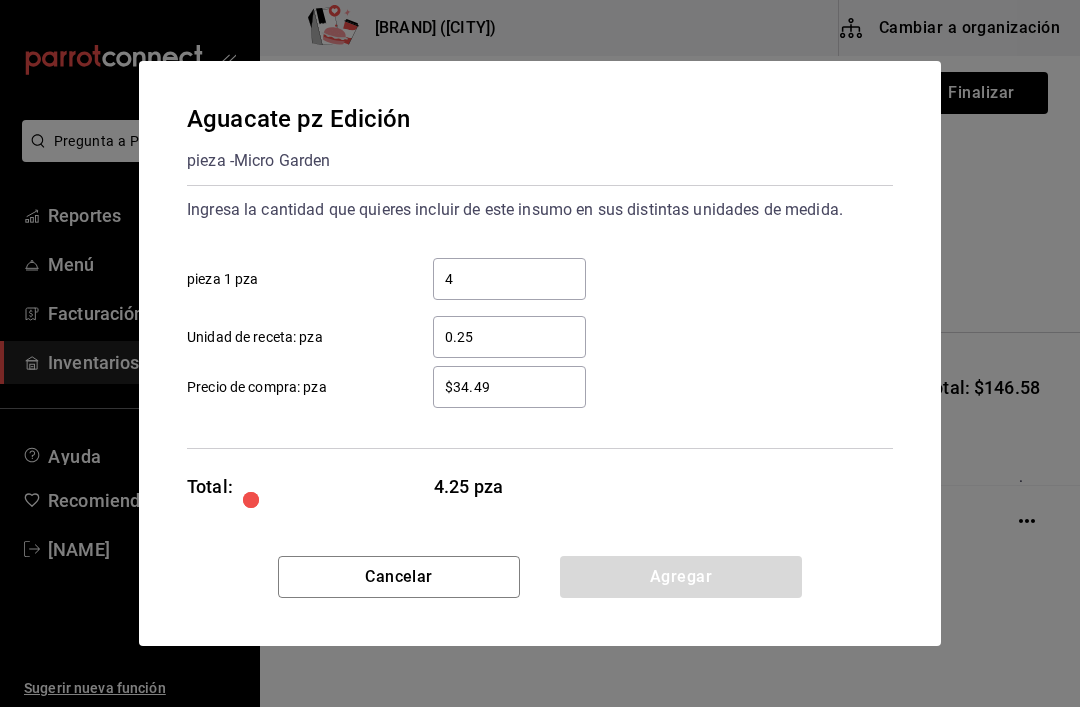 click on "$34.49" at bounding box center [509, 387] 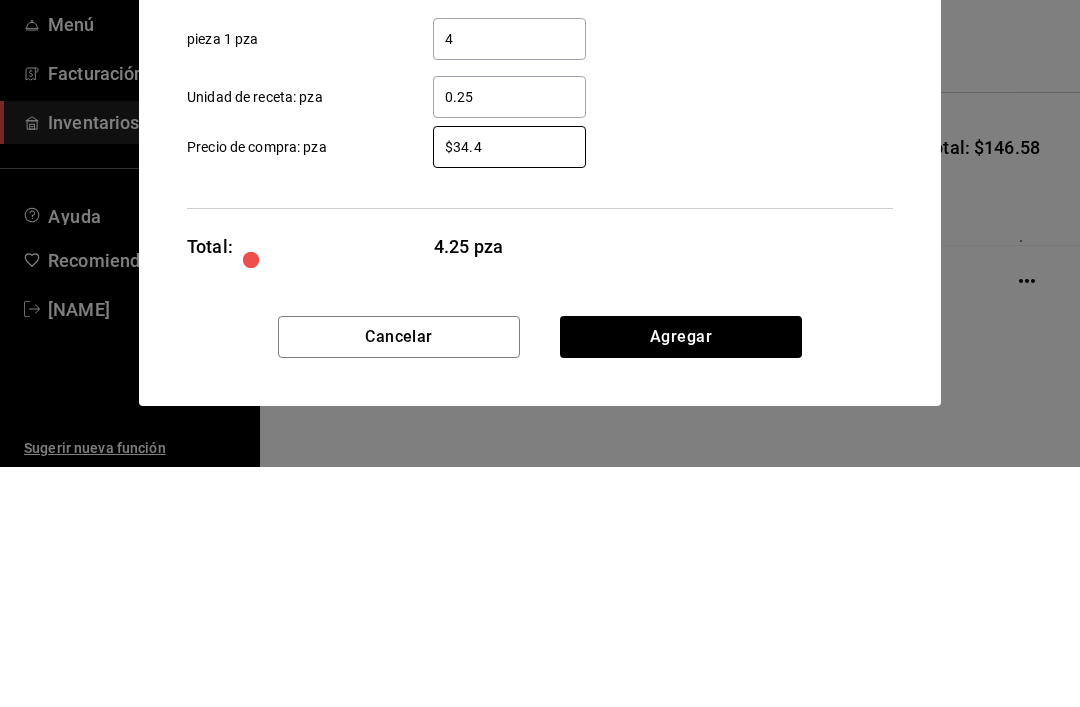 type on "$34.48" 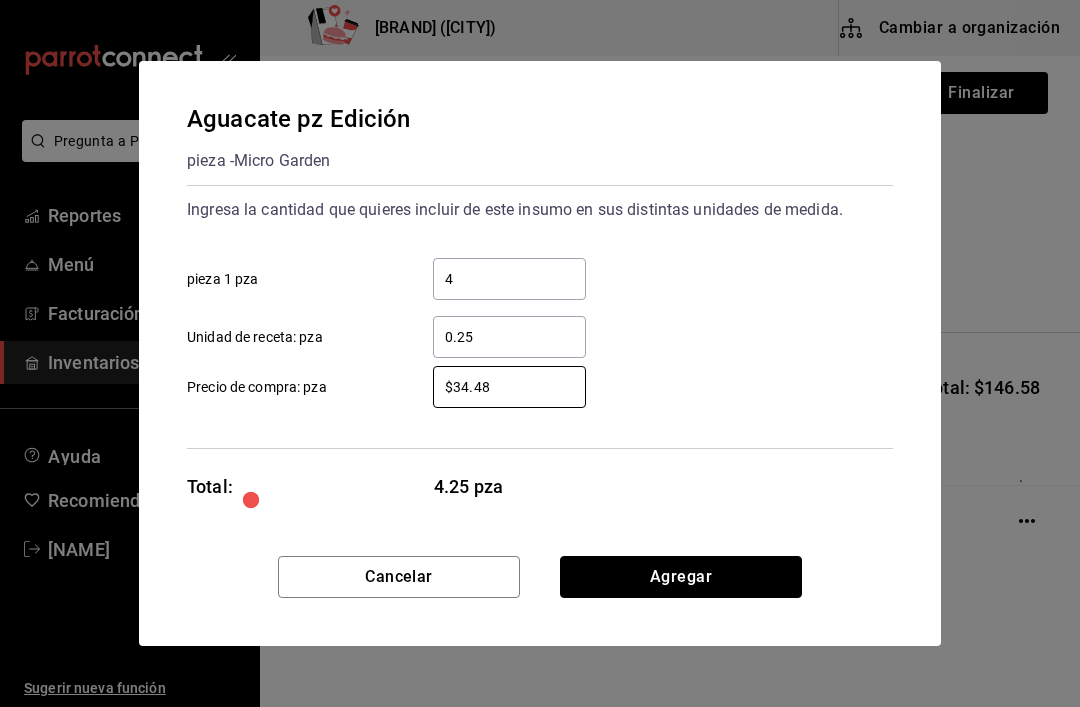 click on "Agregar" at bounding box center [681, 577] 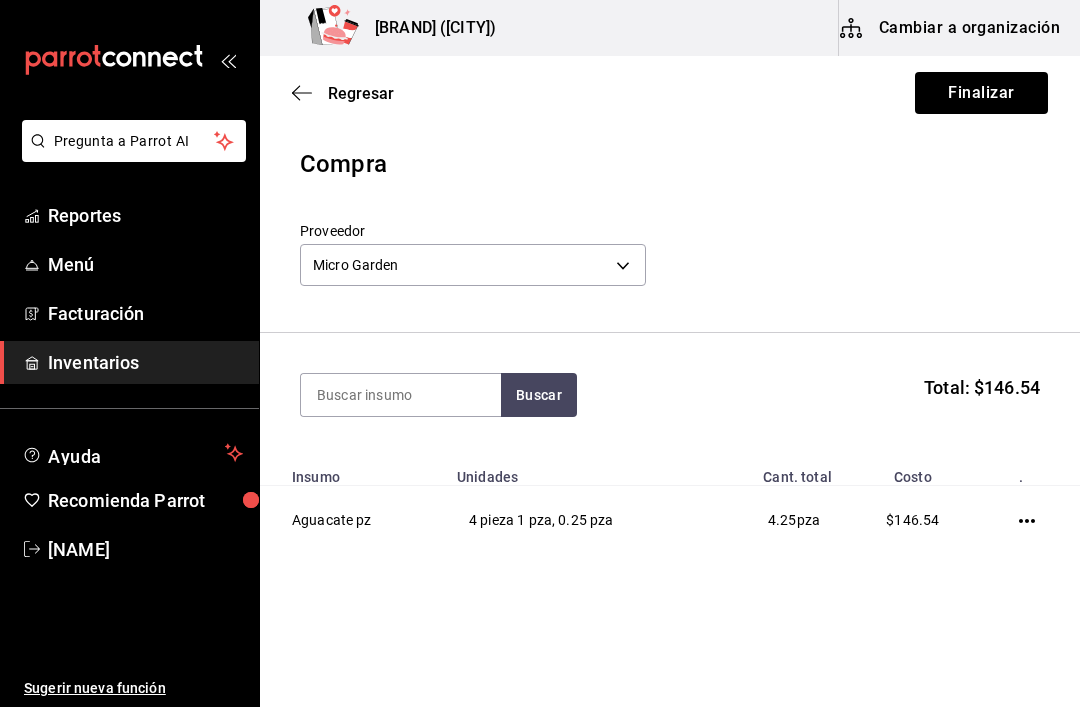 click at bounding box center [1031, 520] 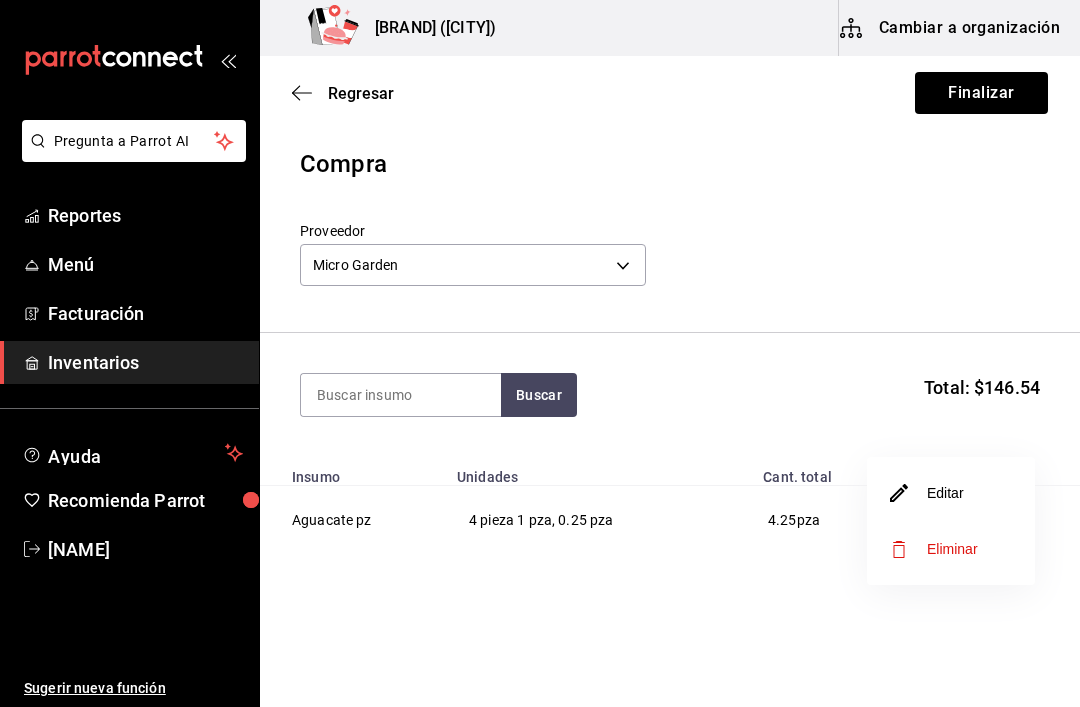 click on "Editar" at bounding box center (927, 493) 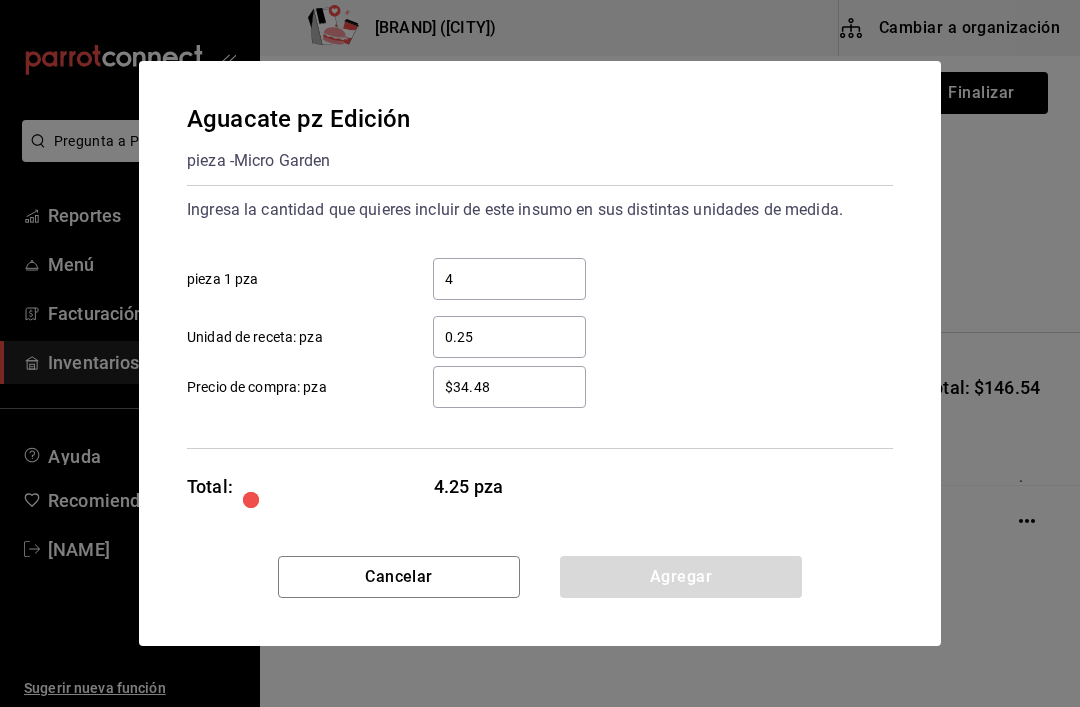 click on "$34.48" at bounding box center [509, 387] 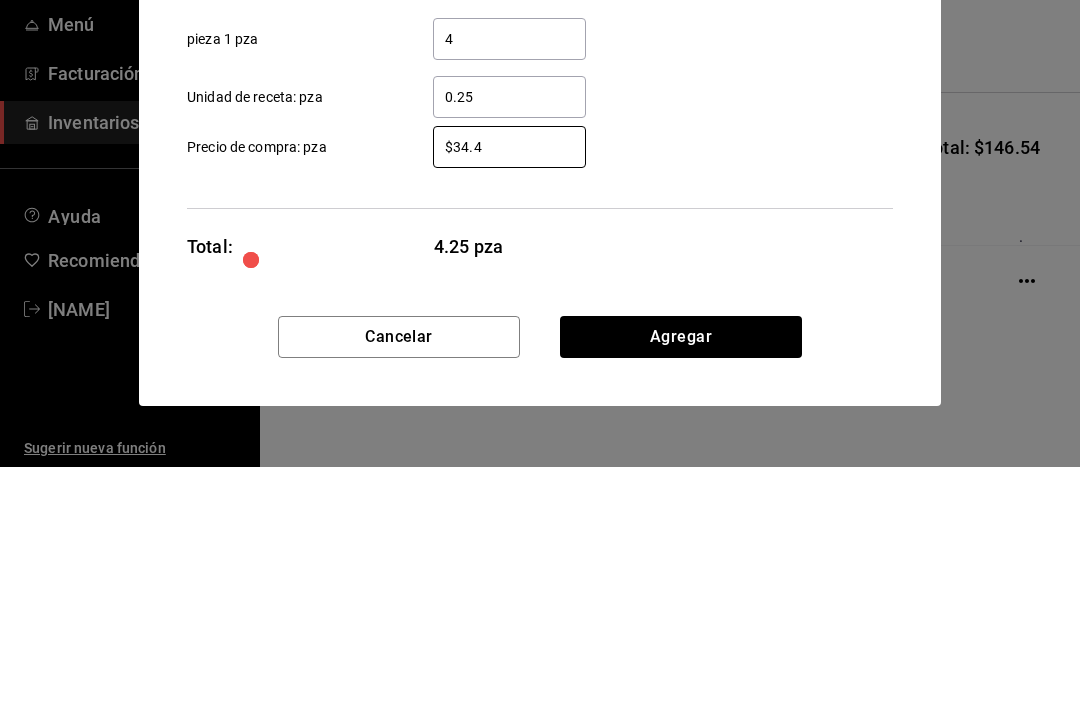 type on "$34.47" 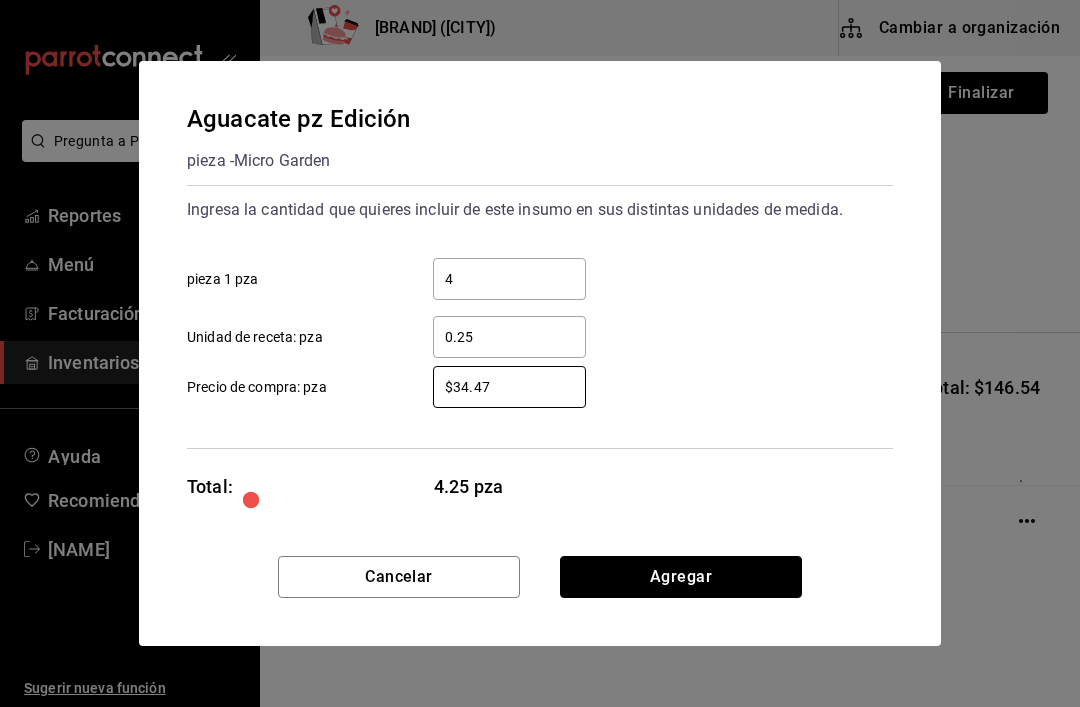 click on "Agregar" at bounding box center (681, 577) 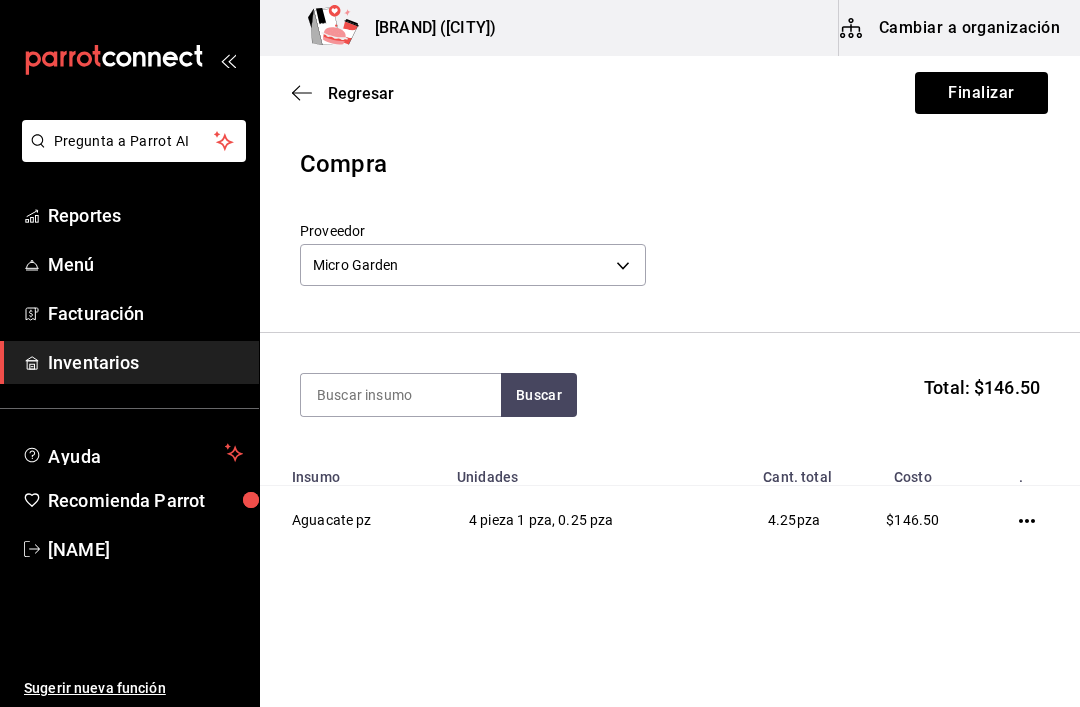 click at bounding box center (1031, 520) 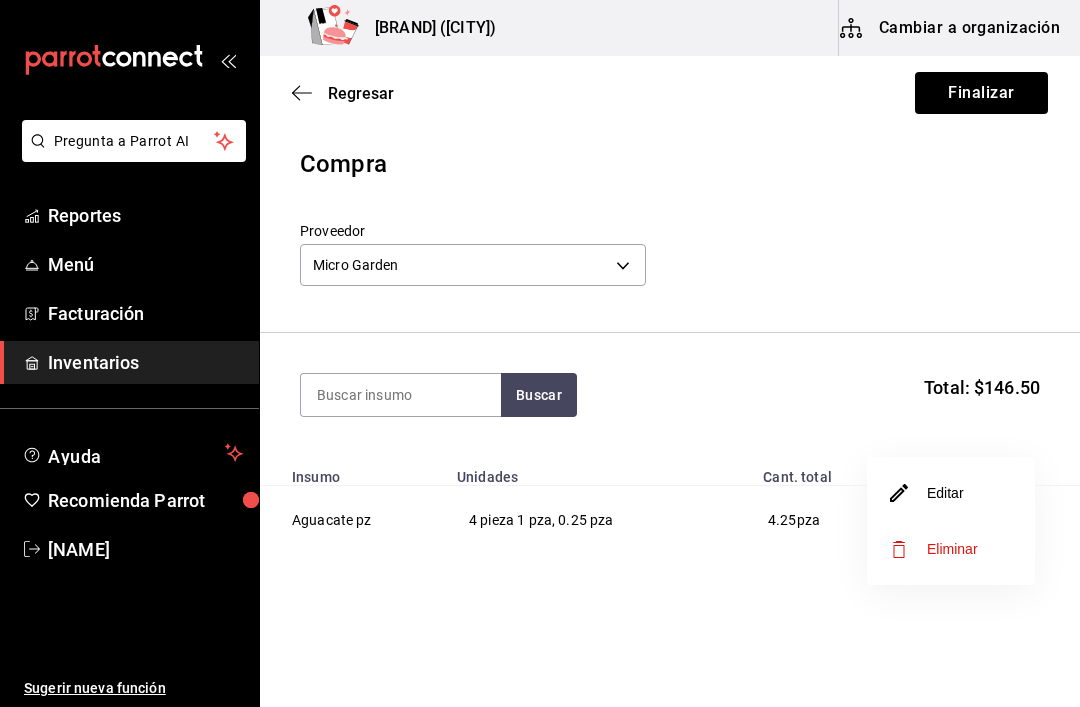 click on "Editar" at bounding box center [927, 493] 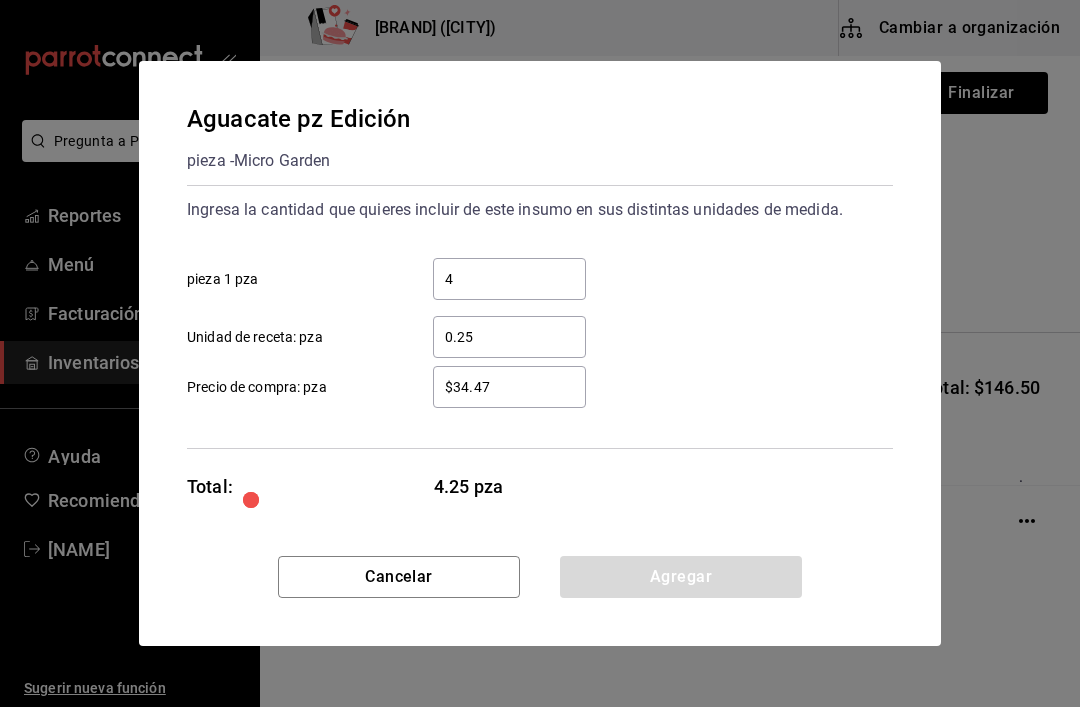 click on "$34.47" at bounding box center (509, 387) 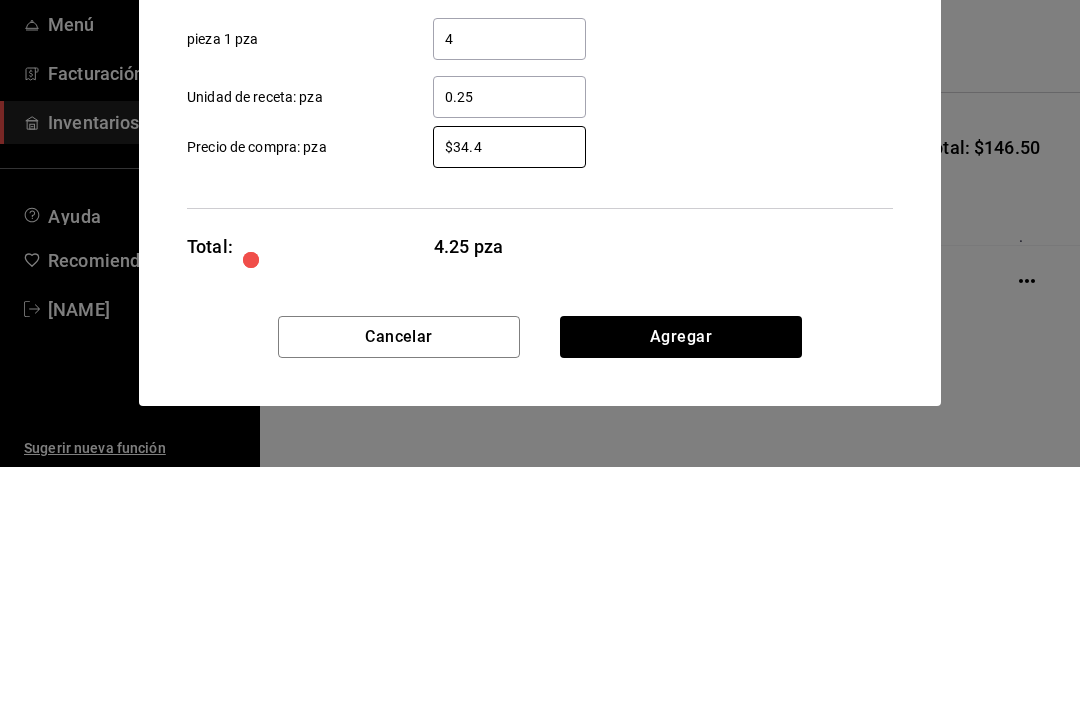 type on "$34.46" 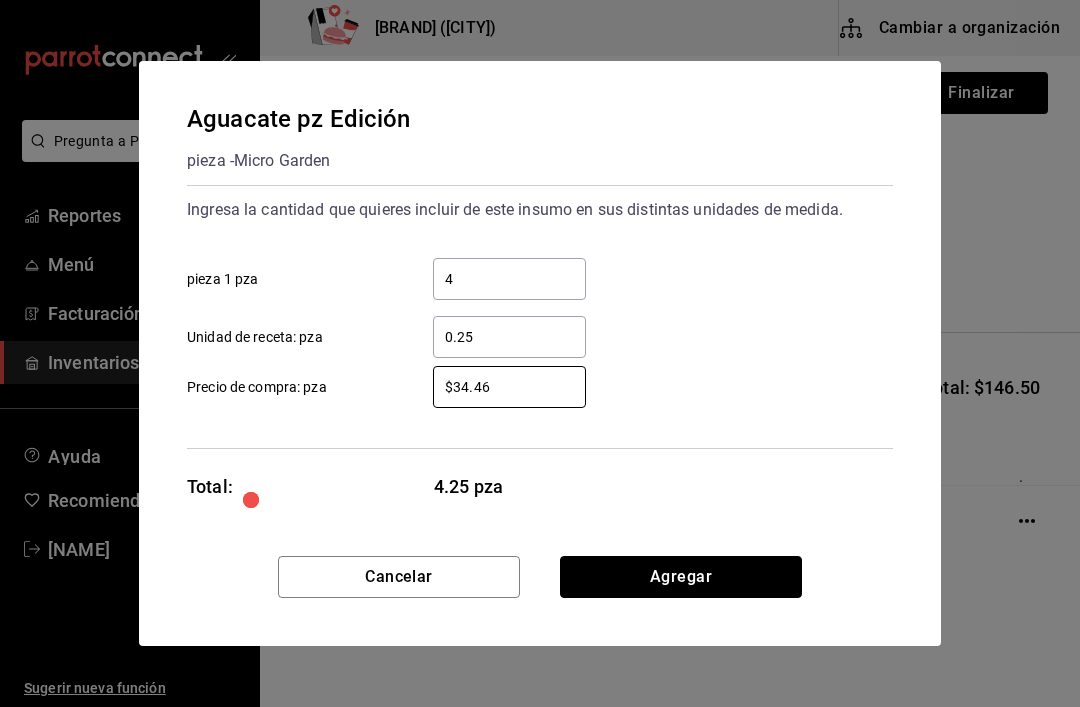click on "Agregar" at bounding box center [681, 577] 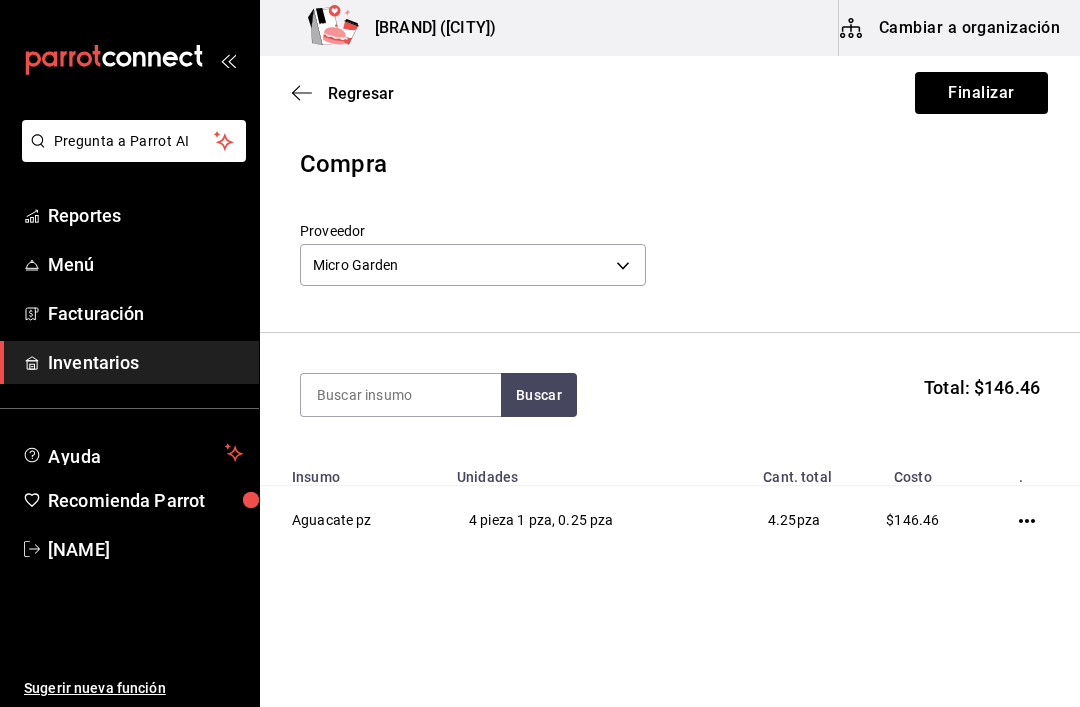 click 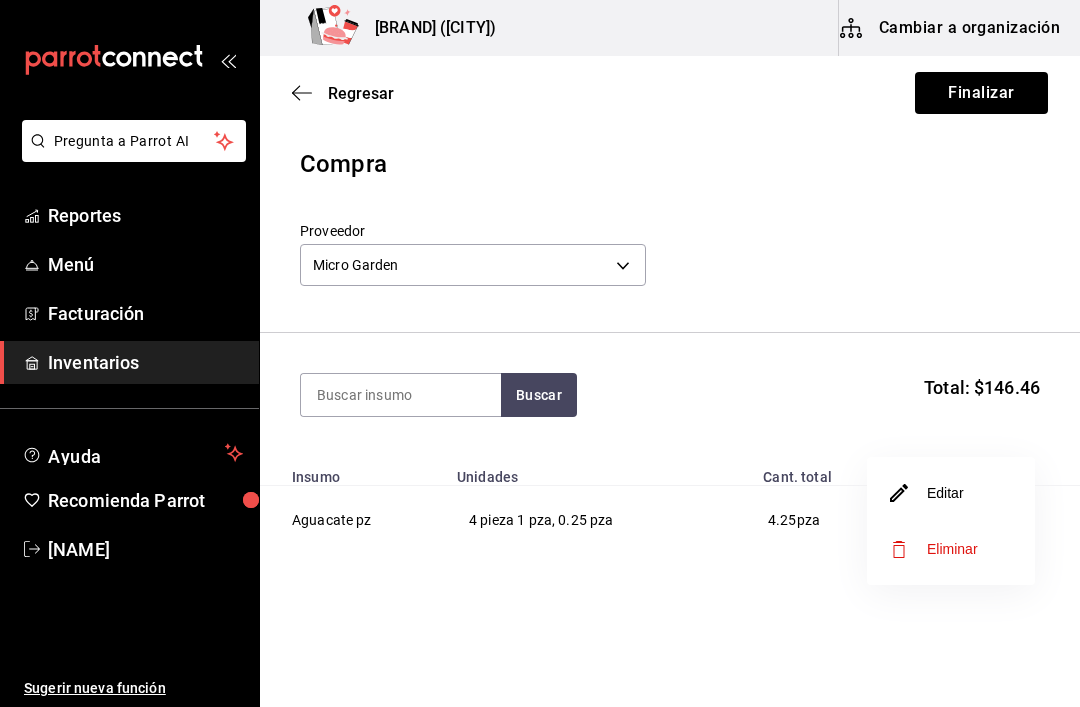 click on "Editar" at bounding box center (927, 493) 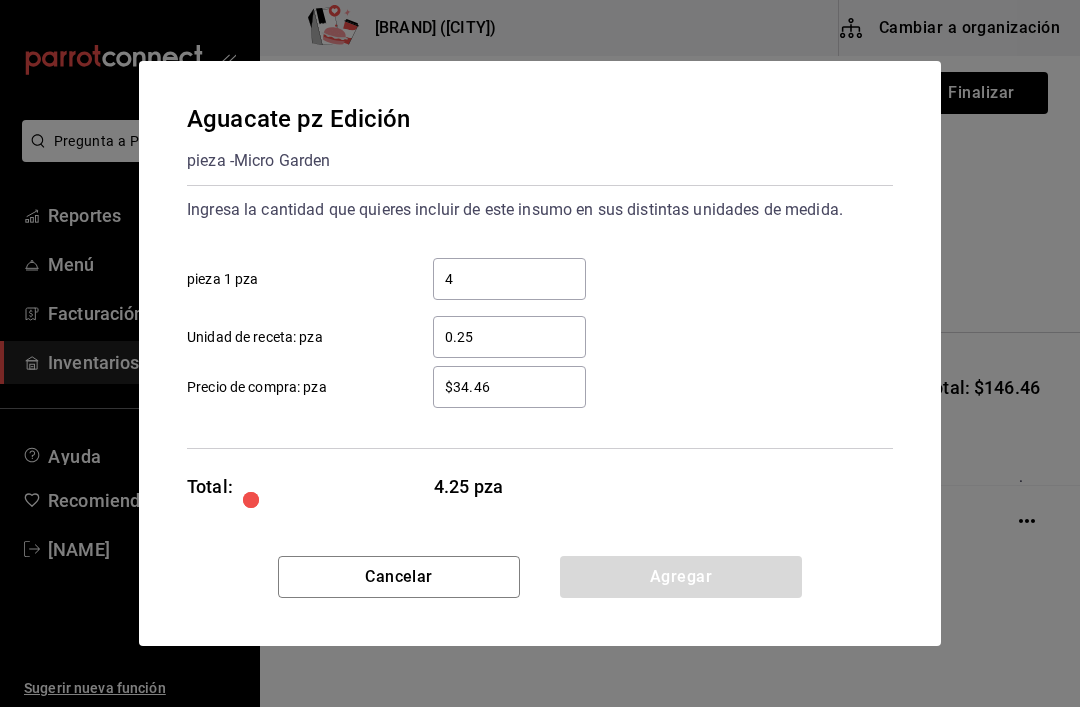 click on "$34.46" at bounding box center [509, 387] 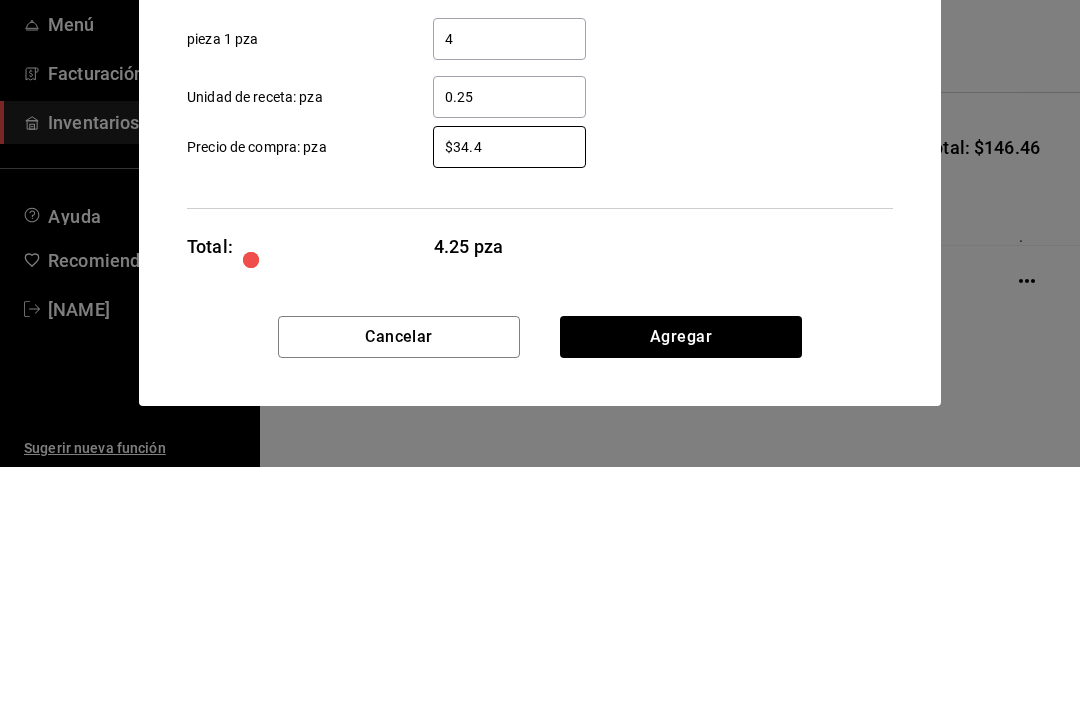 type on "$34.45" 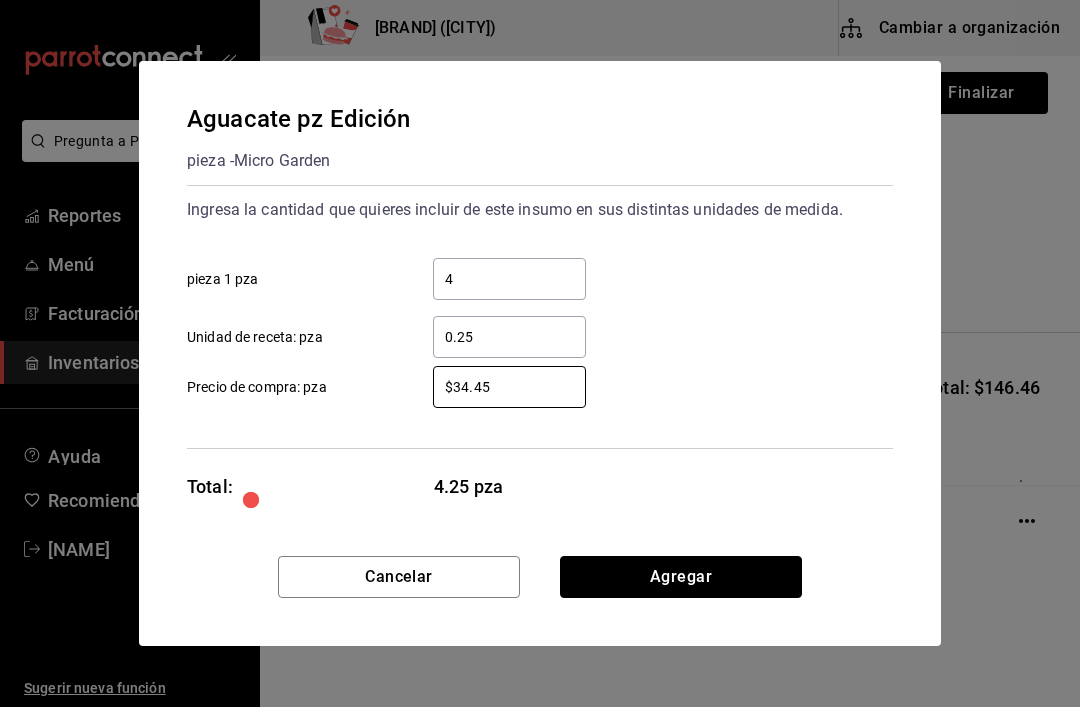 click on "Agregar" at bounding box center [681, 577] 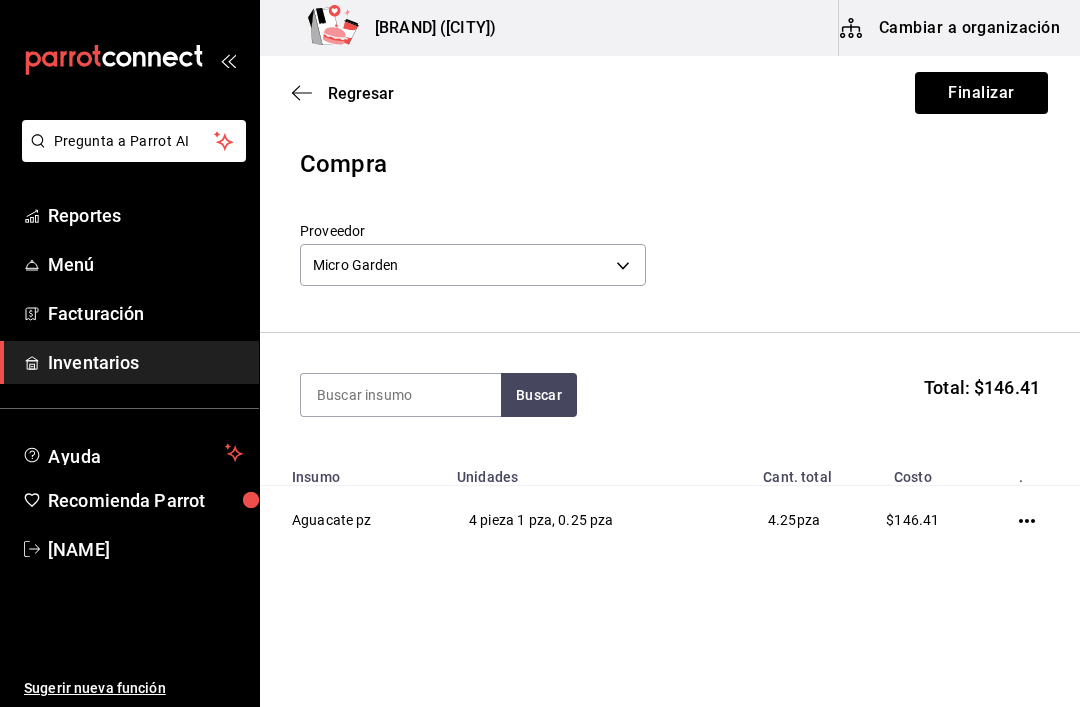 click 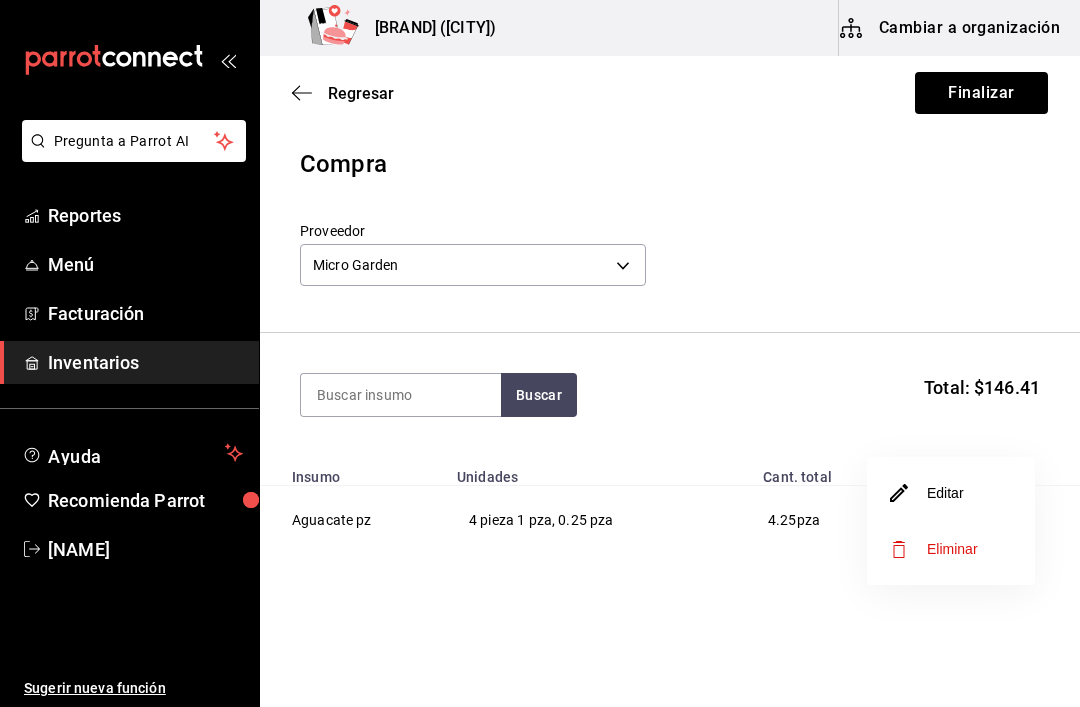 click on "Editar" at bounding box center (927, 493) 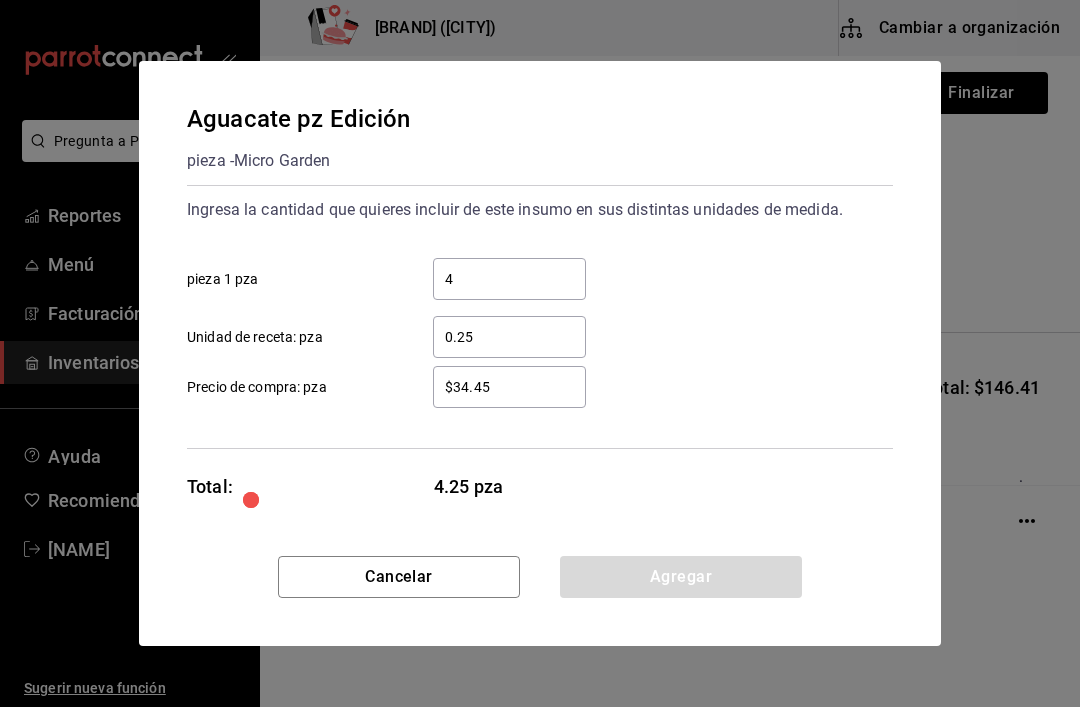 click on "$34.45" at bounding box center (509, 387) 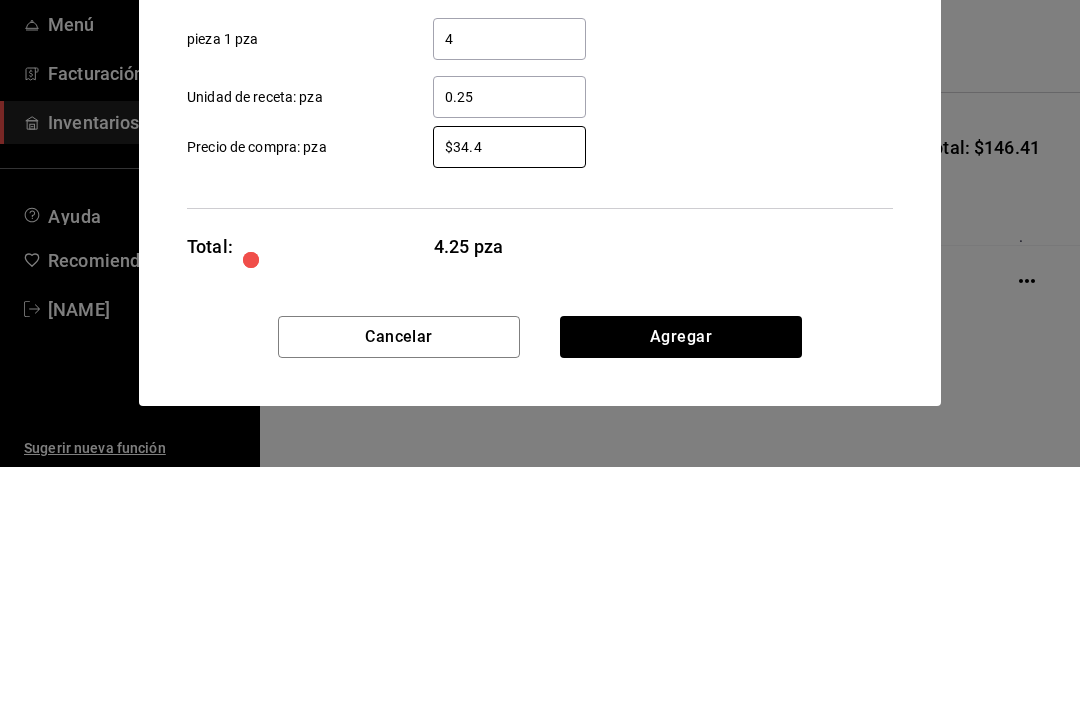 type on "$34.44" 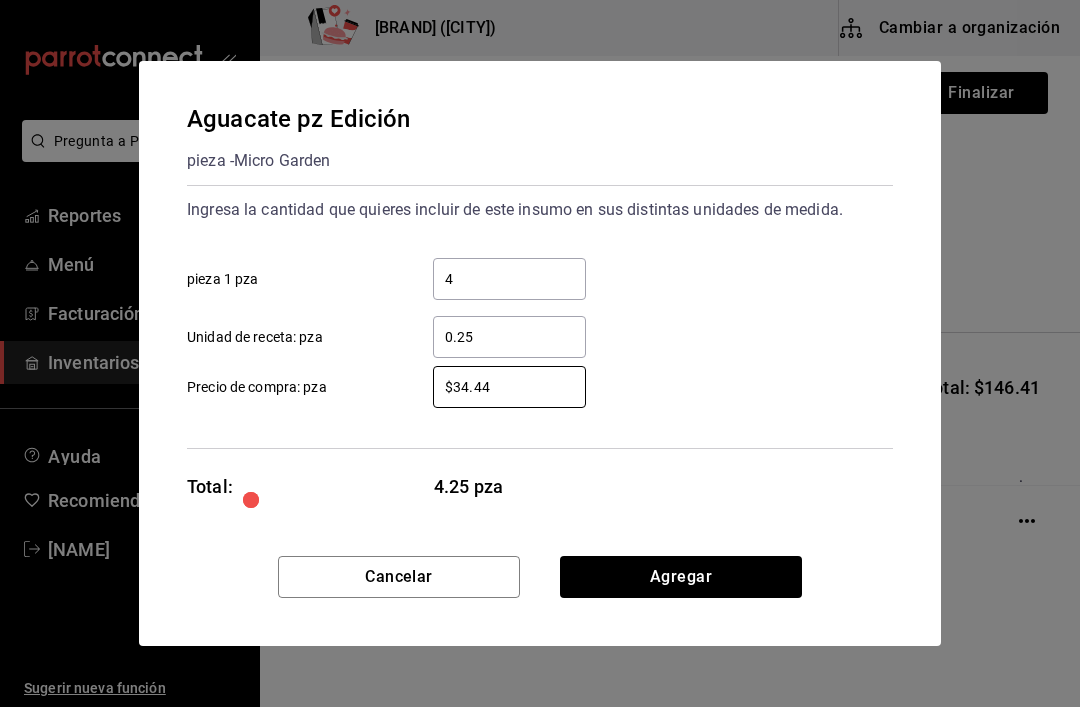 click on "Agregar" at bounding box center (681, 577) 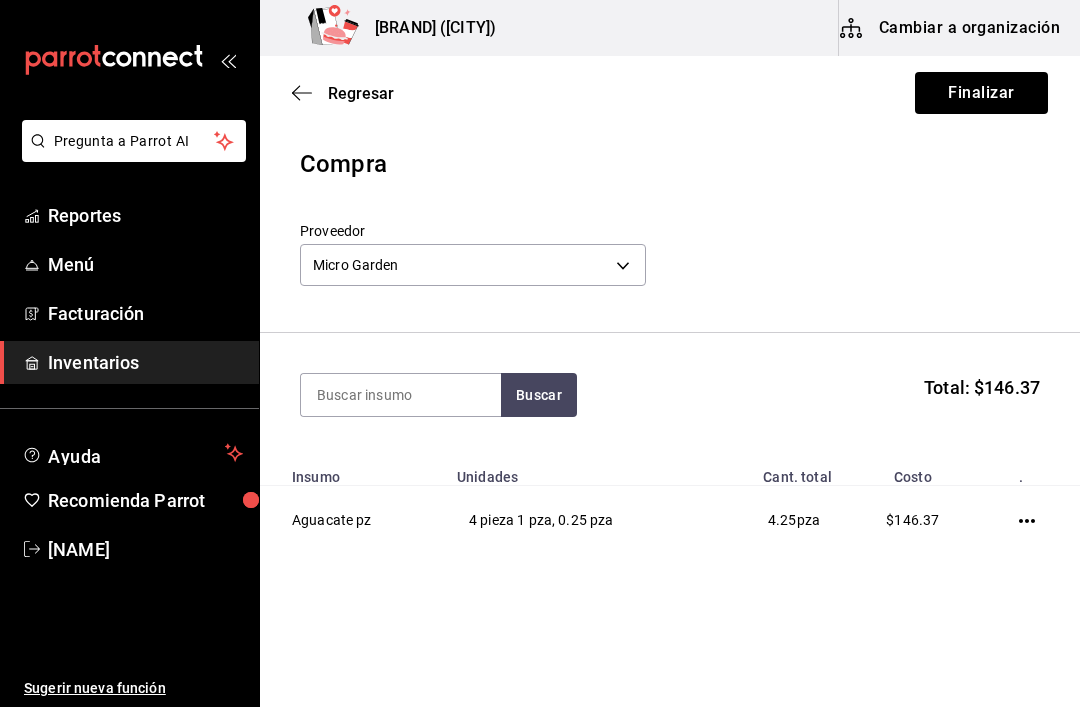 click 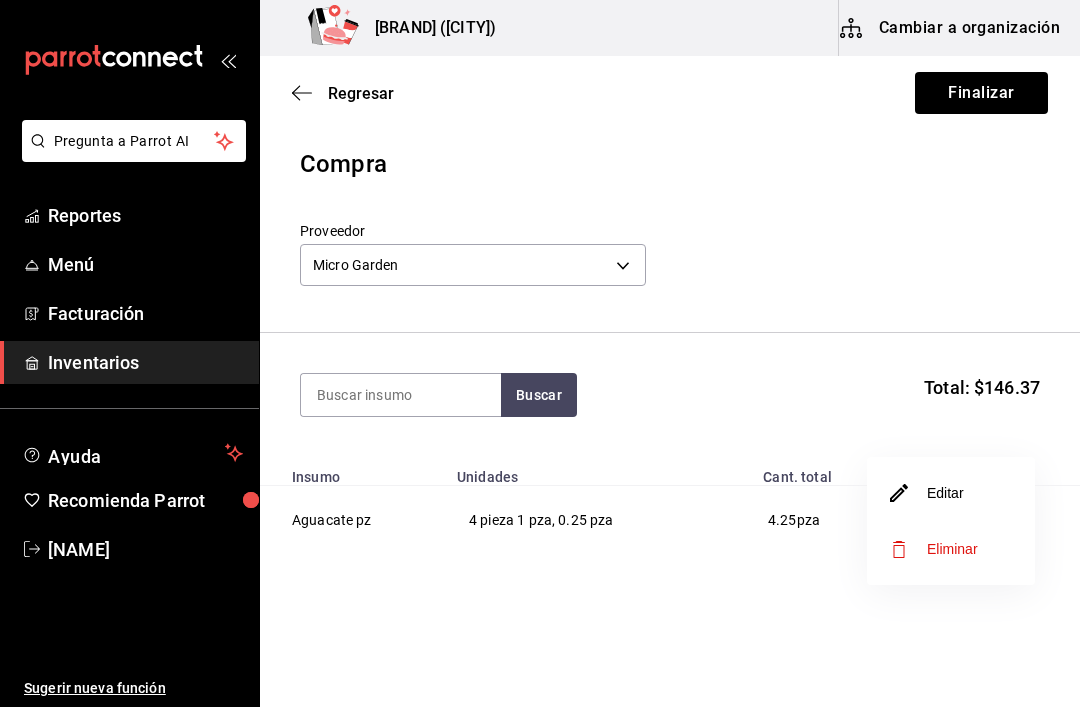 click on "Editar" at bounding box center (927, 493) 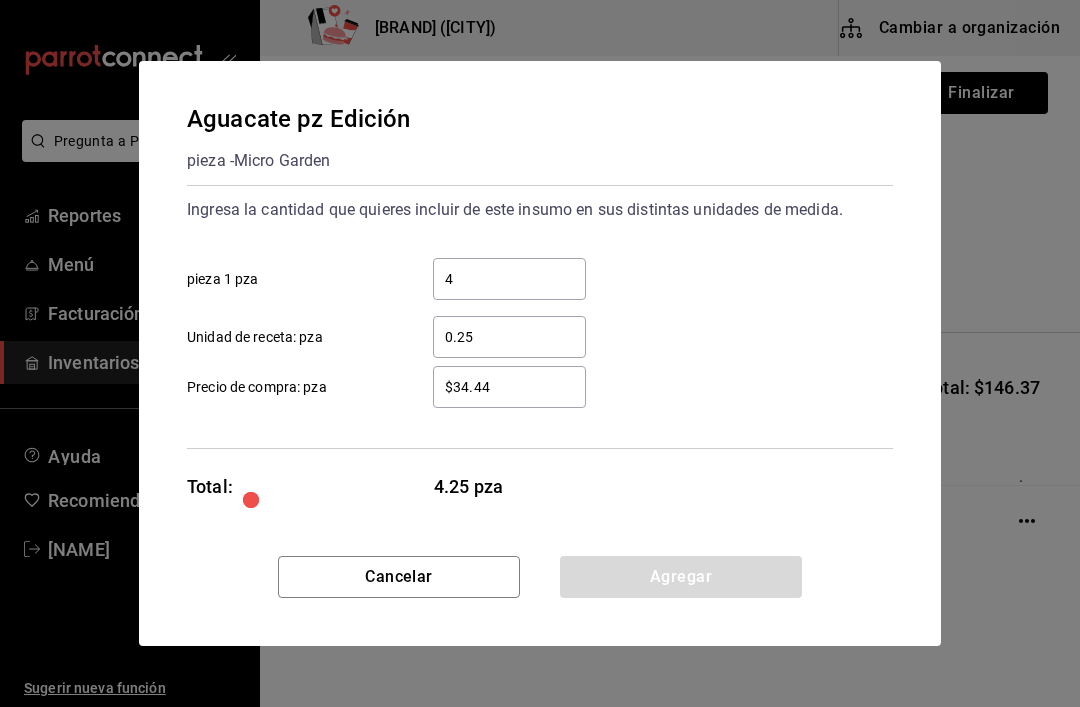 click on "$34.44" at bounding box center [509, 387] 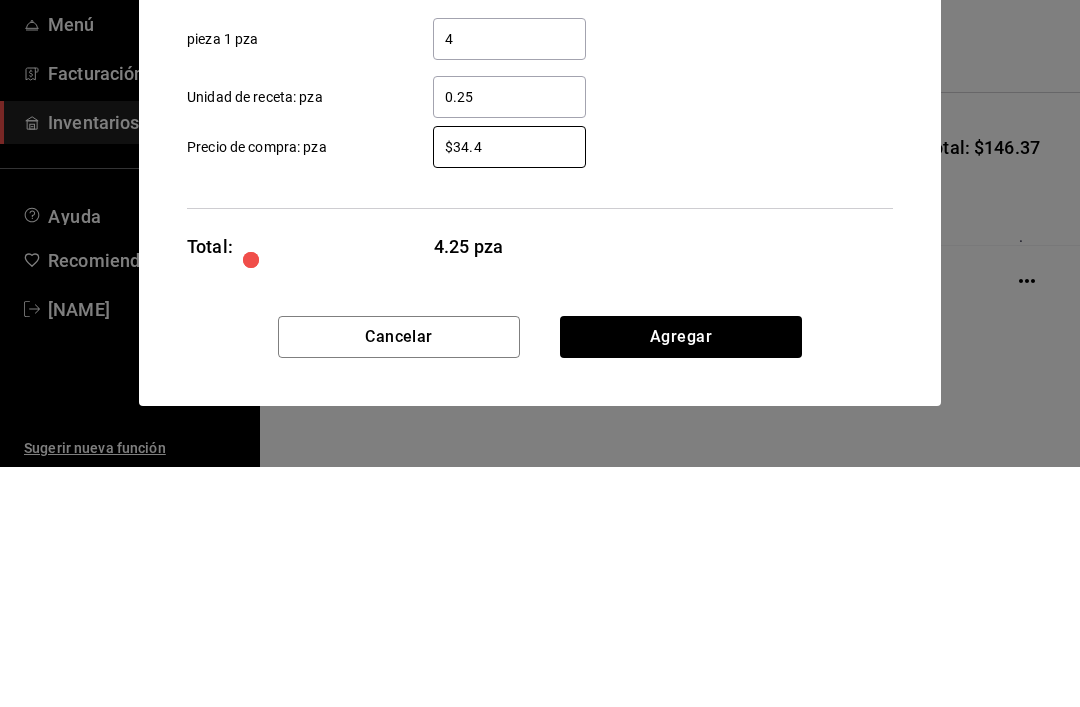 type on "$34.43" 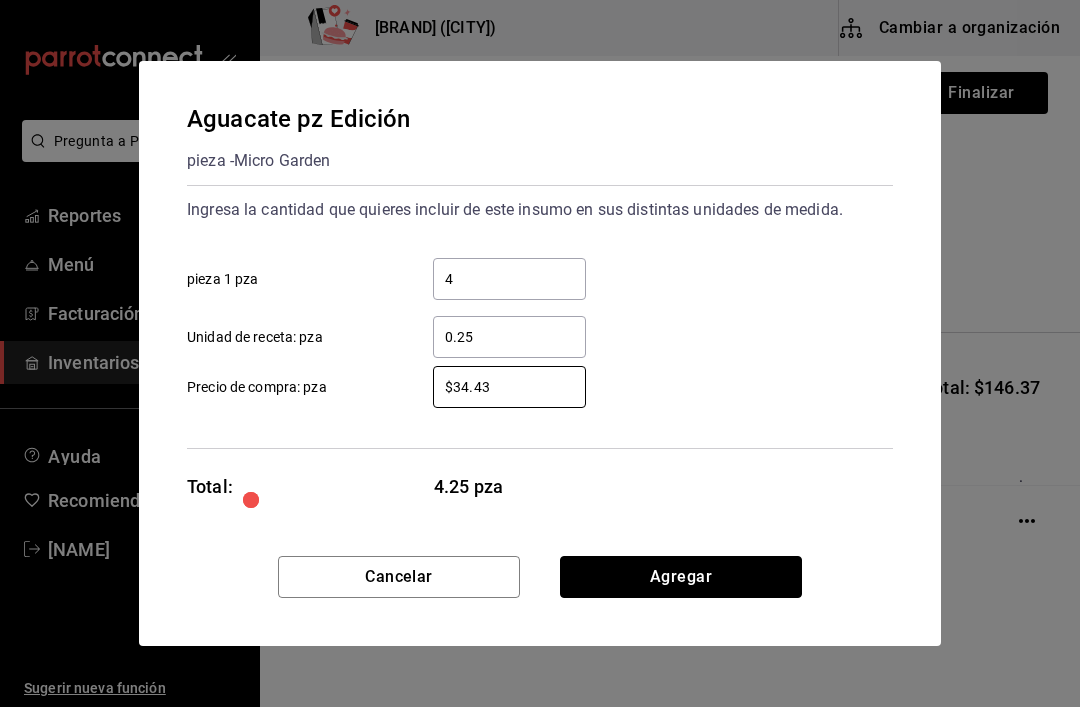 click on "Agregar" at bounding box center [681, 577] 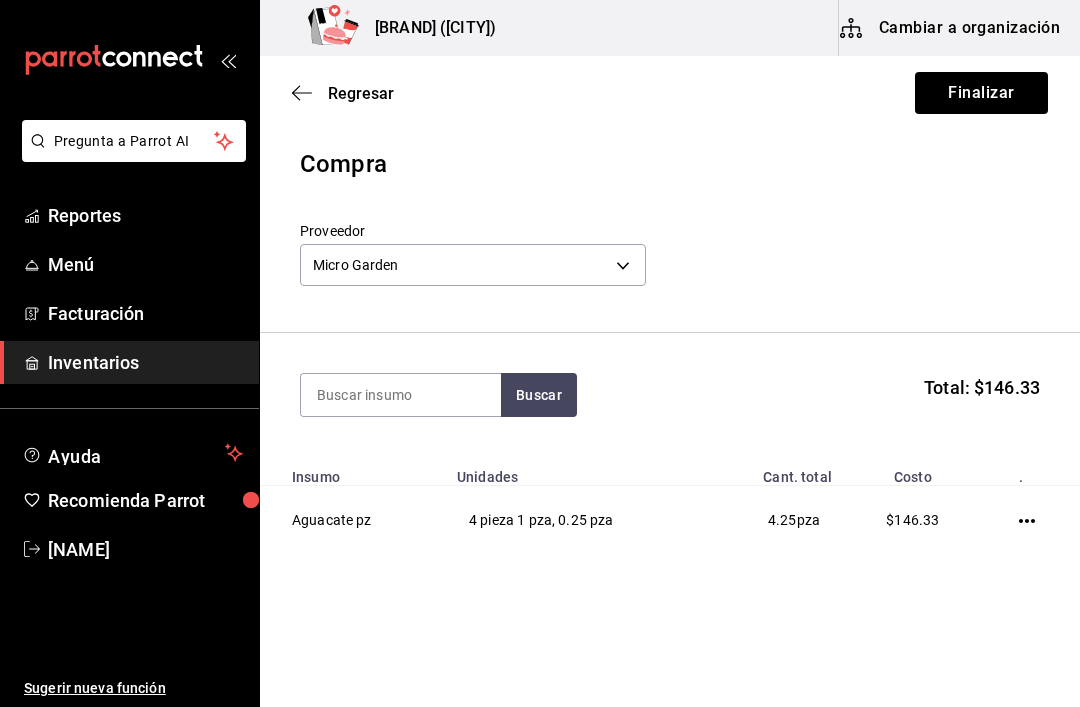 click at bounding box center [1031, 520] 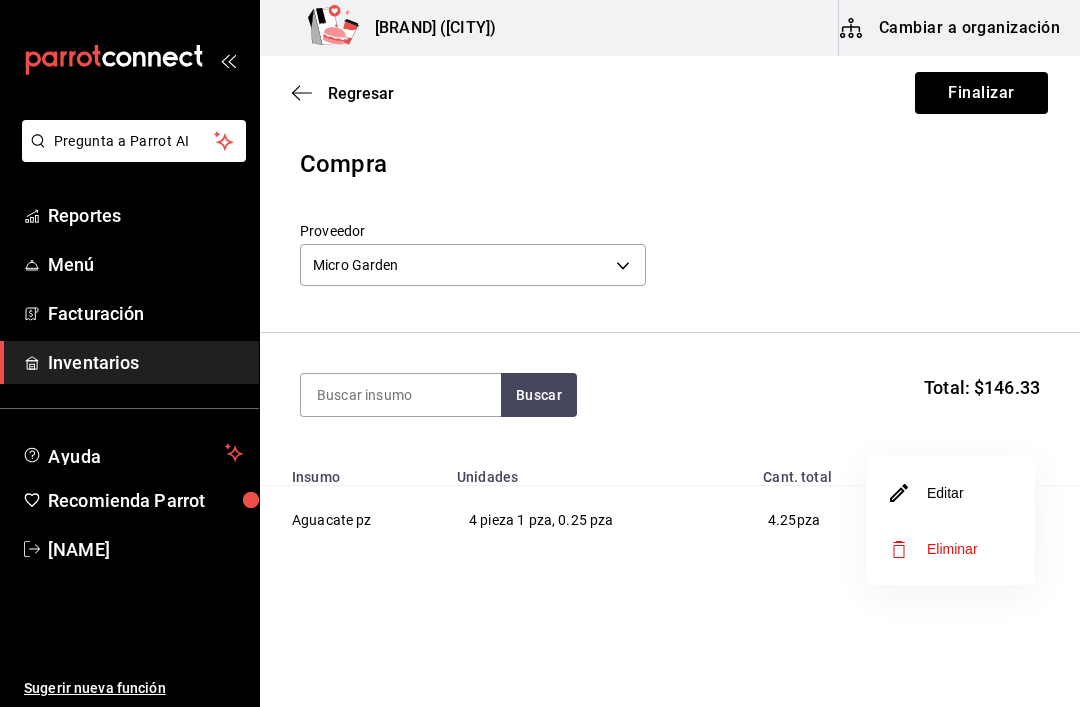 click on "Editar" at bounding box center (927, 493) 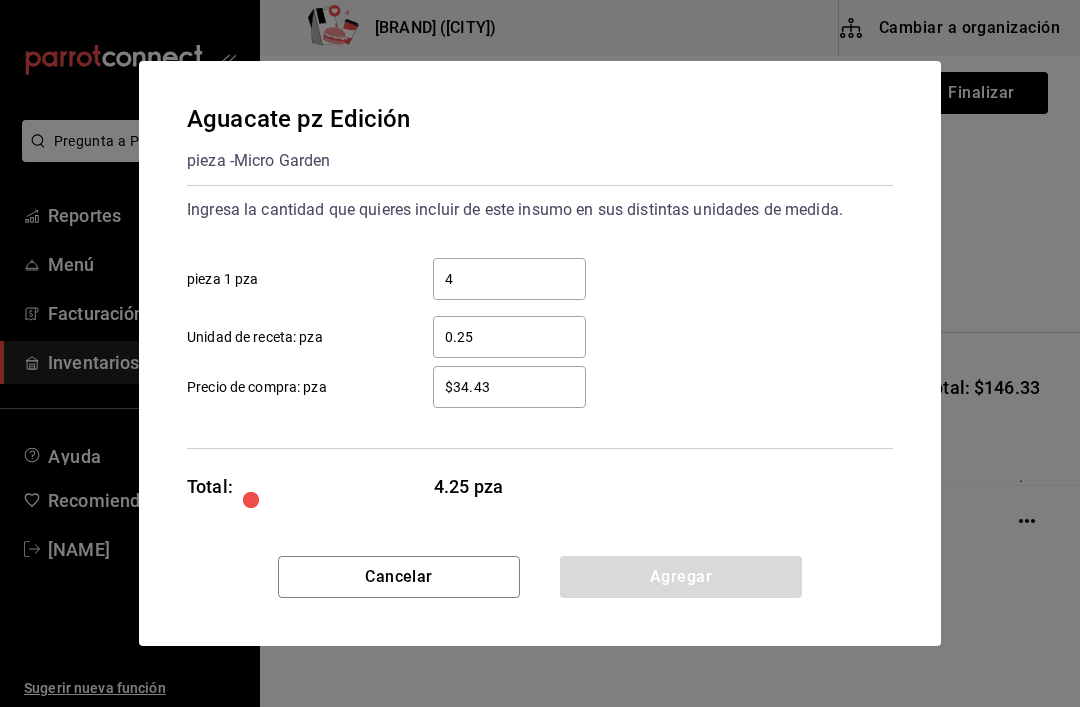 click on "$34.43" at bounding box center (509, 387) 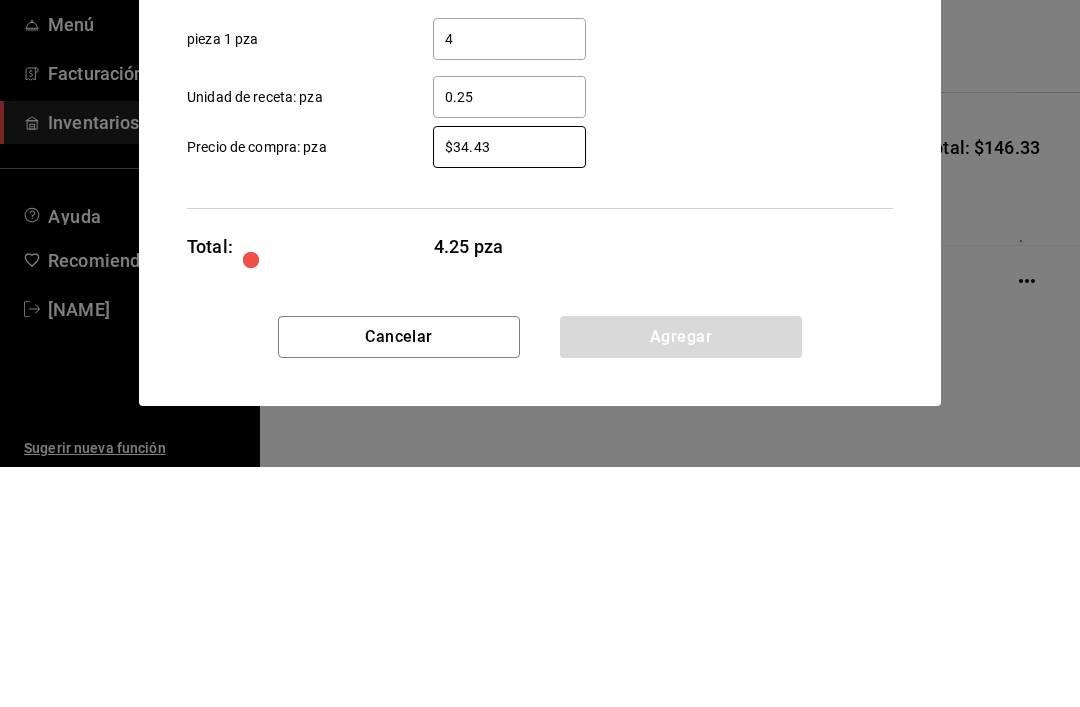 click on "$34.43" at bounding box center [509, 387] 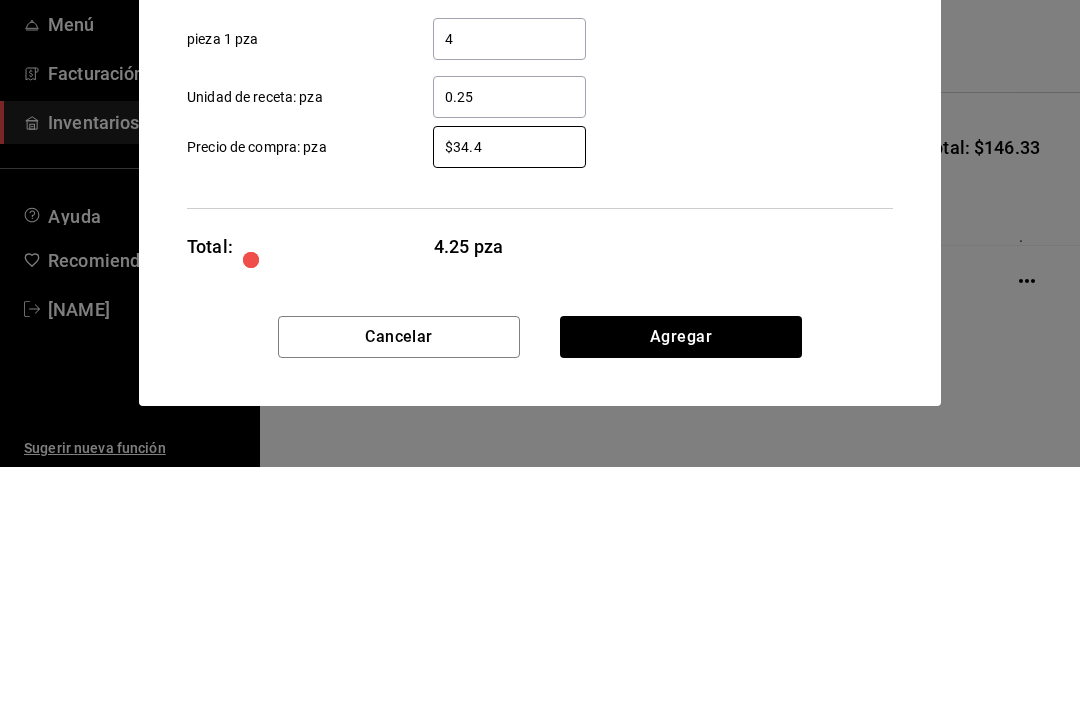 type on "$34.42" 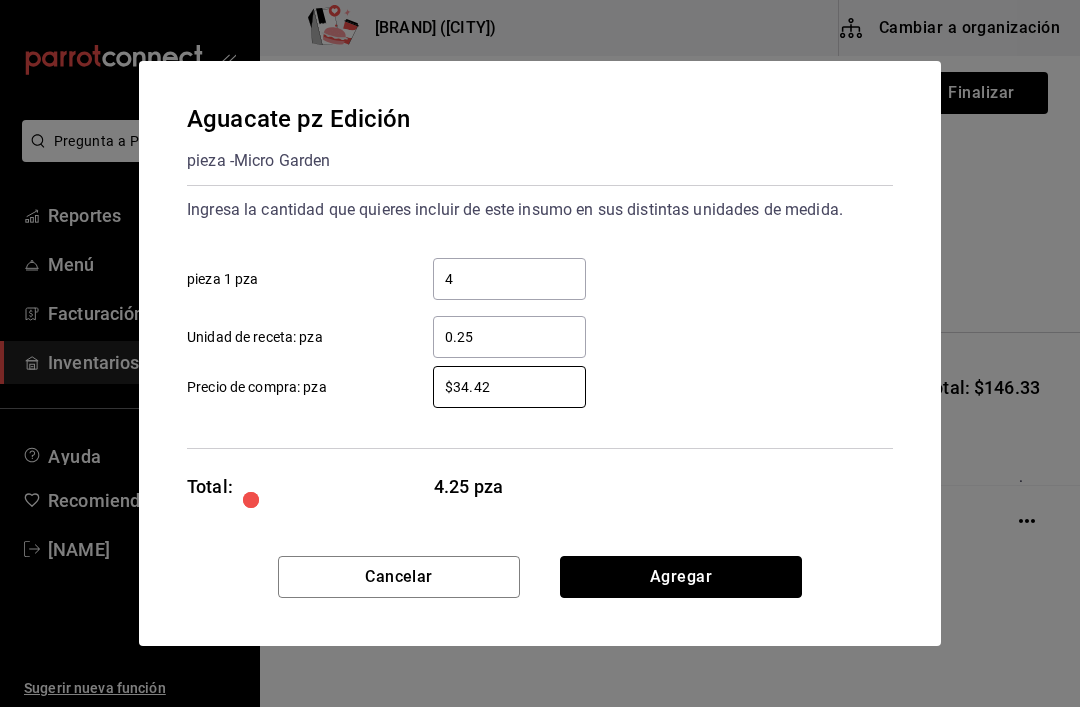 click on "Agregar" at bounding box center (681, 577) 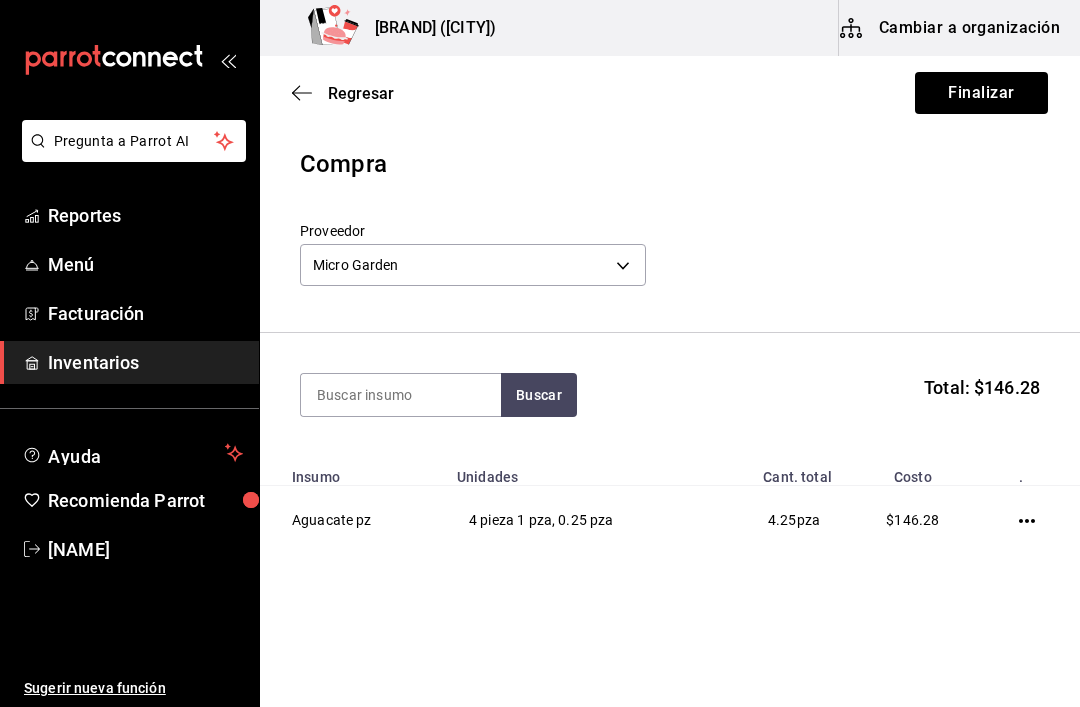 click at bounding box center (401, 395) 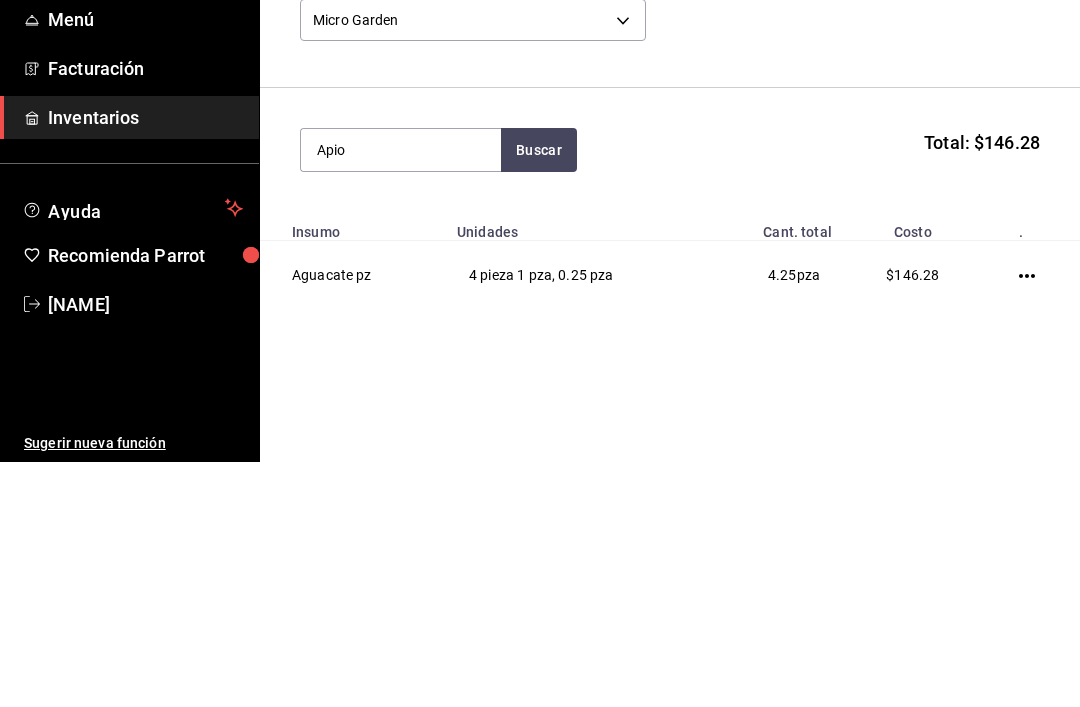 type on "Apio" 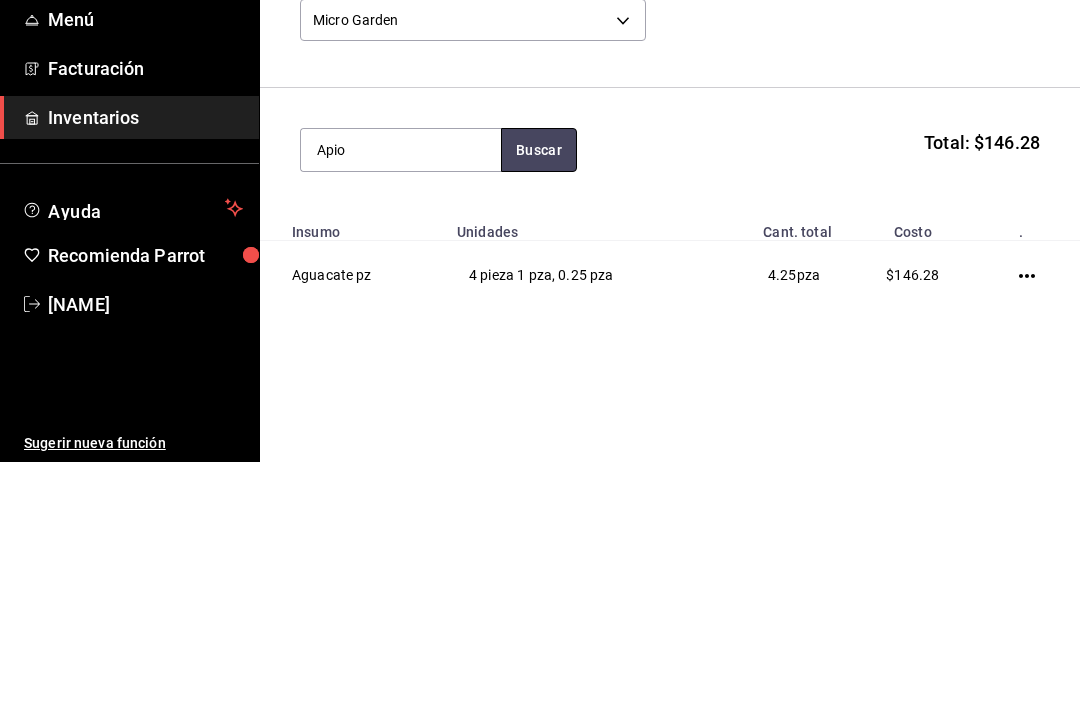 click on "Buscar" at bounding box center (539, 395) 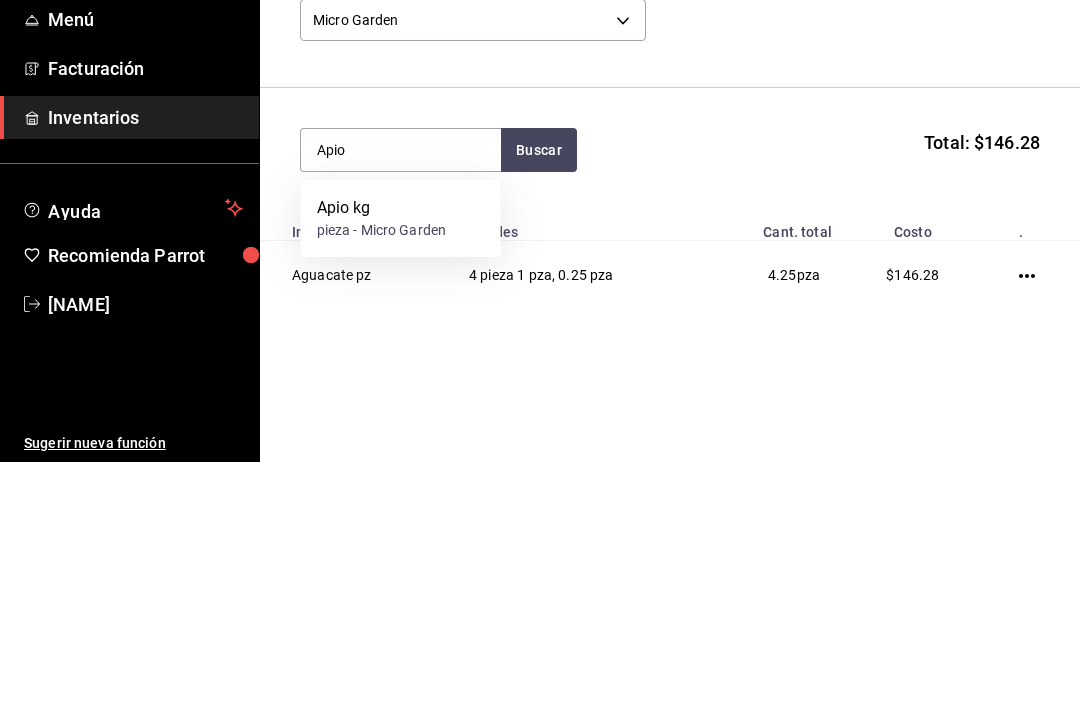 click on "Apio kg" at bounding box center (382, 453) 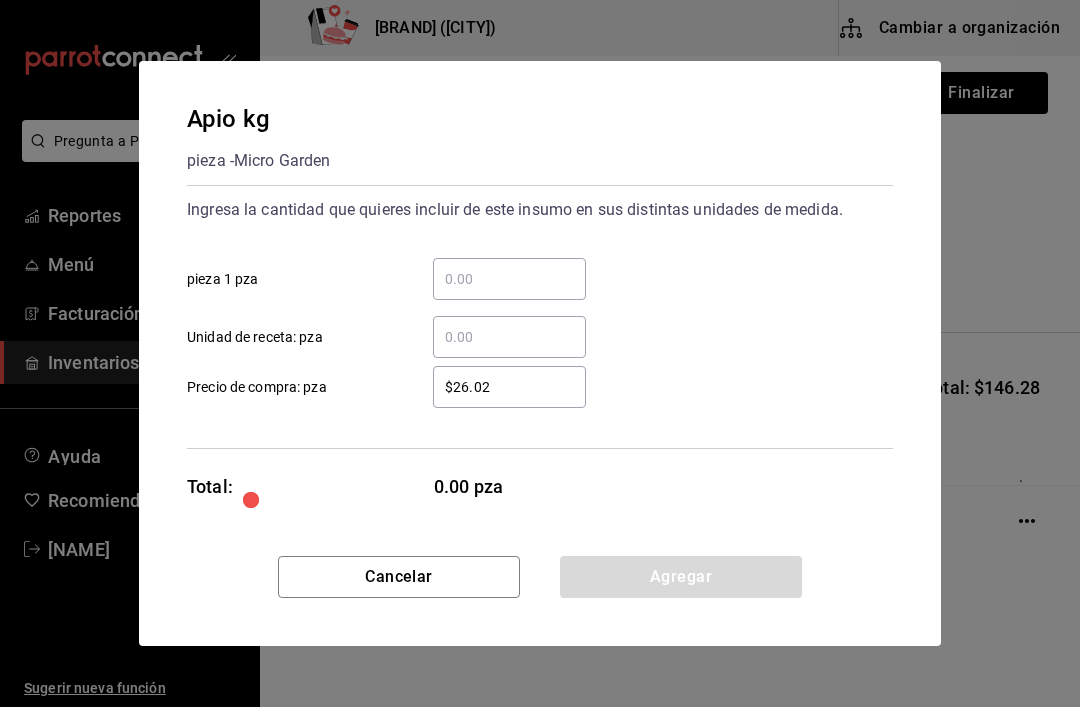 click on "​ pieza 1 pza" at bounding box center (509, 279) 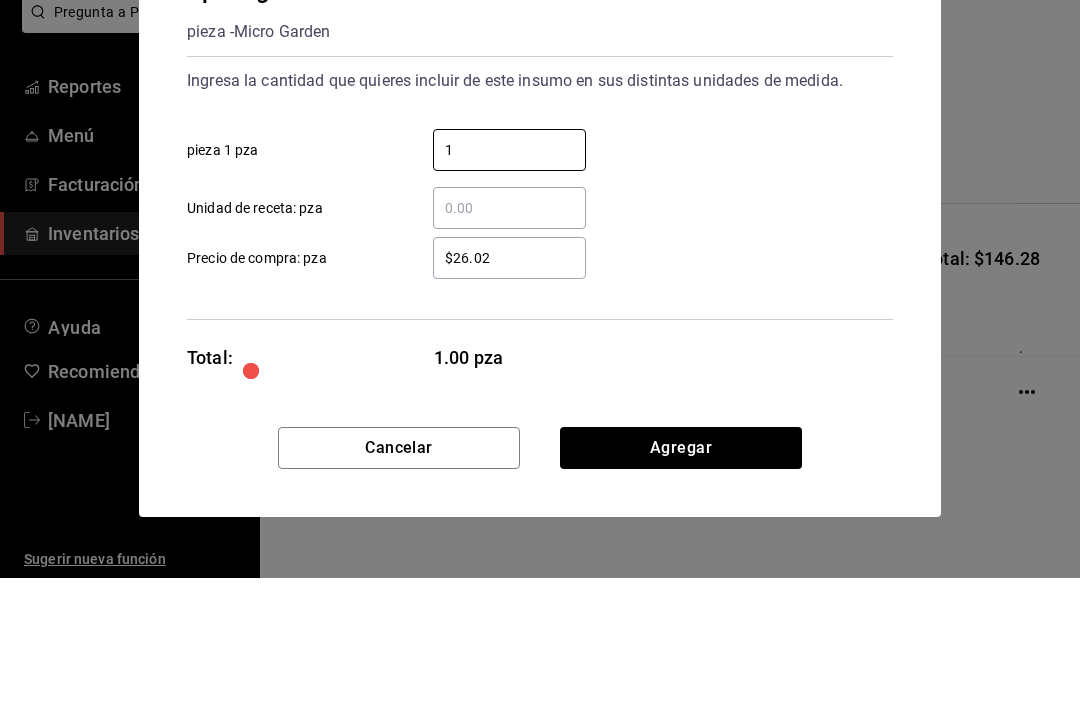 click on "​ Unidad de receta: pza" at bounding box center (509, 337) 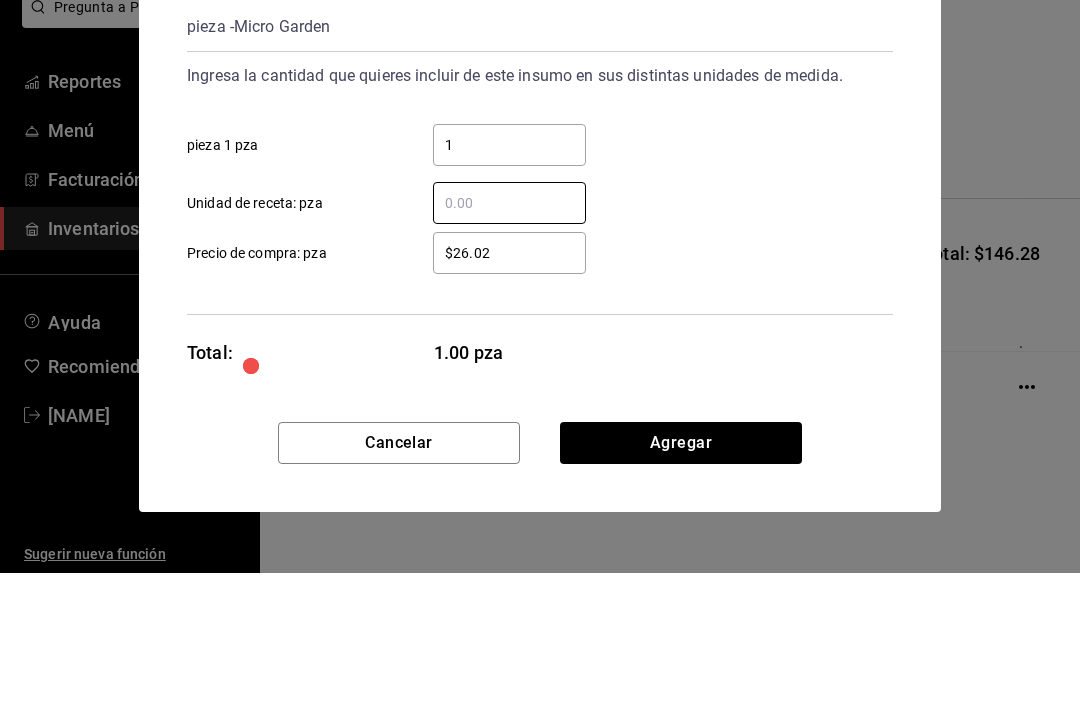 click on "1 ​ pieza 1 pza" at bounding box center (532, 271) 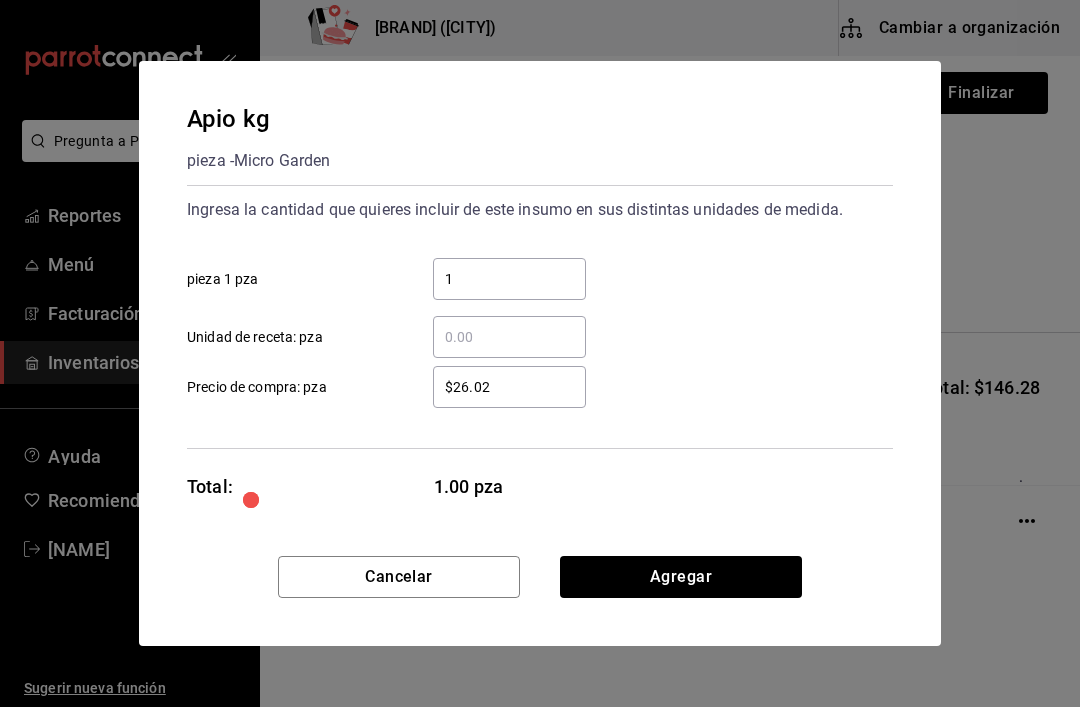 click on "1" at bounding box center (509, 279) 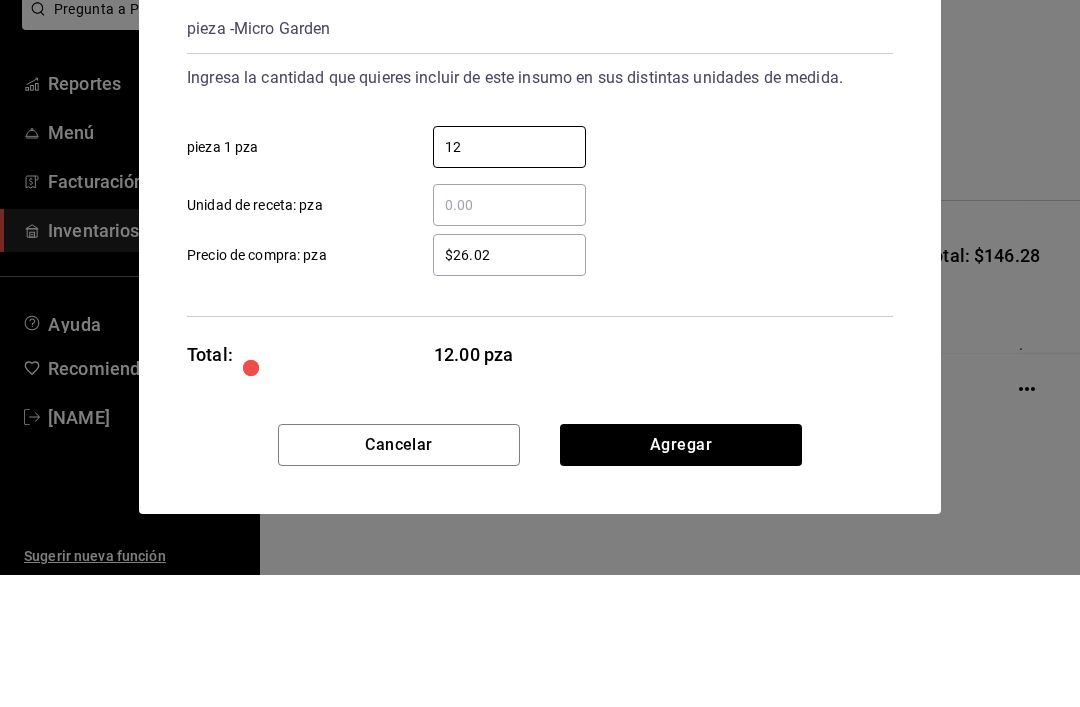 type on "12" 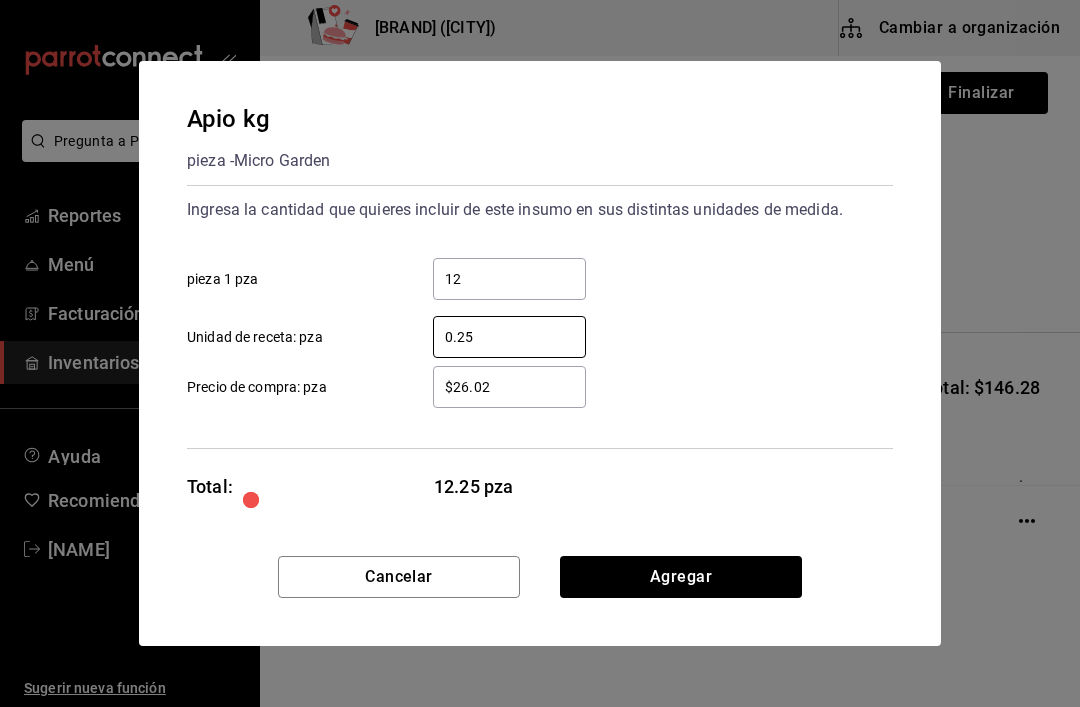 type on "0.25" 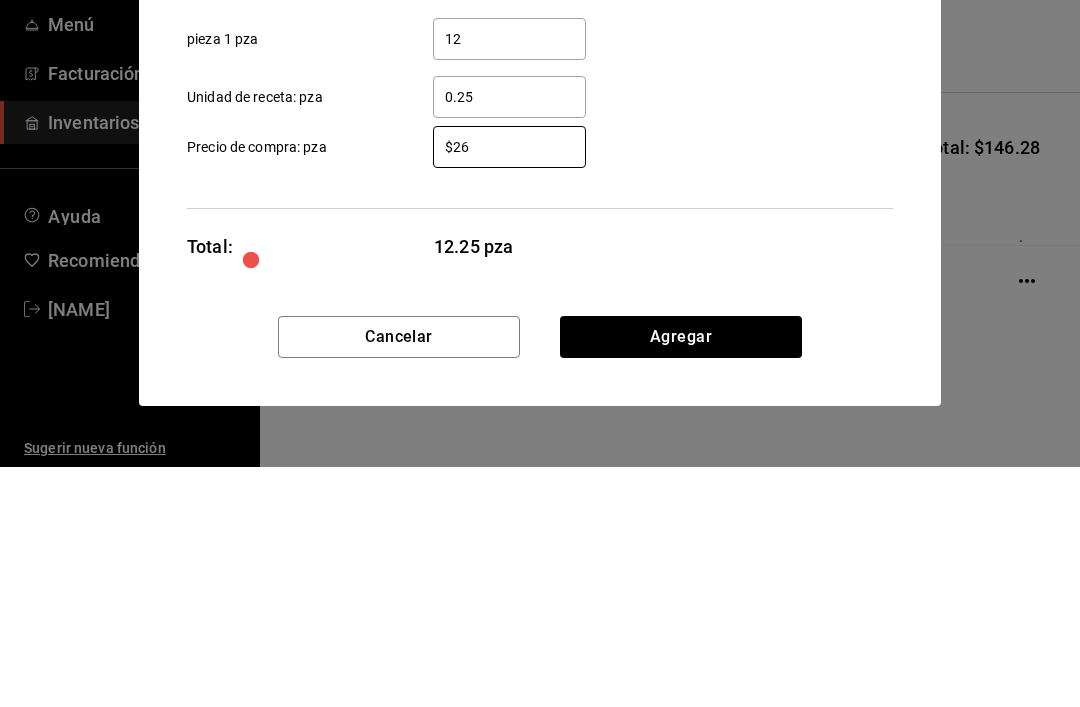 type on "$2" 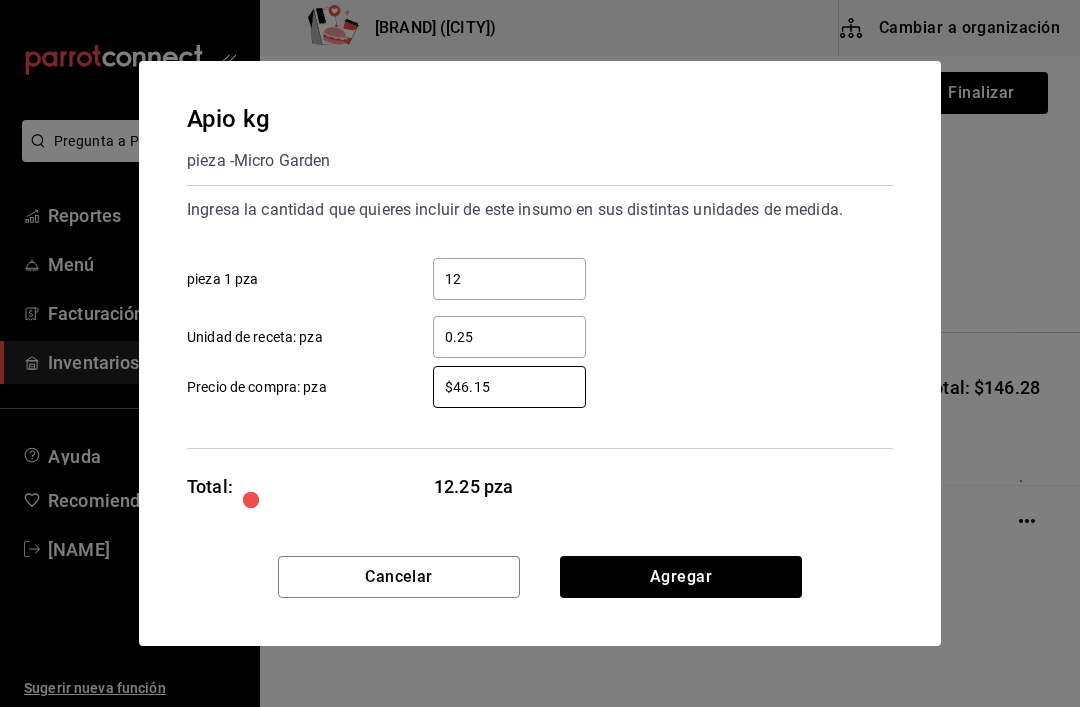 type on "$46.15" 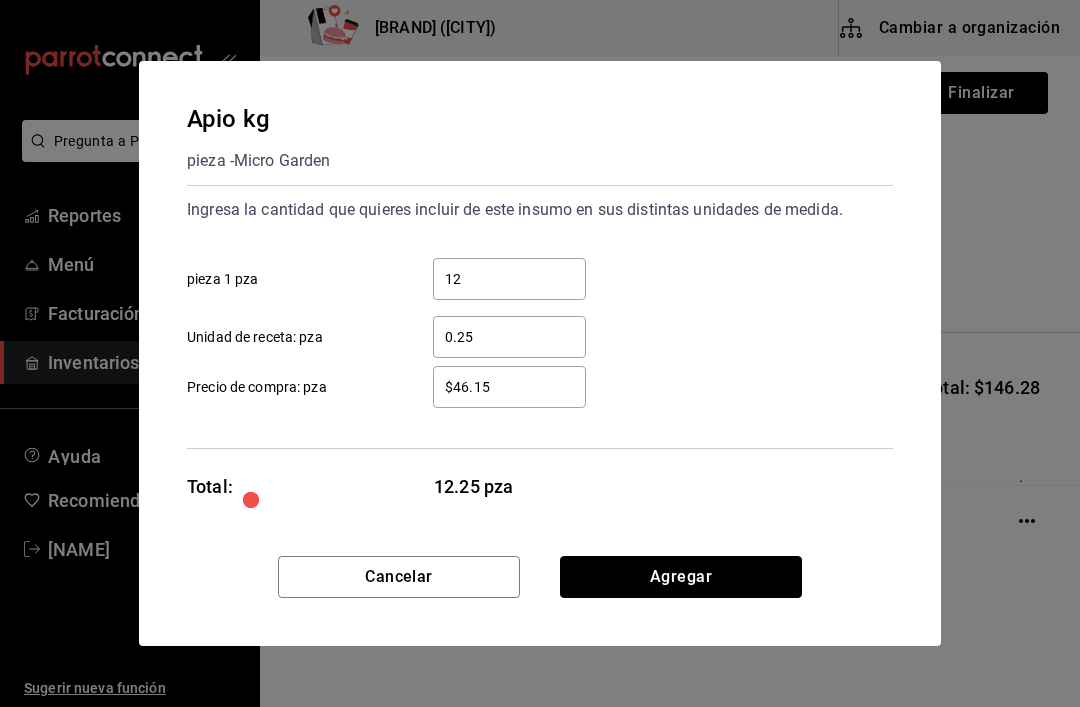 click on "Agregar" at bounding box center [681, 577] 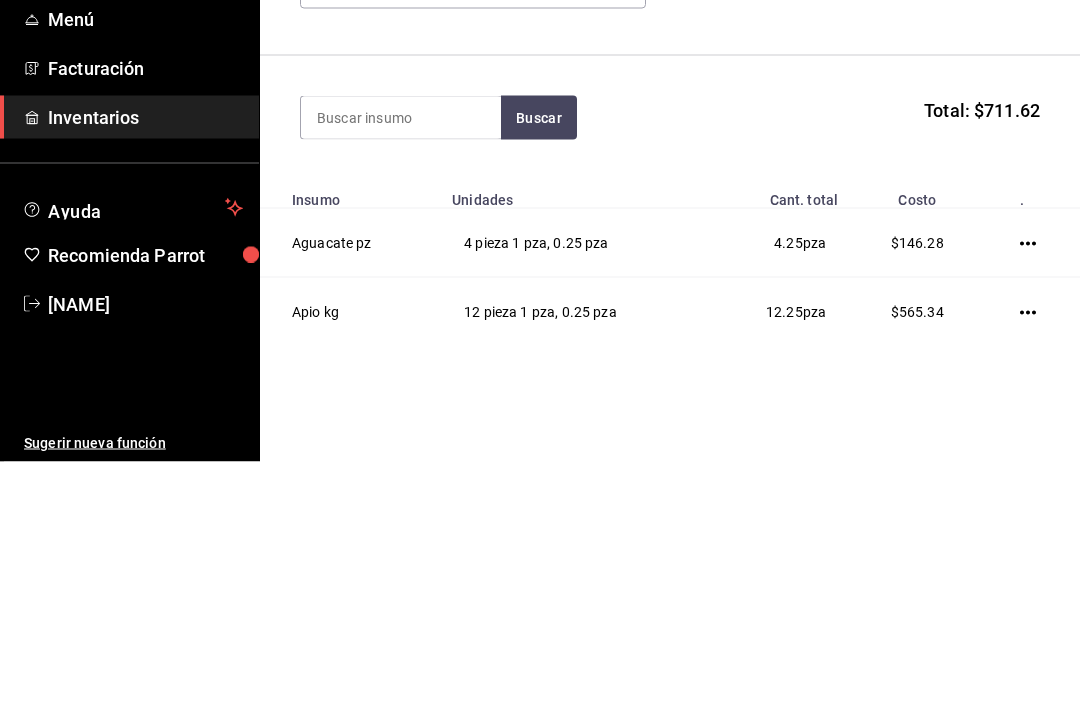 scroll, scrollTop: 30, scrollLeft: 0, axis: vertical 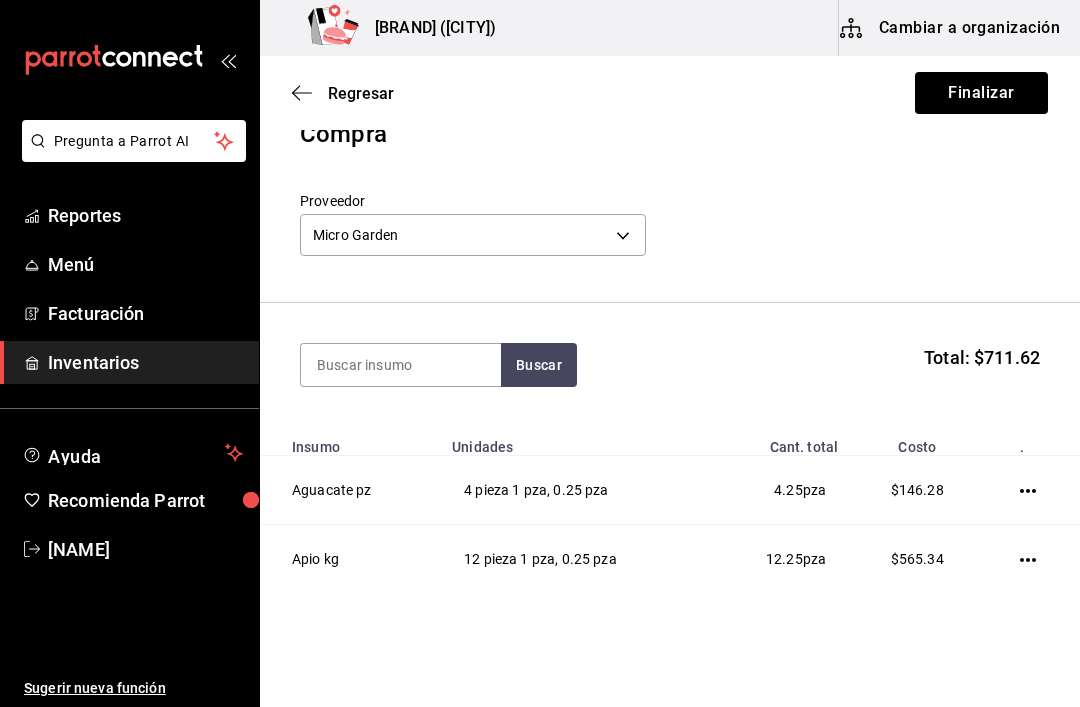 click 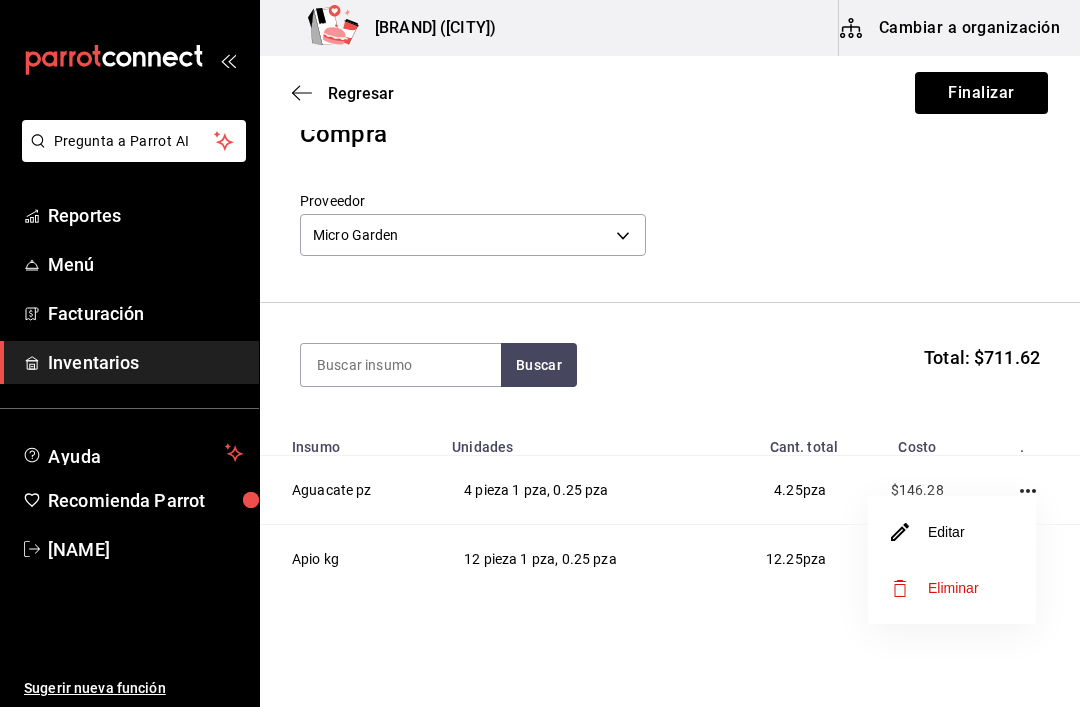 click on "Editar" at bounding box center [928, 532] 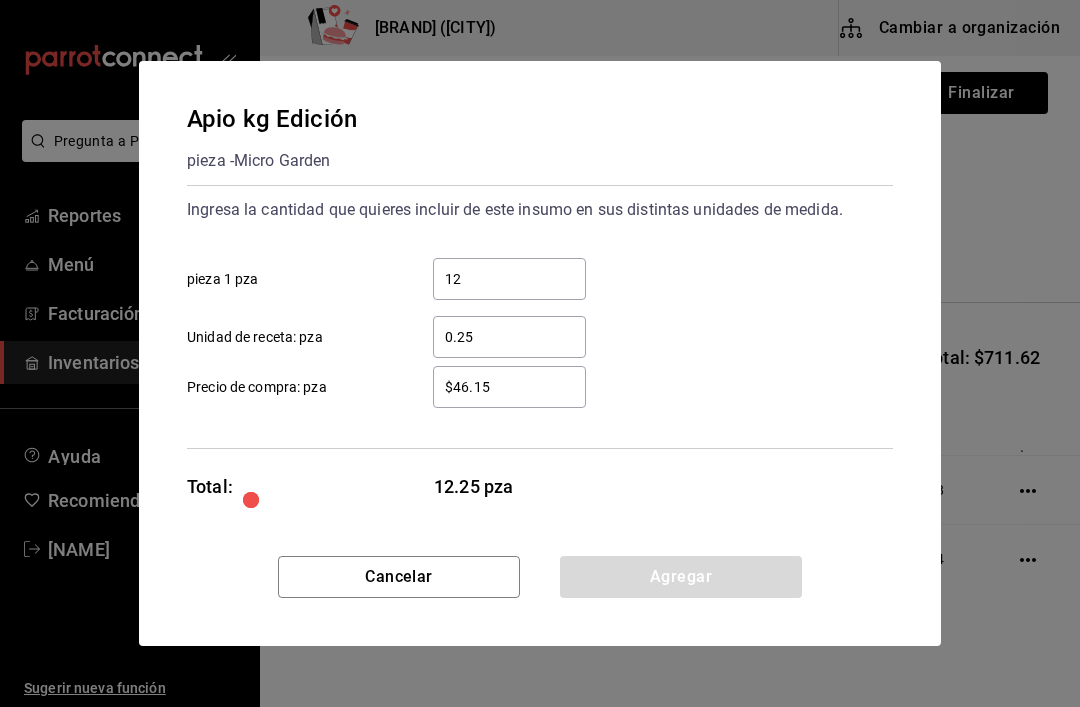 click on "$46.15" at bounding box center (509, 387) 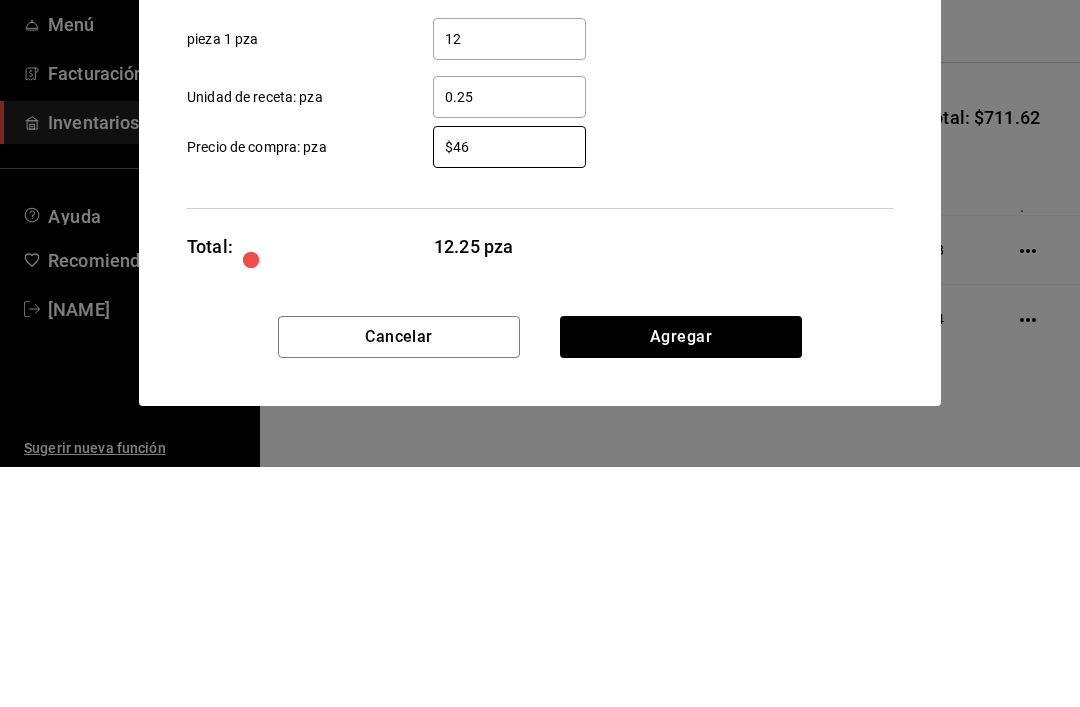 type on "$4" 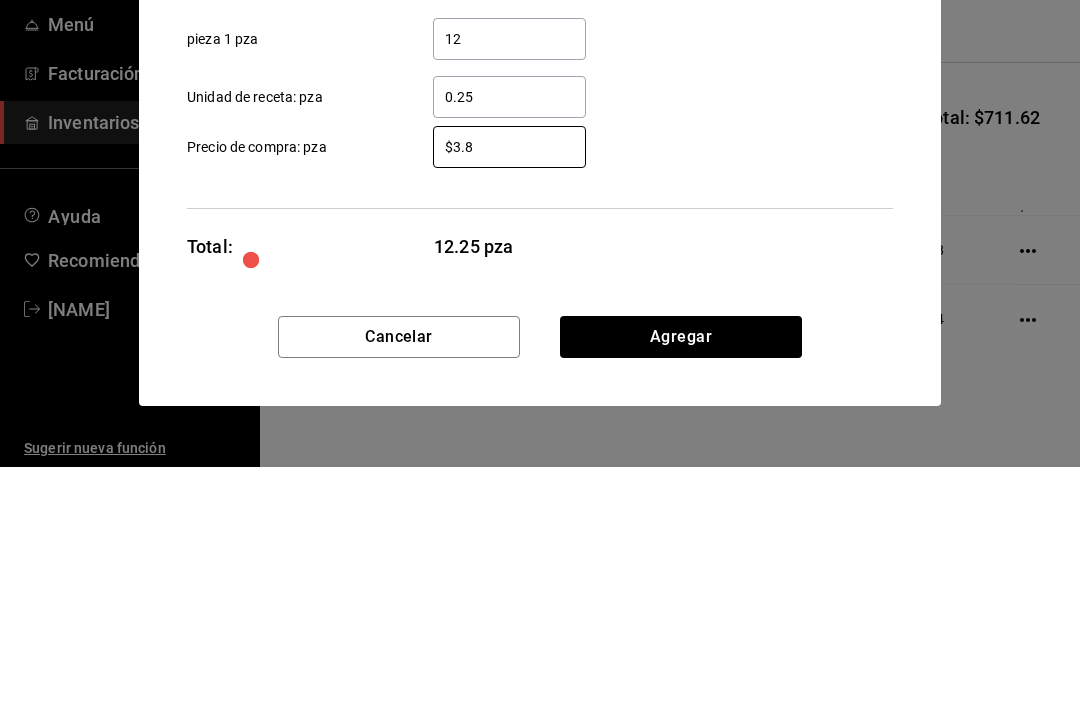 type on "$3.84" 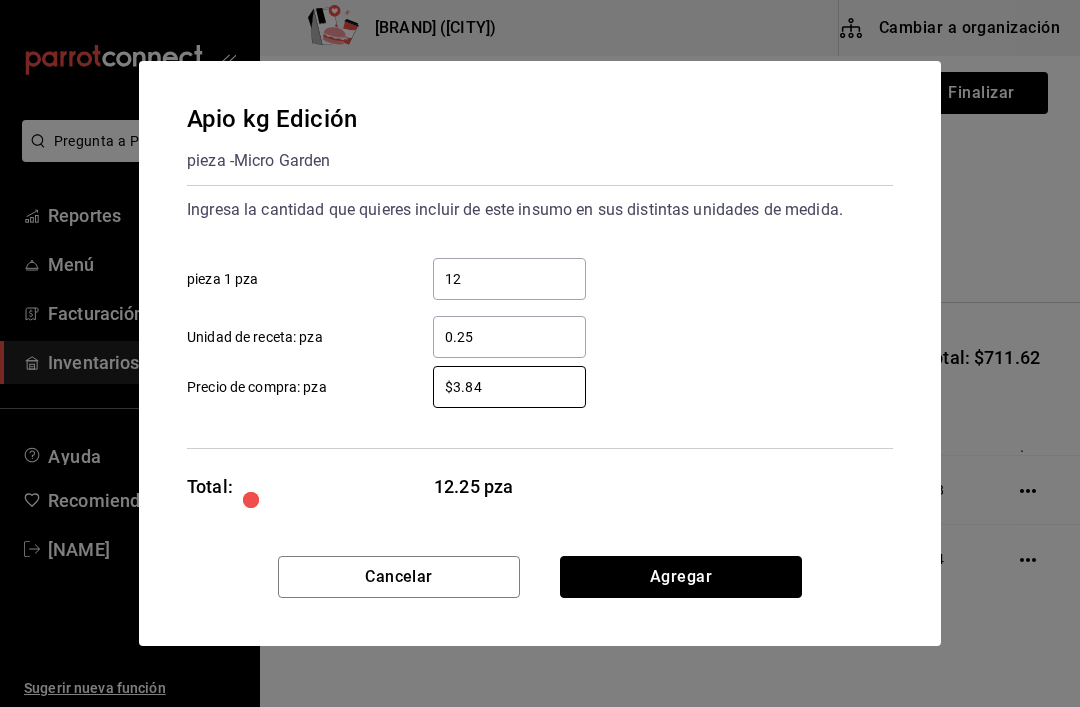 click on "Agregar" at bounding box center (681, 577) 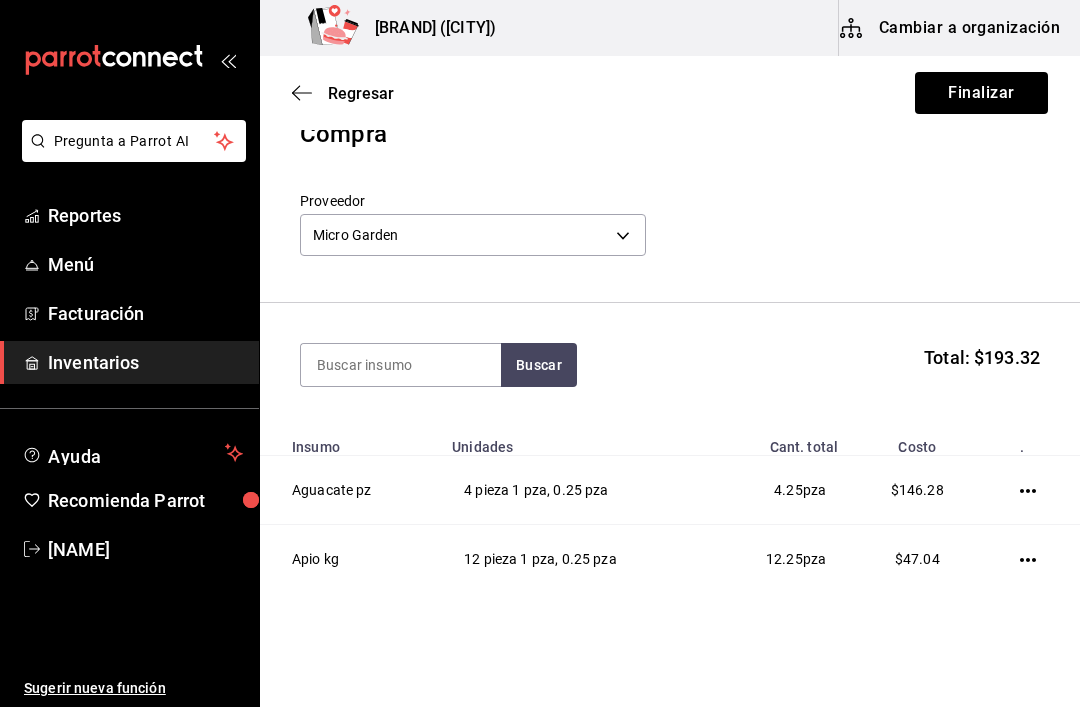 click at bounding box center [1032, 559] 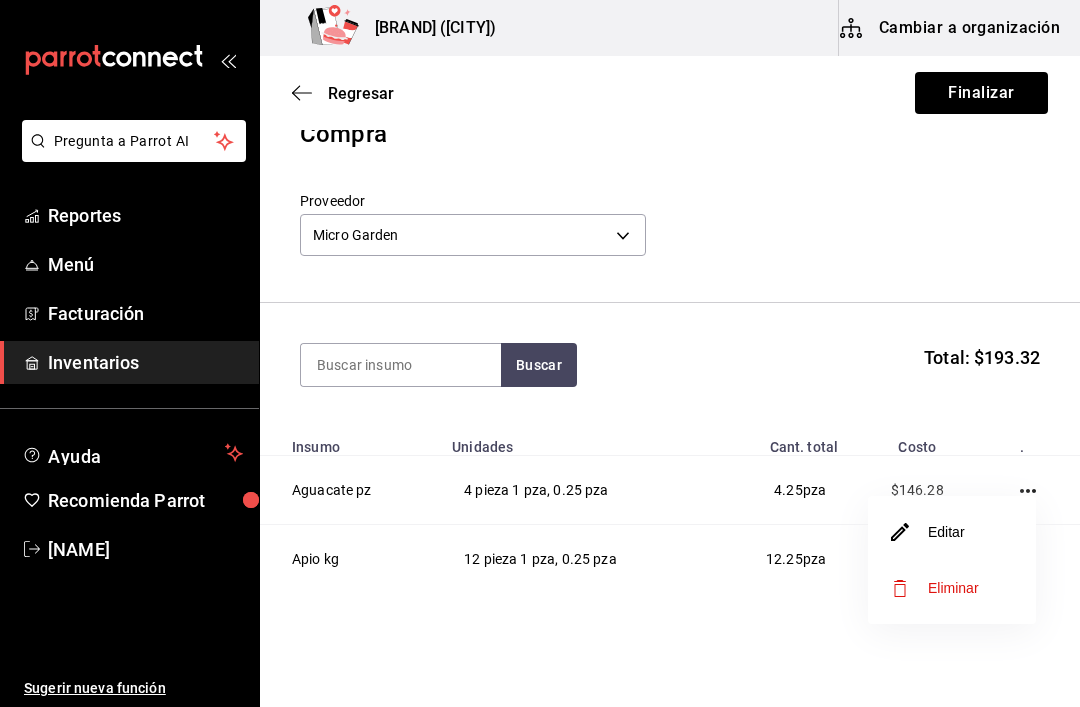 click on "Editar" at bounding box center (928, 532) 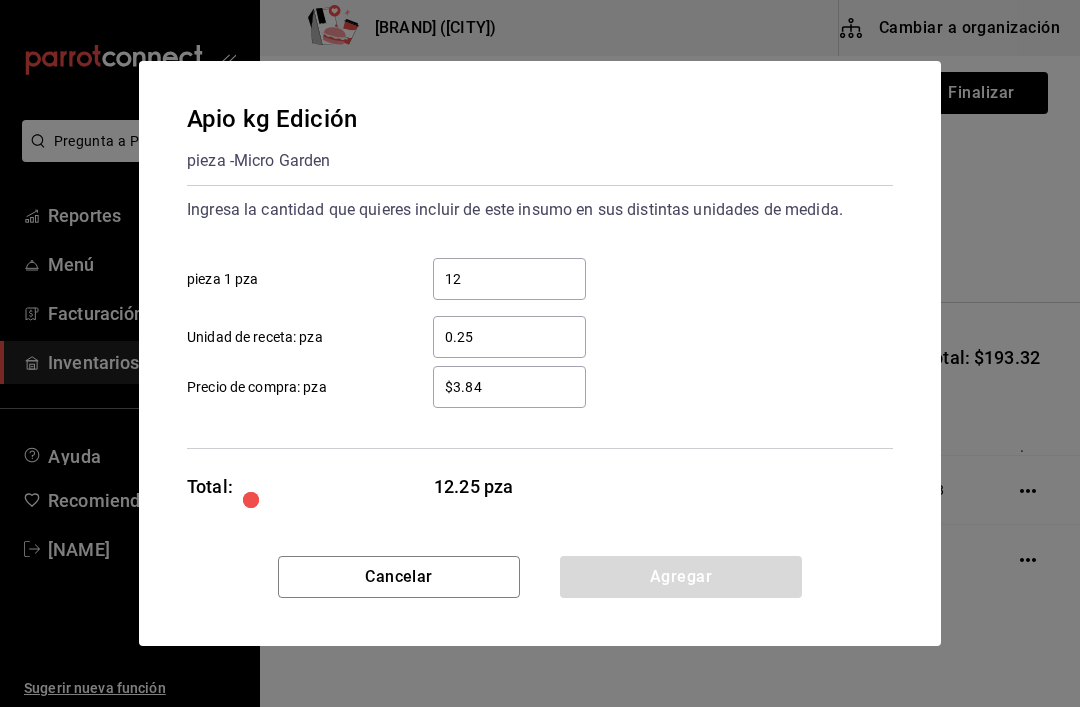 click on "$3.84" at bounding box center (509, 387) 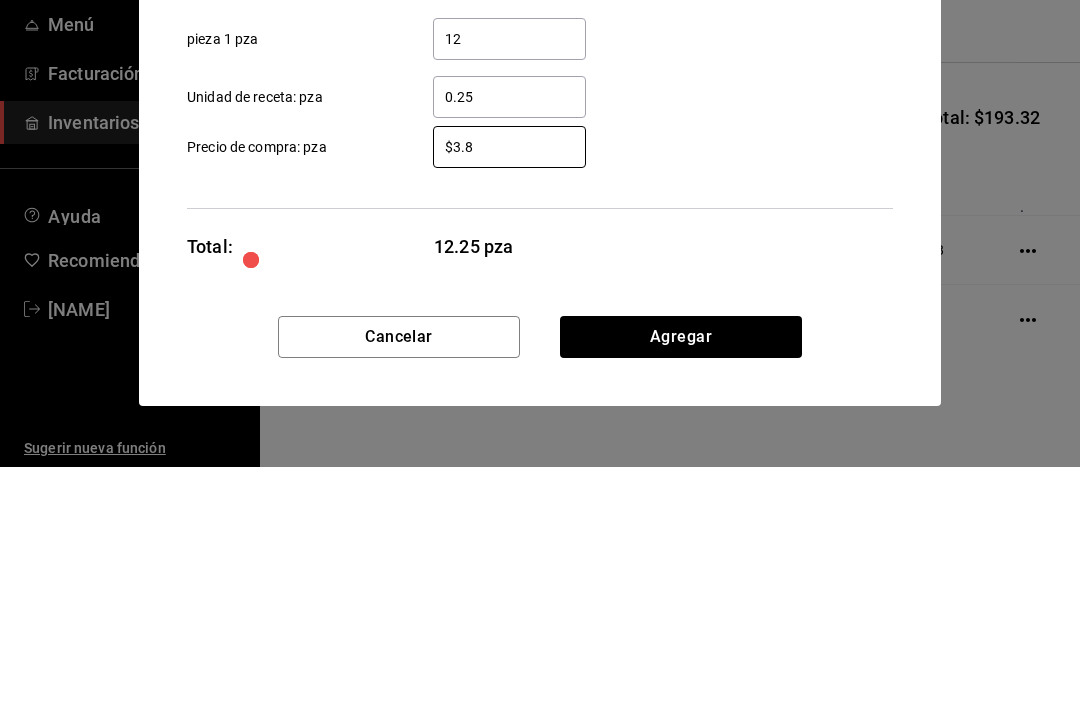 type on "$3.80" 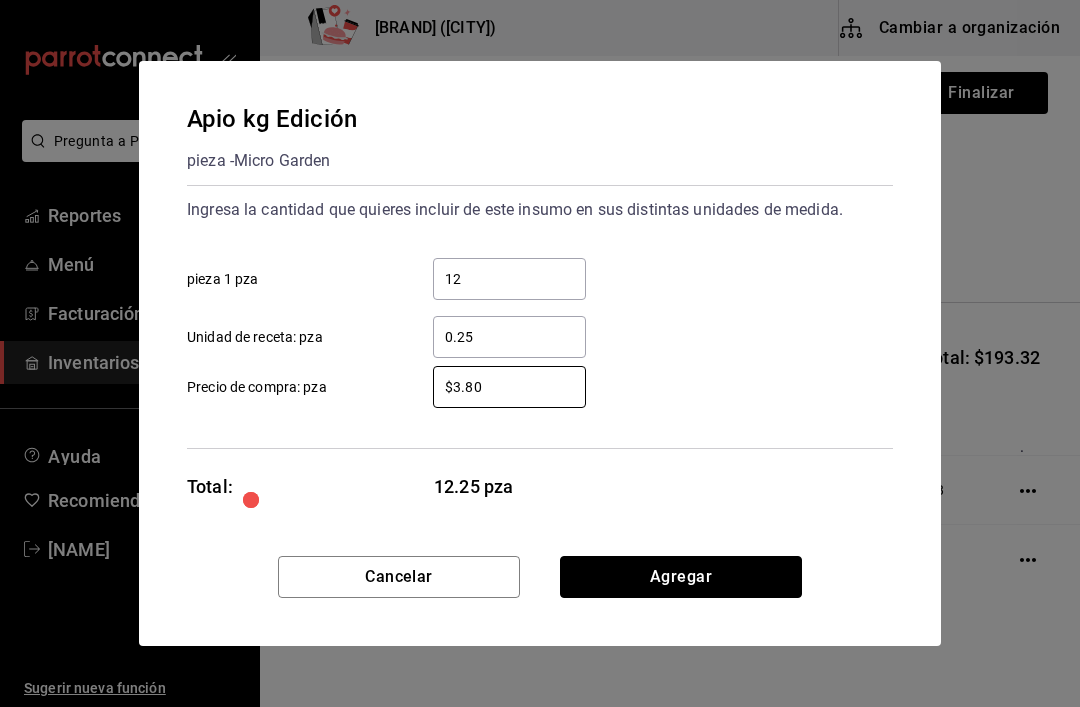click on "Agregar" at bounding box center (681, 577) 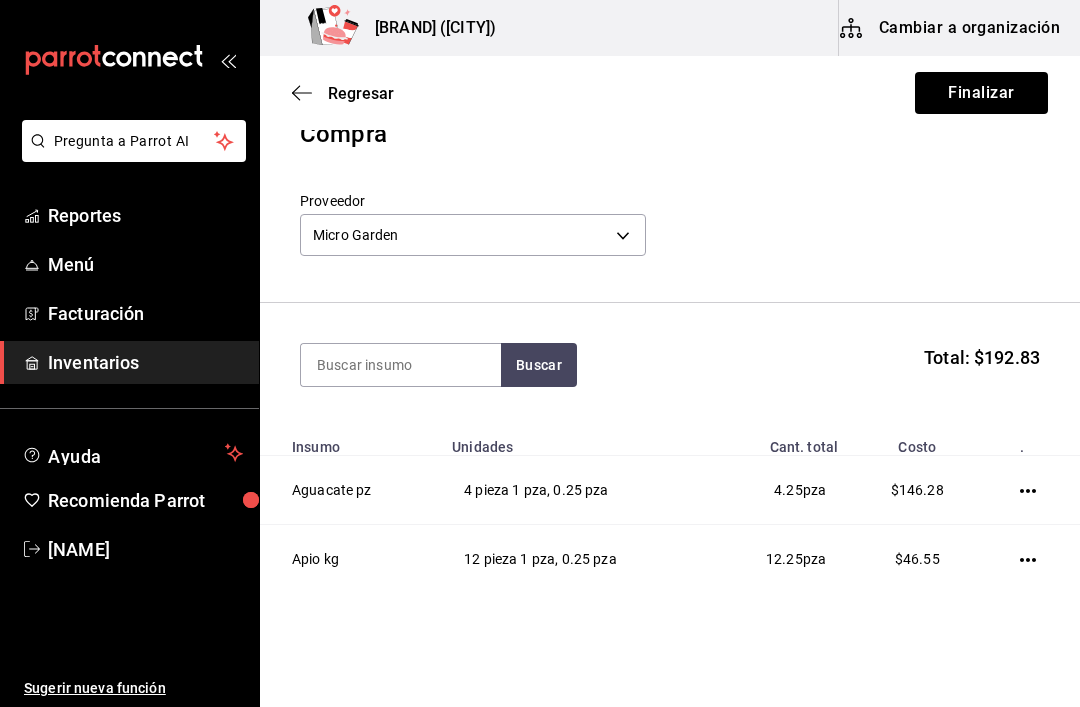click at bounding box center (1032, 559) 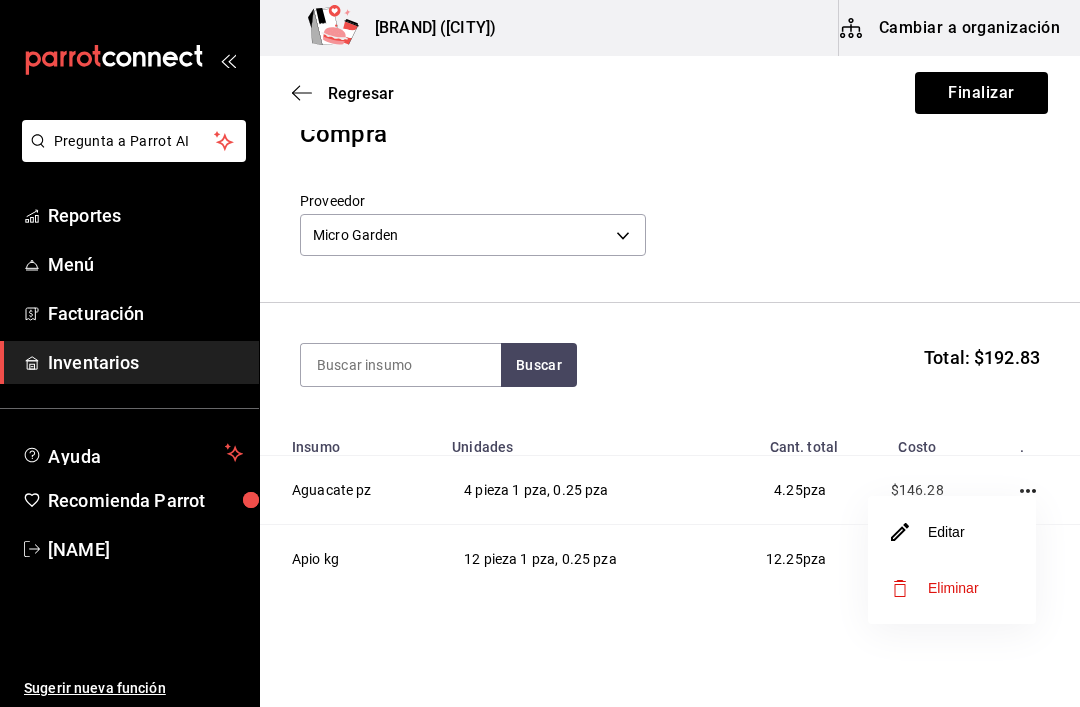click on "Editar" at bounding box center (928, 532) 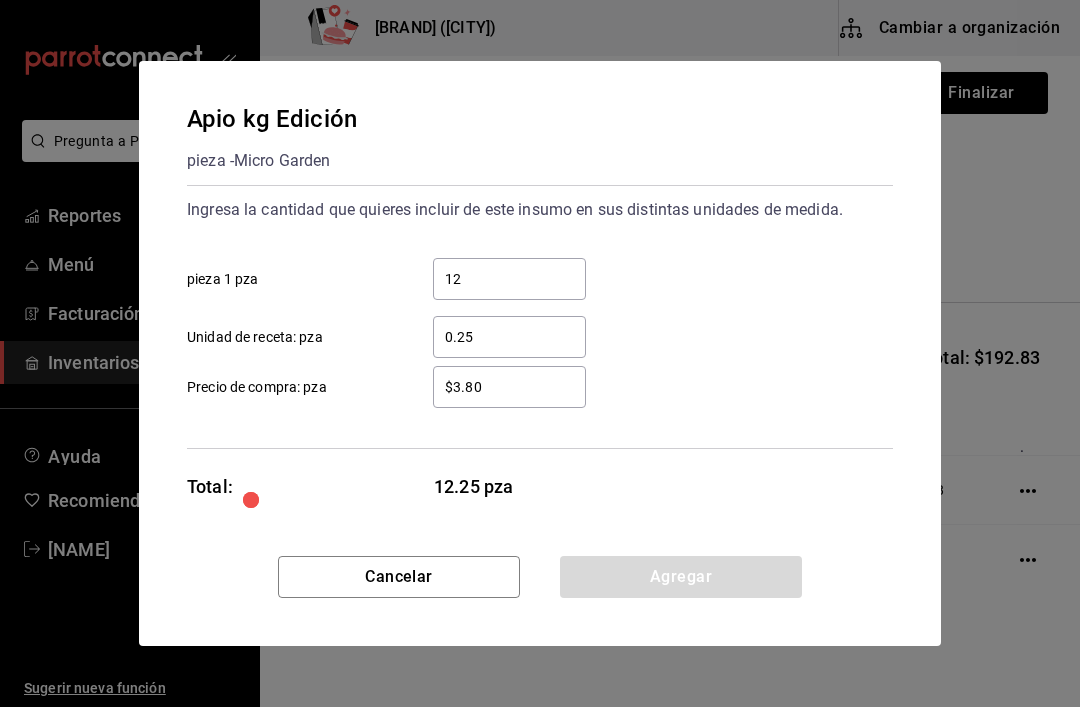 click on "$3.80" at bounding box center [509, 387] 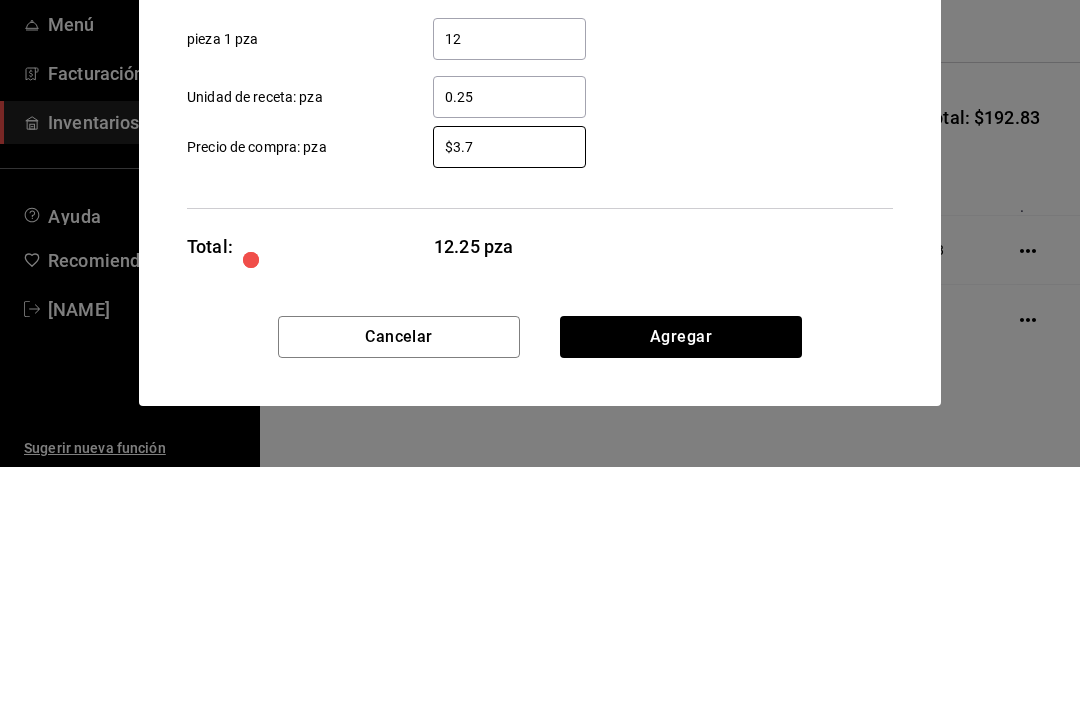 type on "$3.78" 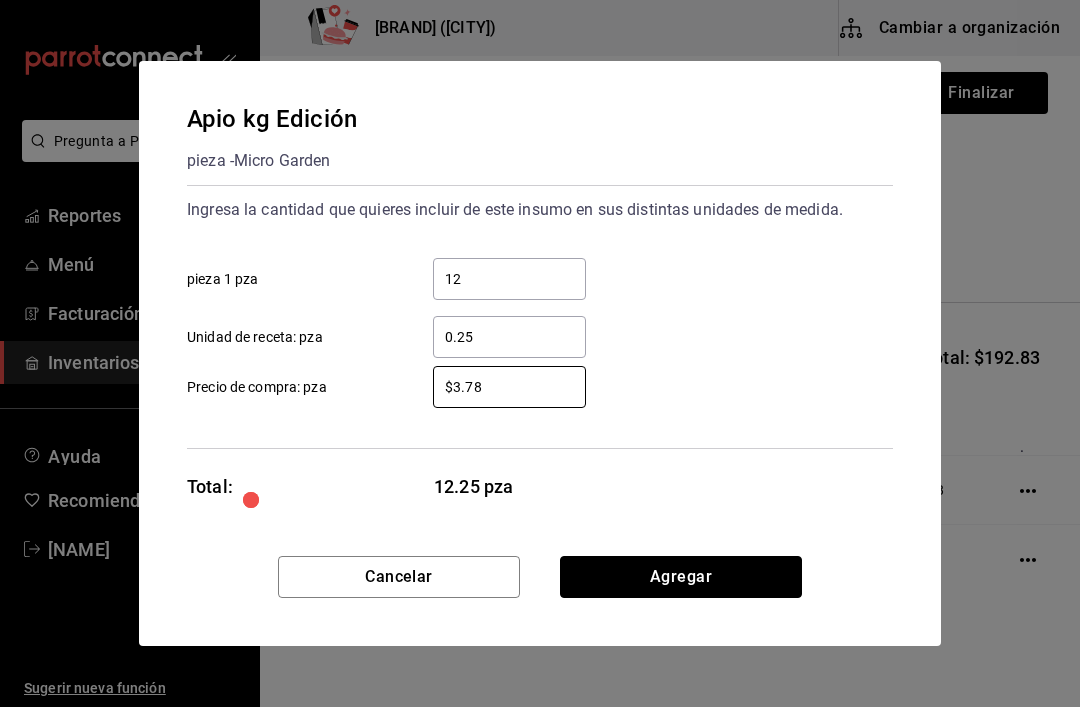 click on "Agregar" at bounding box center [681, 577] 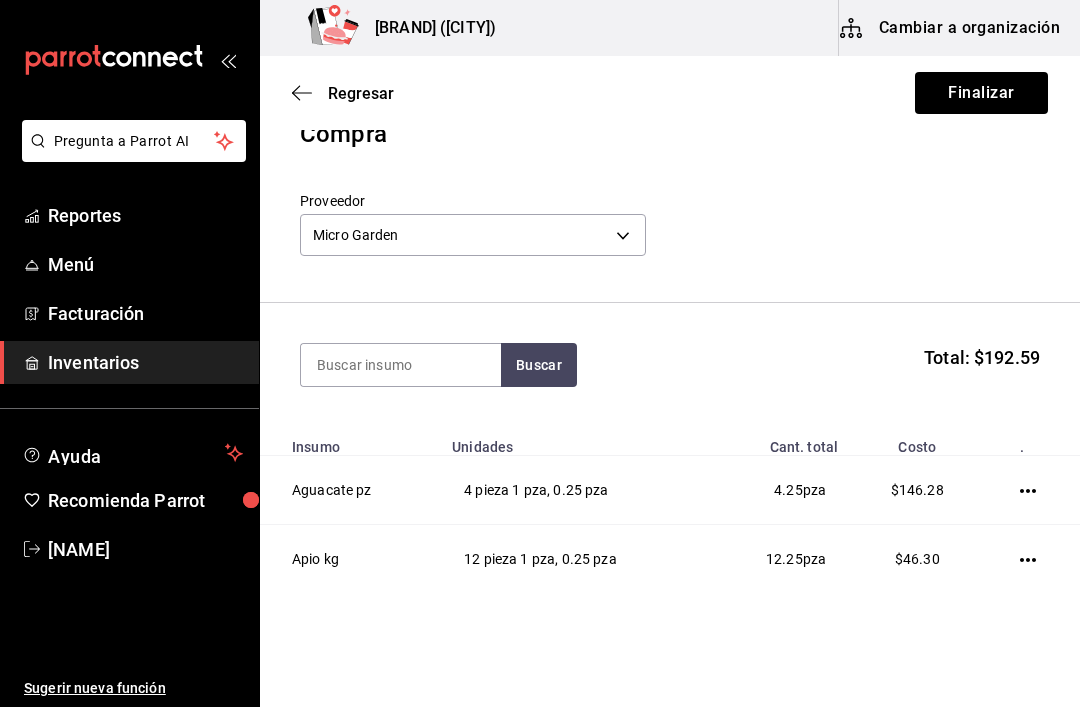 click 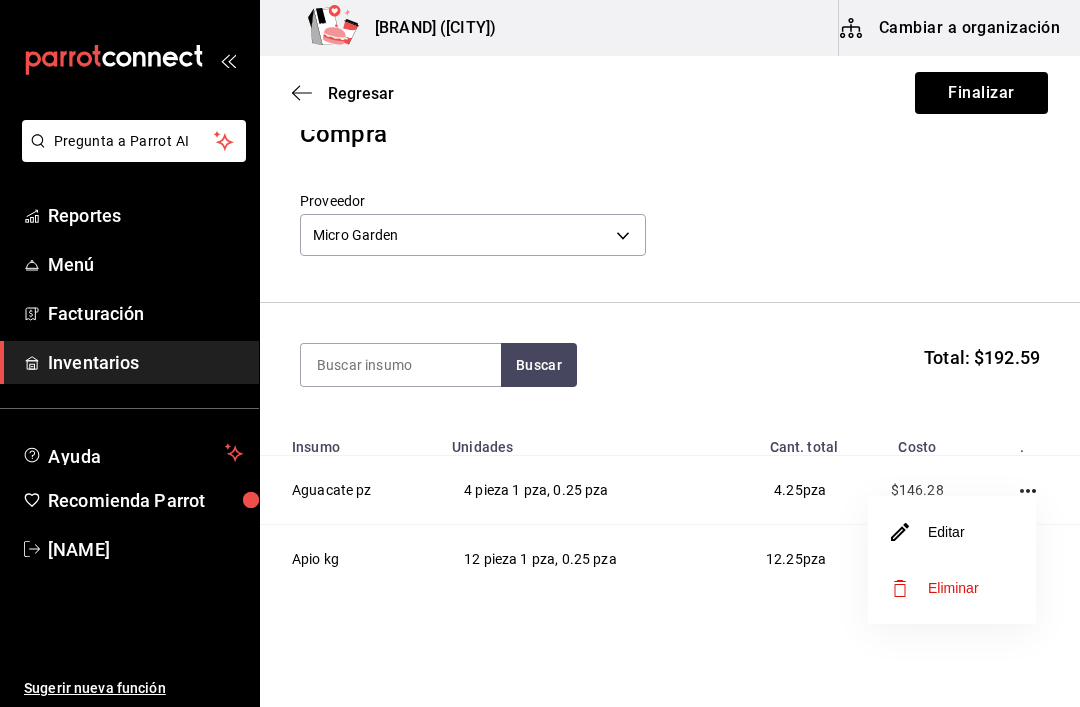 click on "Editar" at bounding box center [928, 532] 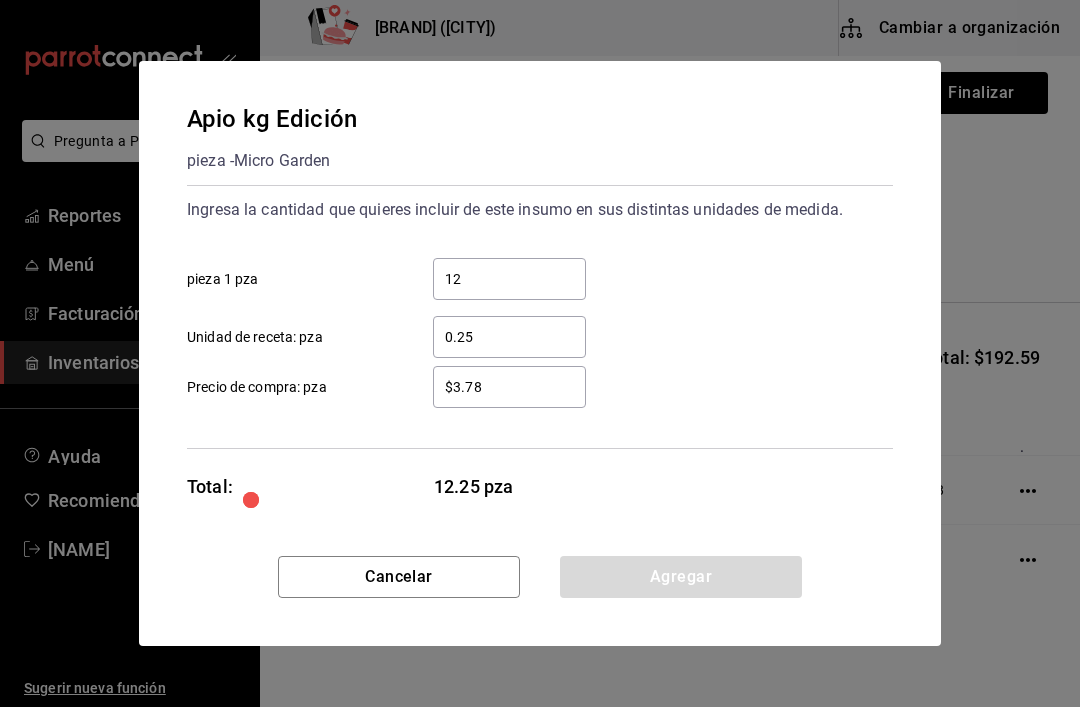 click on "$3.78" at bounding box center [509, 387] 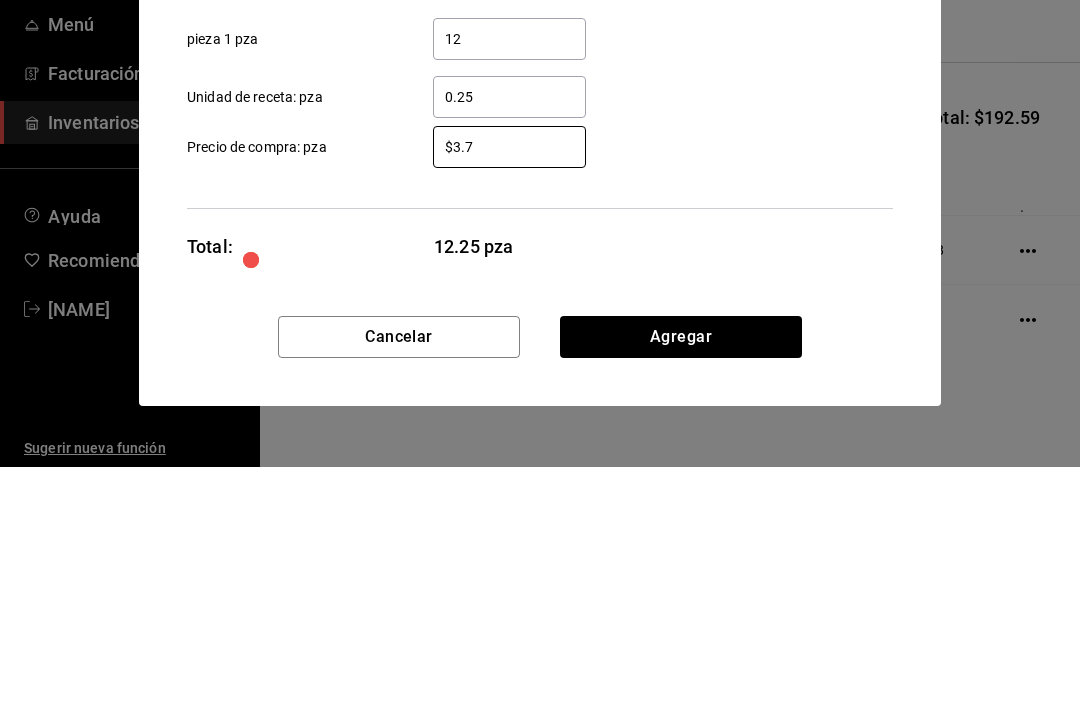 type on "$3.77" 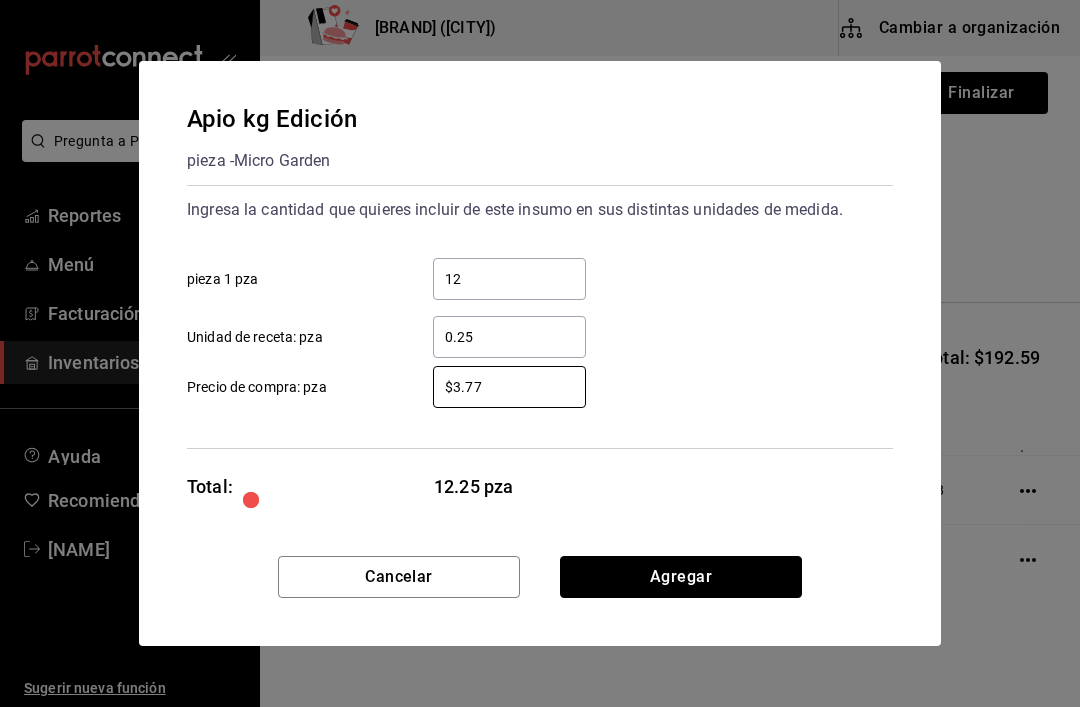 click on "Agregar" at bounding box center [681, 577] 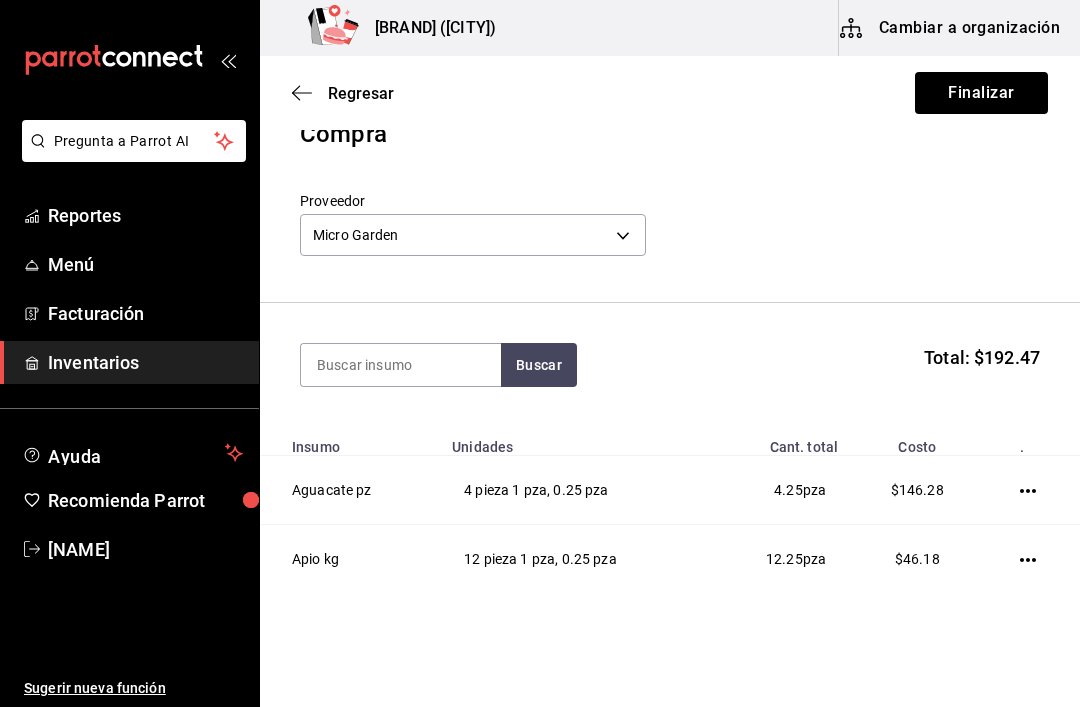 click on "Regresar Finalizar Compra Proveedor Micro Garden [UUID] Buscar Total: $[PRICE] Insumo Unidades Cant. total Costo . Aguacate pz 4 pieza 1 pza, 0.25 pza [PRICE] pza $[PRICE] Apio kg 12 pieza 1 pza, 0.25 pza [PRICE] pza $[PRICE]" at bounding box center [670, 341] 